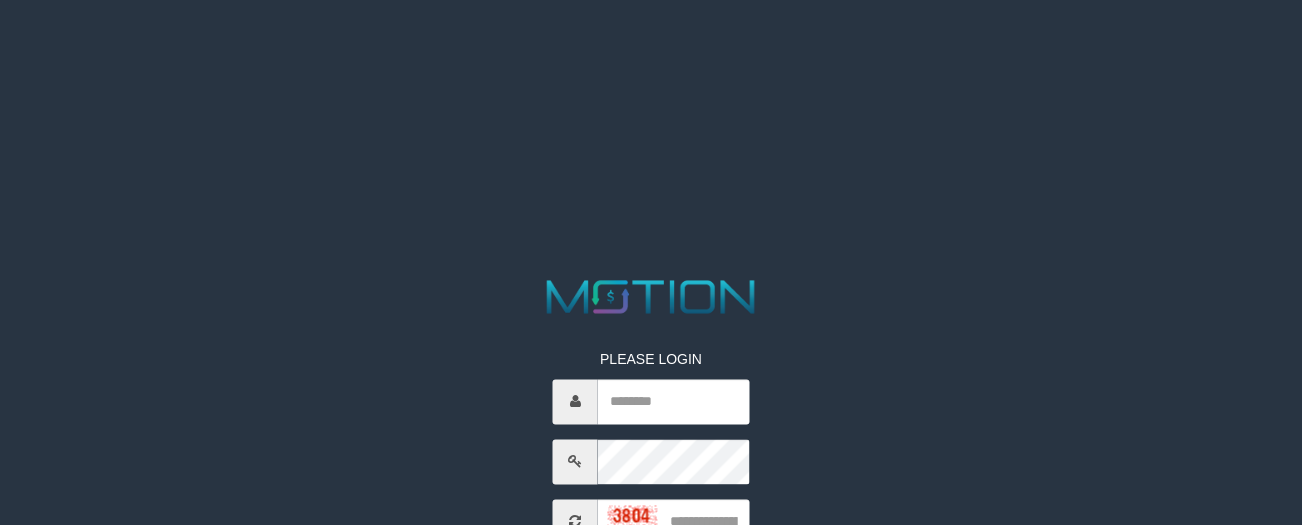 scroll, scrollTop: 0, scrollLeft: 0, axis: both 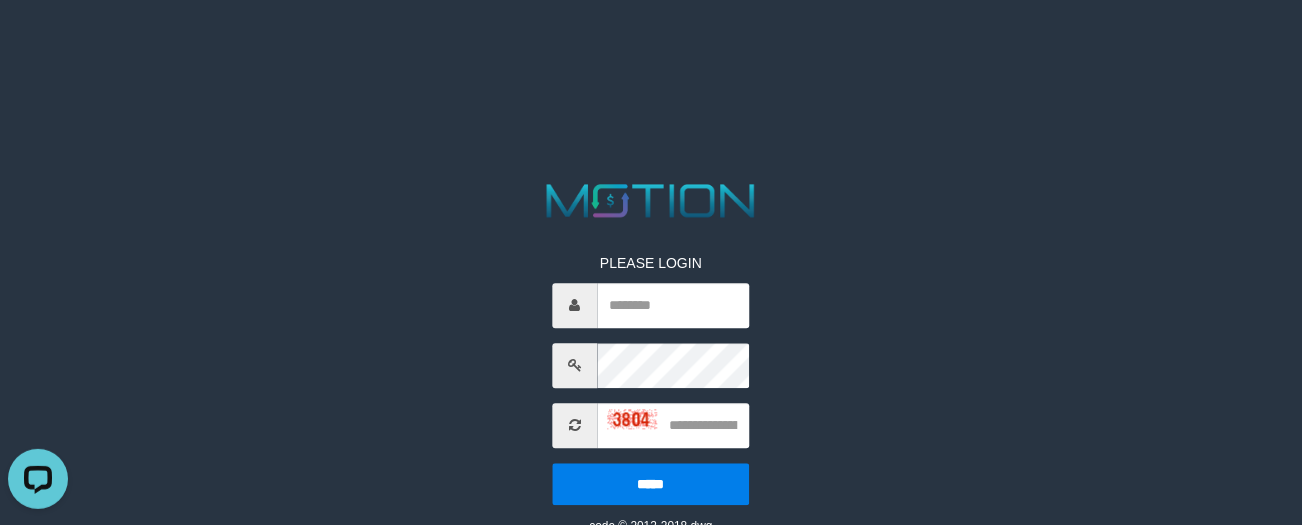 click on "PLEASE LOGIN
*****
code © 2012-2018 dwg" at bounding box center [651, 379] 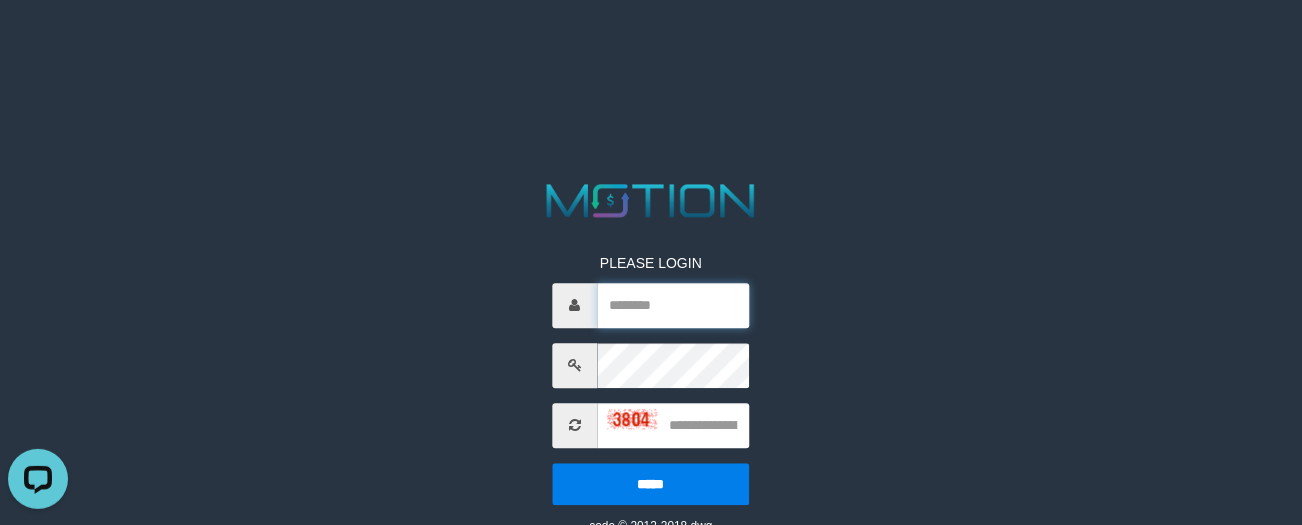 click at bounding box center (674, 305) 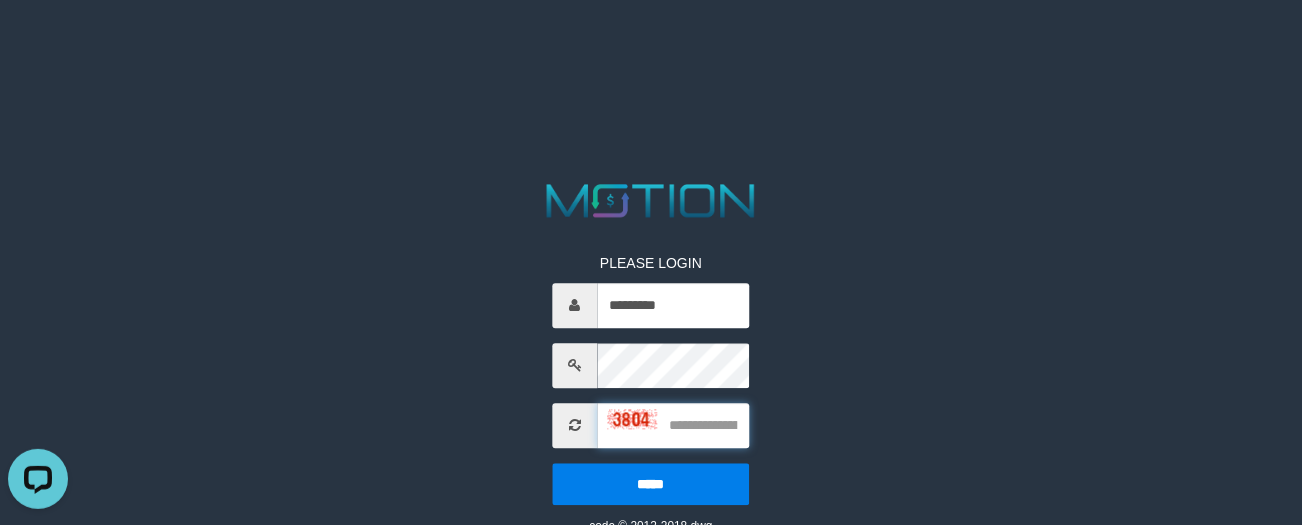 click at bounding box center [674, 425] 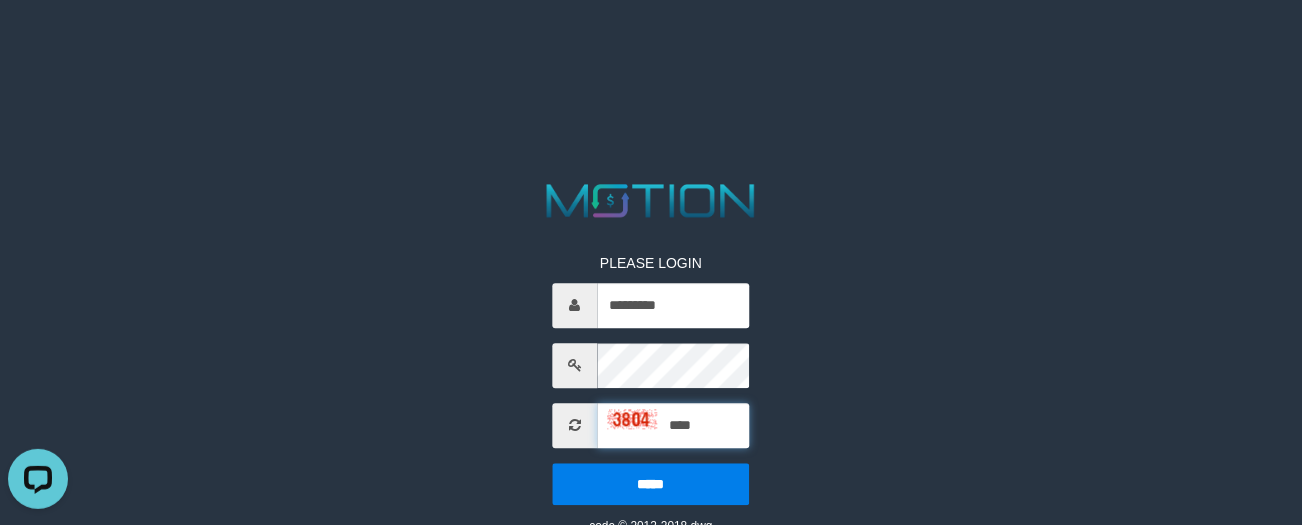 type on "****" 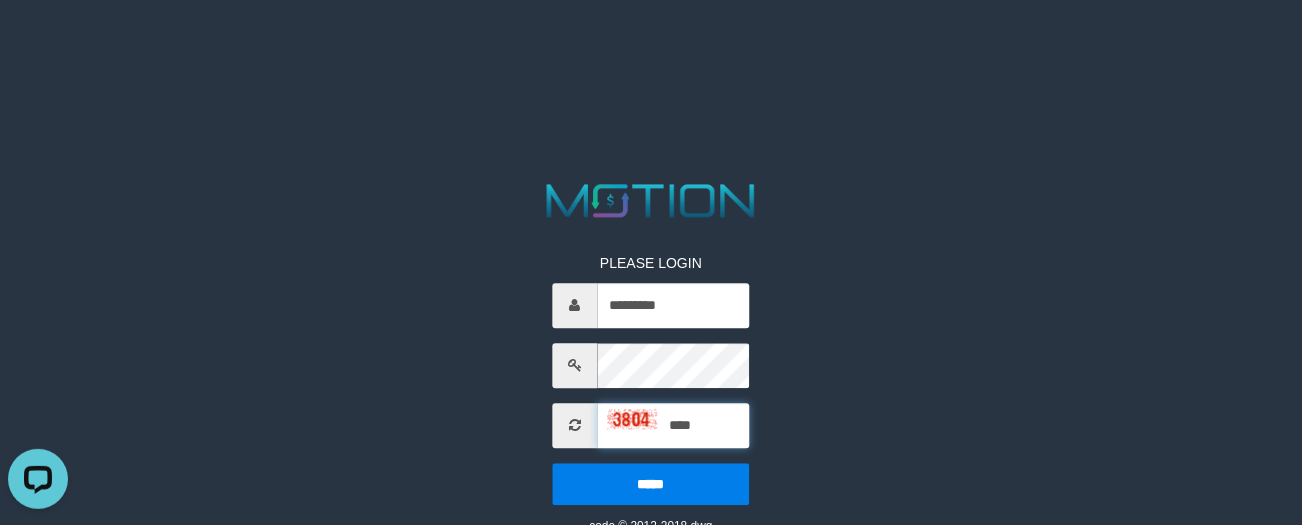 click on "*****" at bounding box center (651, 484) 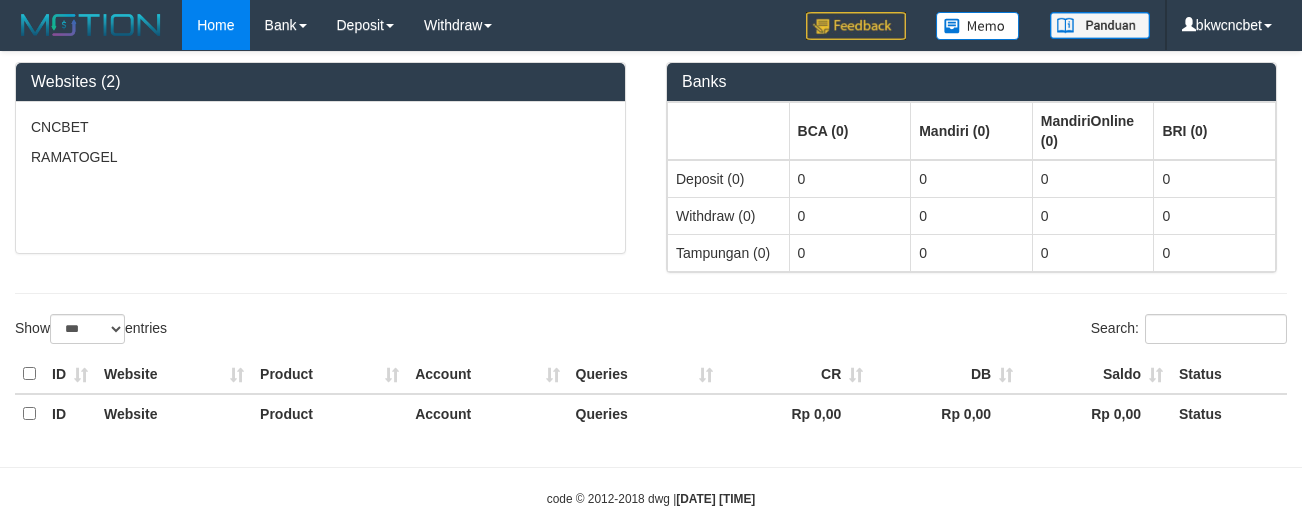 select on "***" 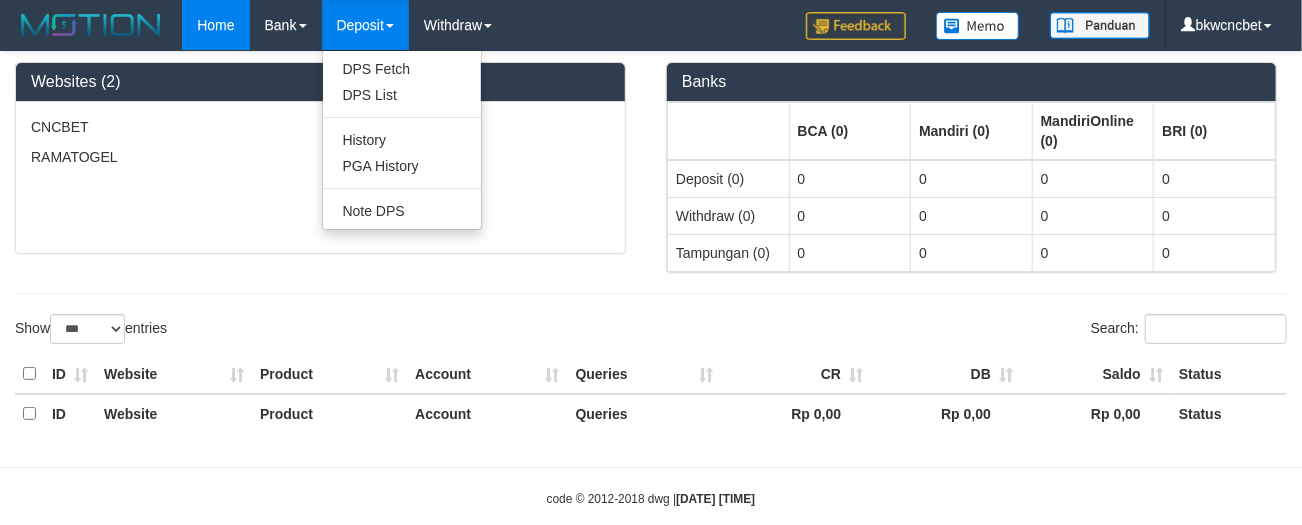 click on "Deposit" at bounding box center [365, 25] 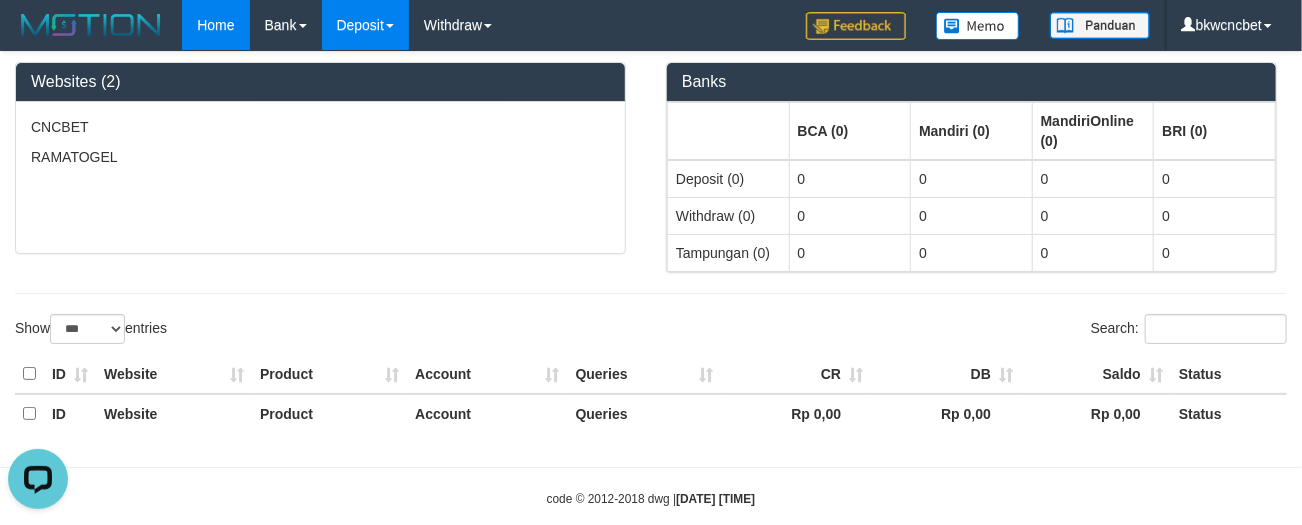scroll, scrollTop: 0, scrollLeft: 0, axis: both 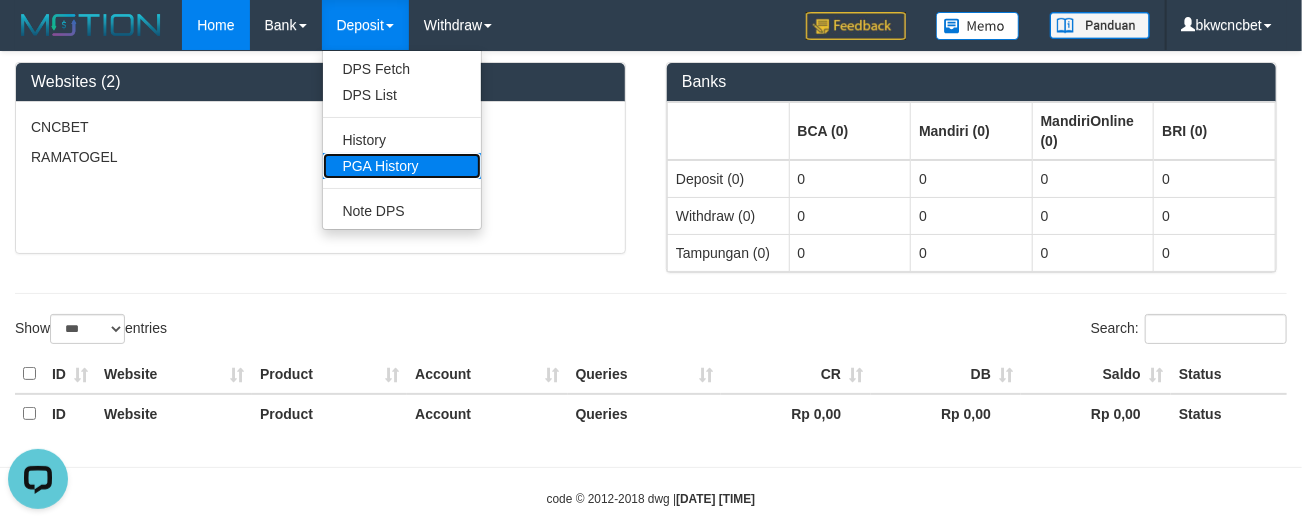 click on "PGA History" at bounding box center [402, 166] 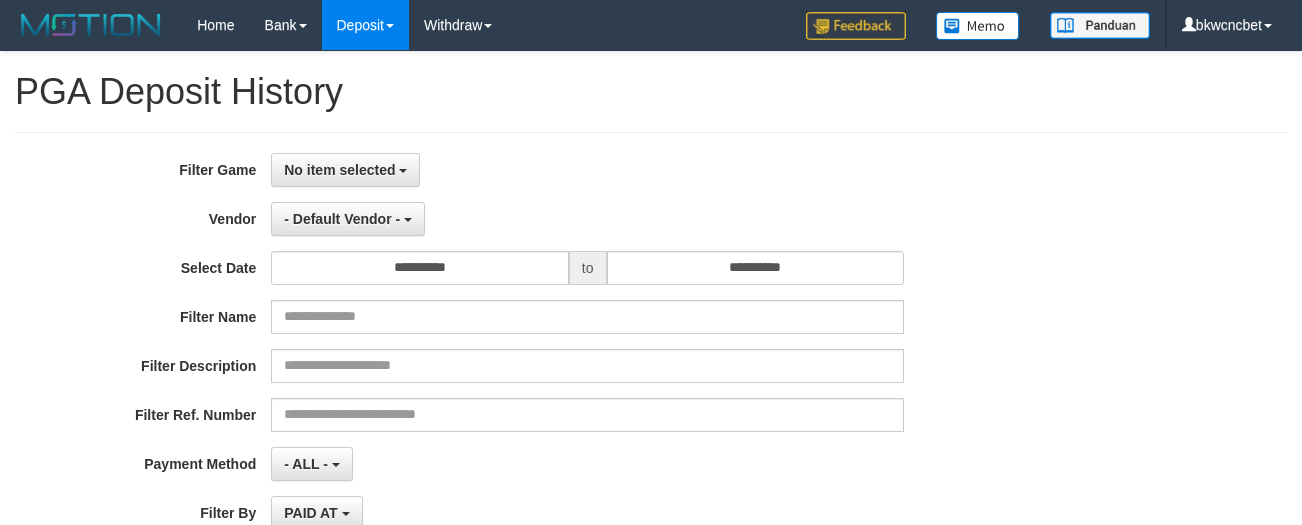 select 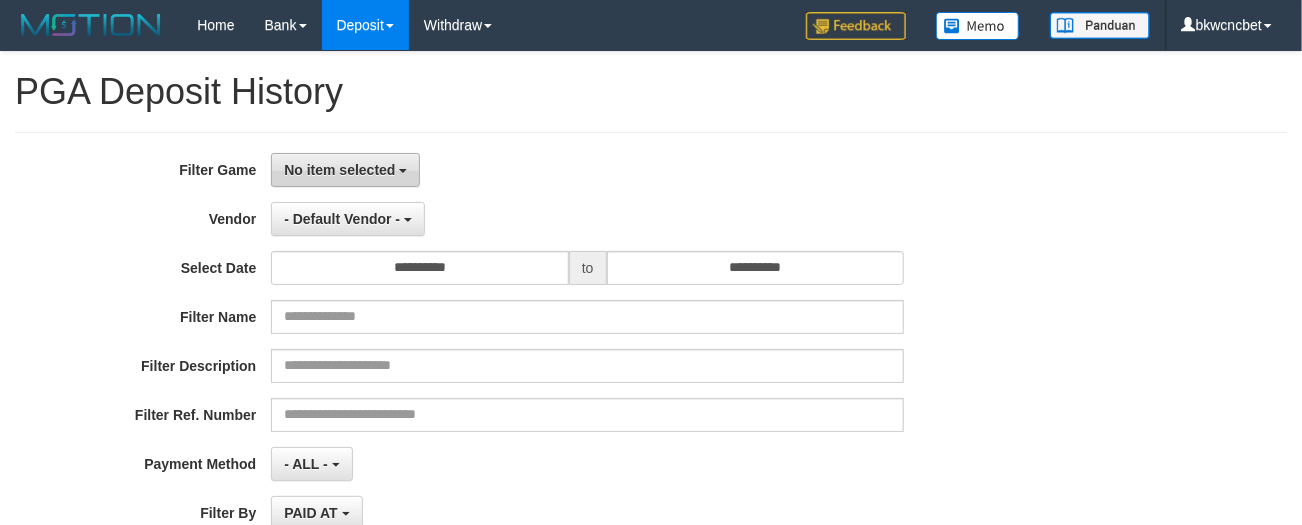 click on "No item selected" at bounding box center (345, 170) 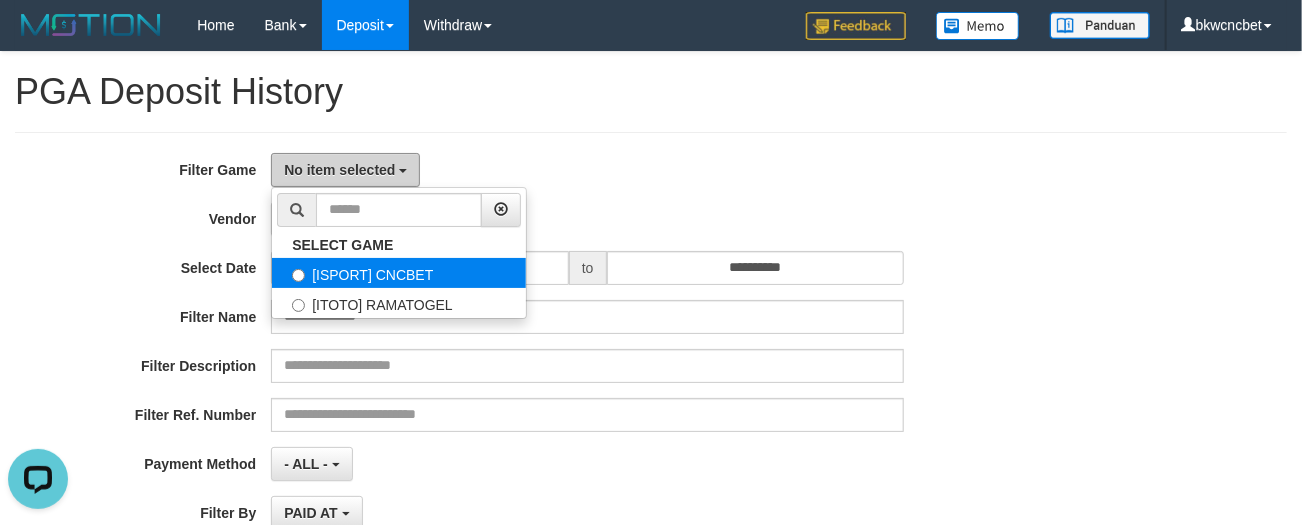 scroll, scrollTop: 0, scrollLeft: 0, axis: both 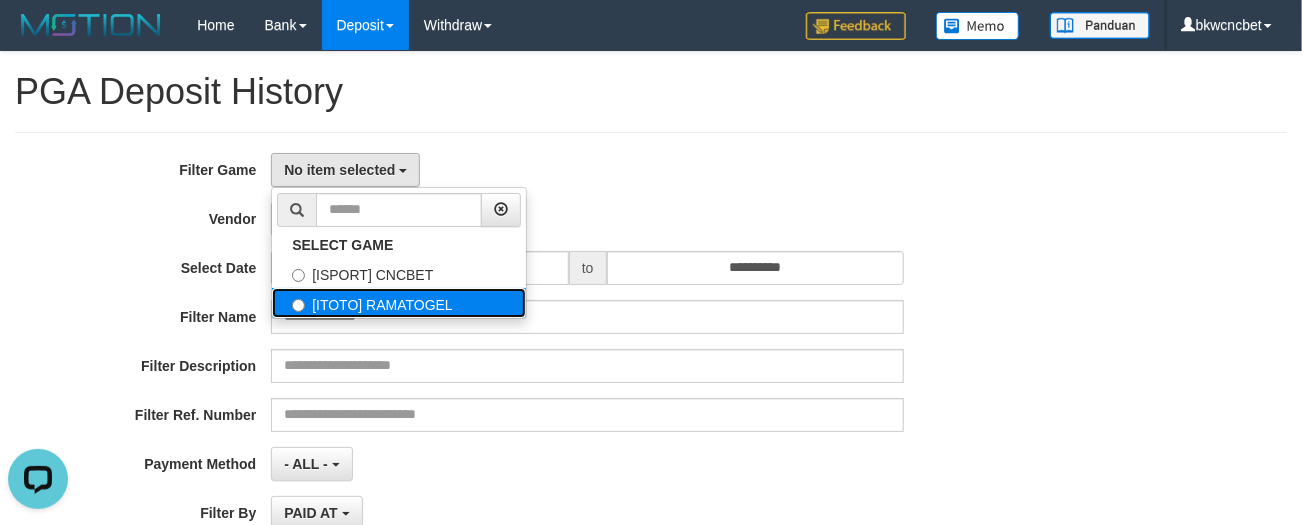 click on "[ITOTO] RAMATOGEL" at bounding box center [399, 303] 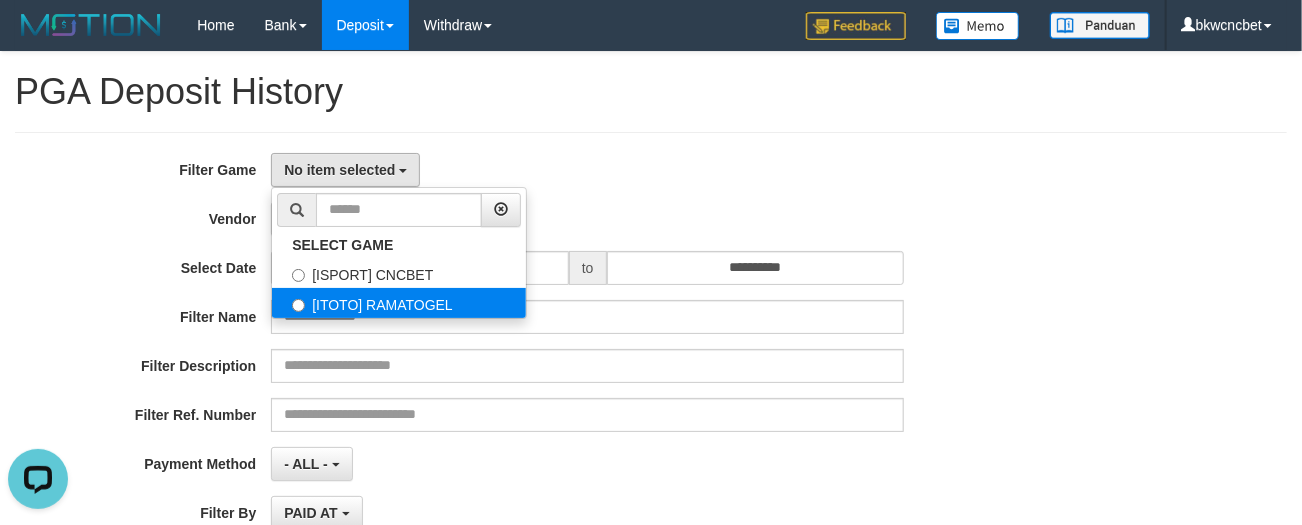 select on "****" 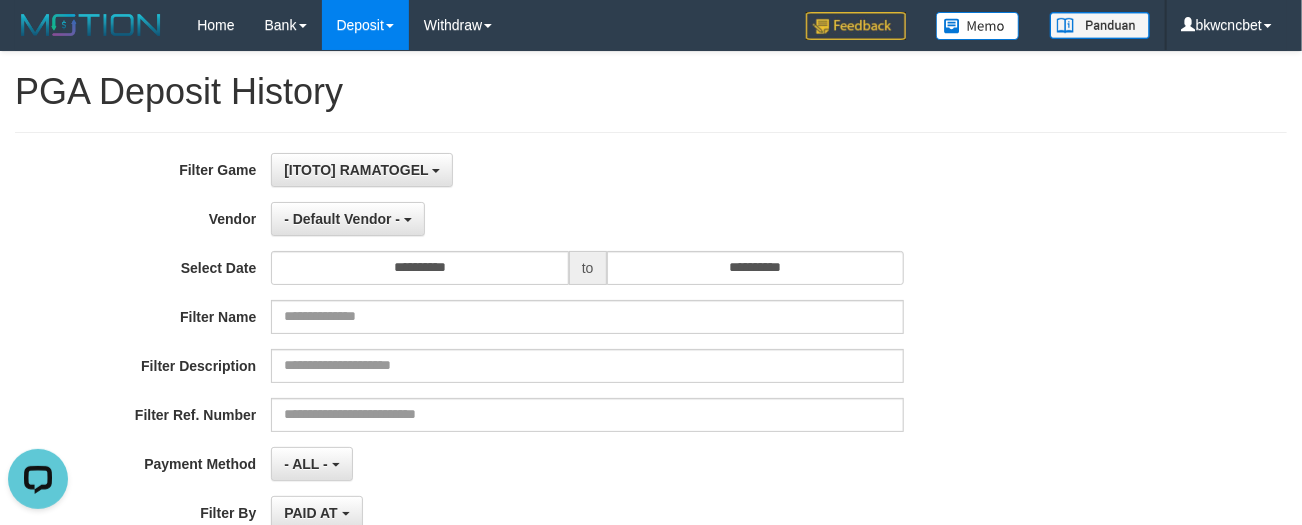 scroll, scrollTop: 36, scrollLeft: 0, axis: vertical 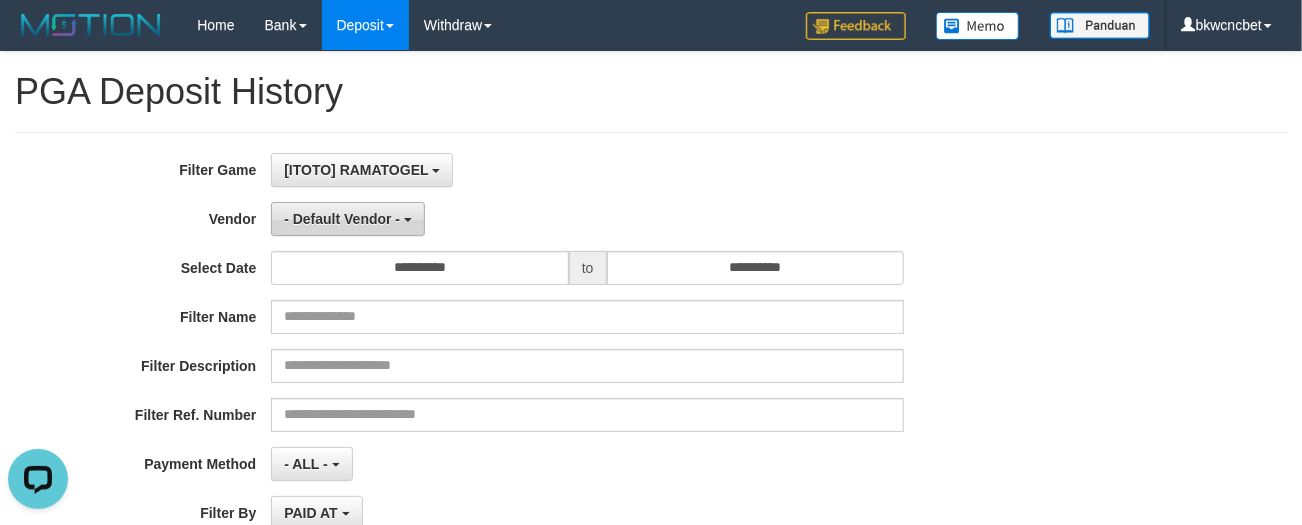 click on "- Default Vendor -" at bounding box center (348, 219) 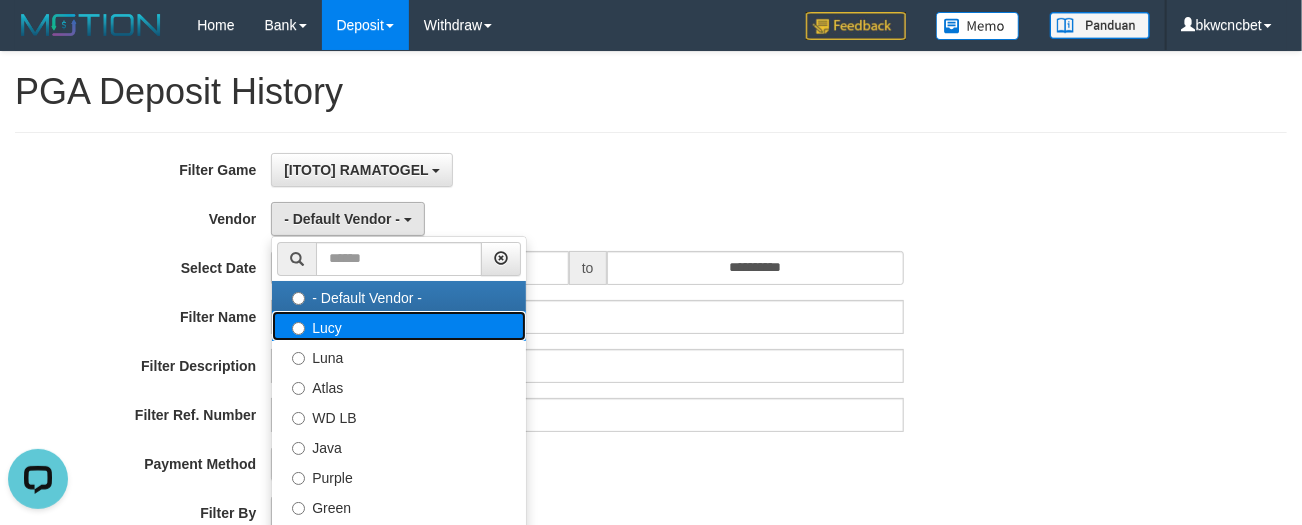 click on "Lucy" at bounding box center (399, 326) 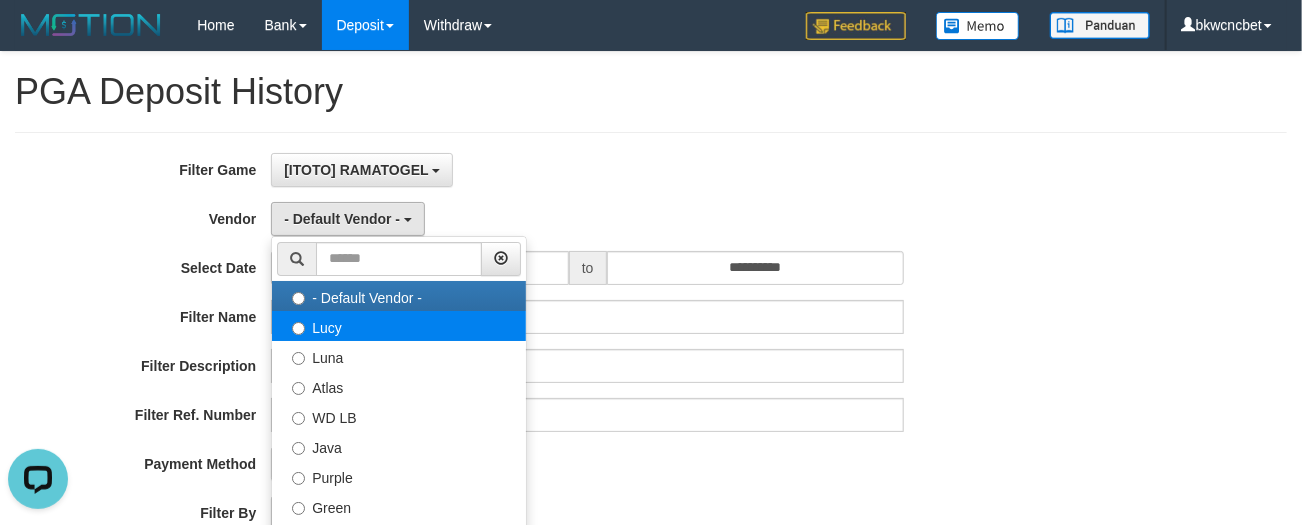 select on "**********" 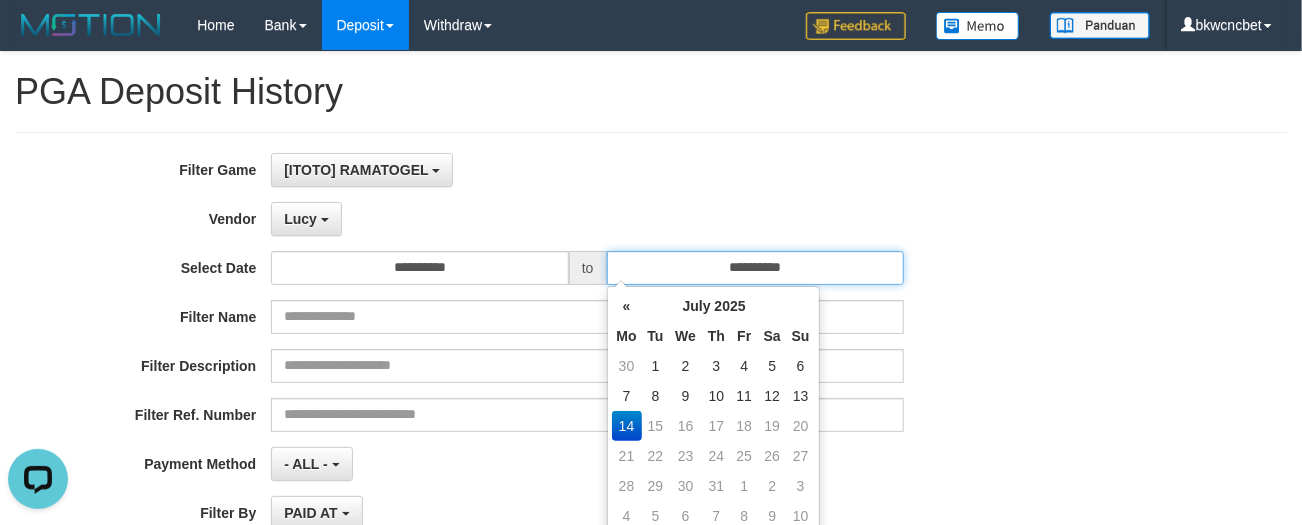 click on "**********" at bounding box center (756, 268) 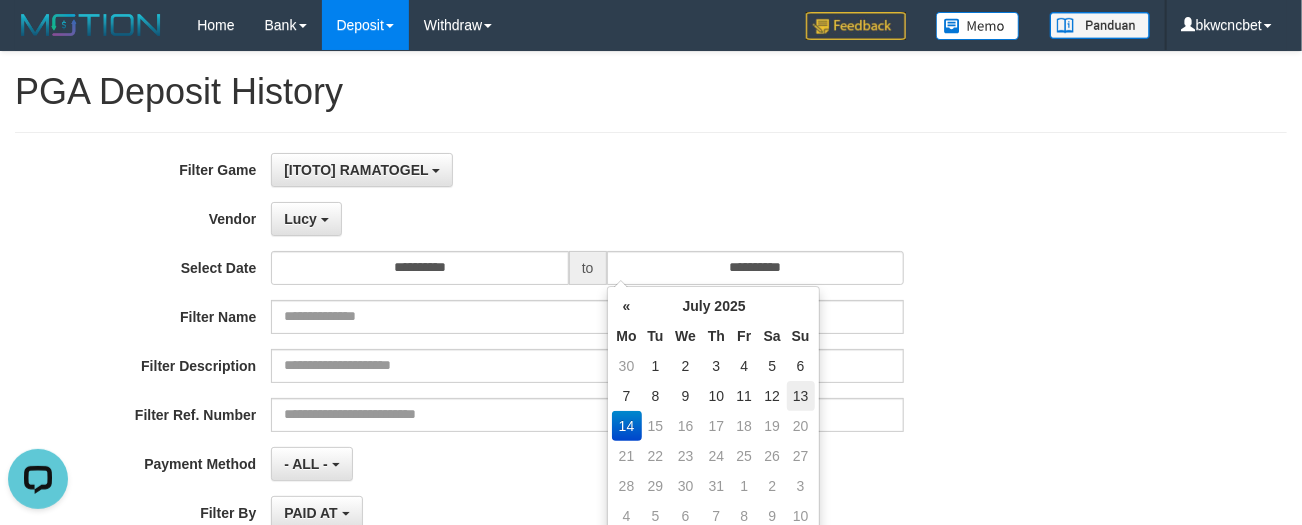 click on "13" at bounding box center (801, 396) 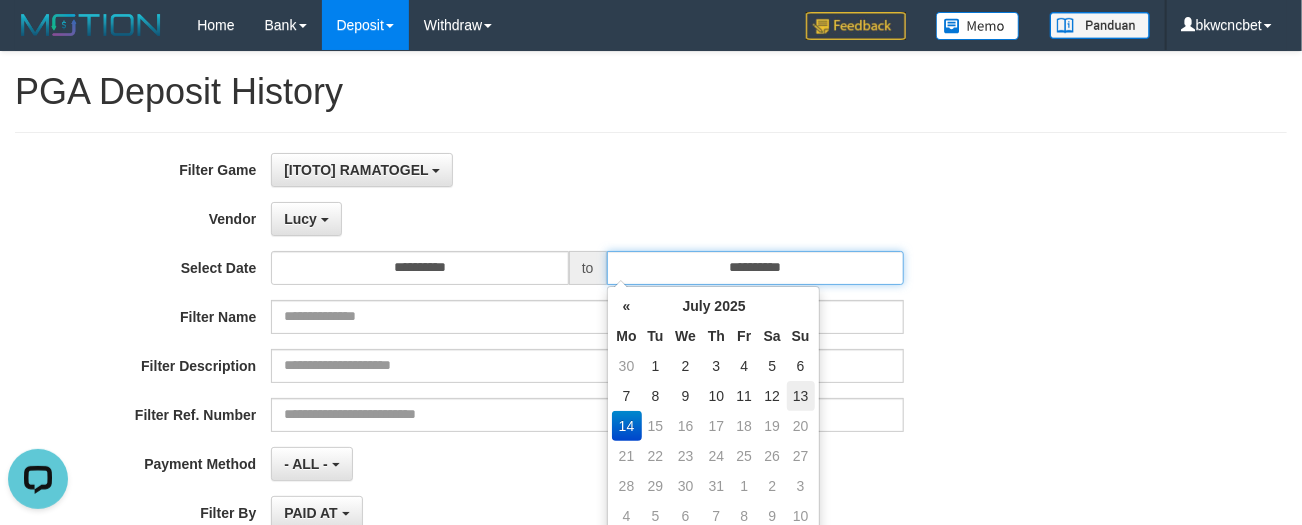 type on "**********" 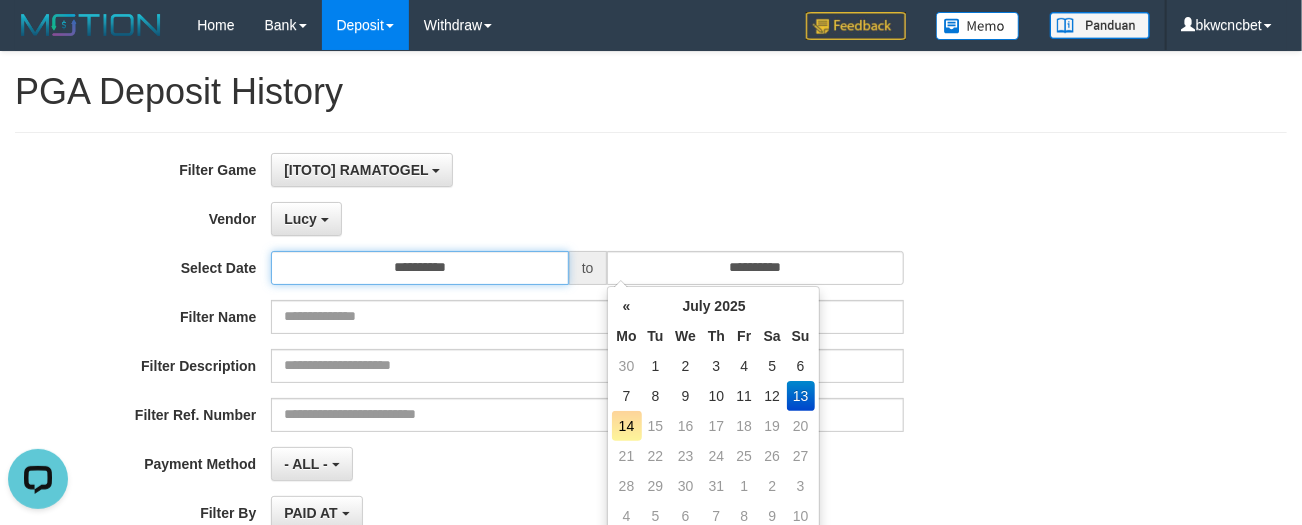 click on "**********" at bounding box center [420, 268] 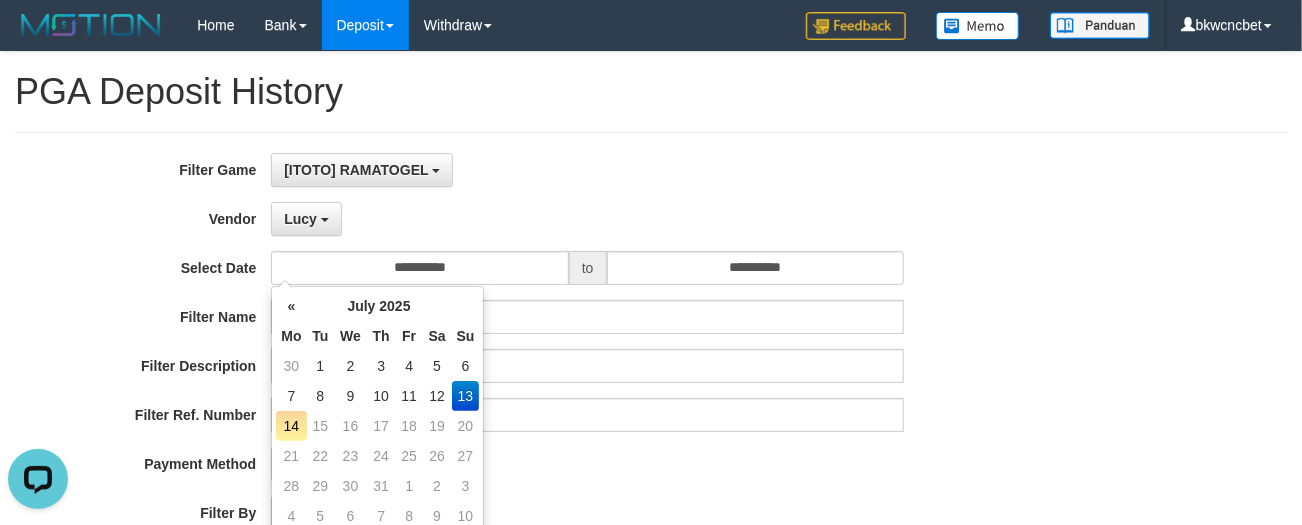 click on "[FIRST]    - Default Vendor -  [FIRST]  [LAST]  Atlas  WD LB  Java  Purple  Green  Gigantic  Aladin  Dubai  Alibaba  Grape  Gameboy  Bigon  Allstar  Xtr  Gama  IBX11  Selat  Borde  Indahjualpulsa  Lemavo  Gogogoy  Itudo  Yuwanatopup  Sidikgame  Voucher100  Awalpulsa  Lambda  Combo  IBX3 NUANSATOPUP  IBX3 Pusatjualpulsa  IBX3 Itemgame  IBX3 SILAKSA  IBX3 Makmurvoucher  IBX3 MAKMURTOPUP  IBX3 Pilihvoucher" at bounding box center (587, 219) 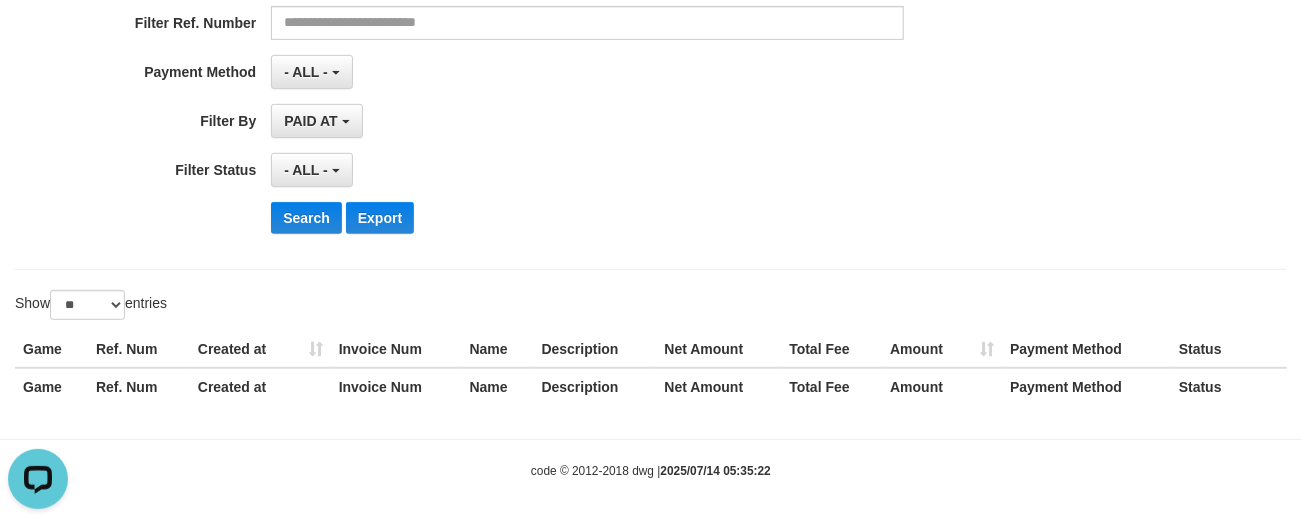 scroll, scrollTop: 393, scrollLeft: 0, axis: vertical 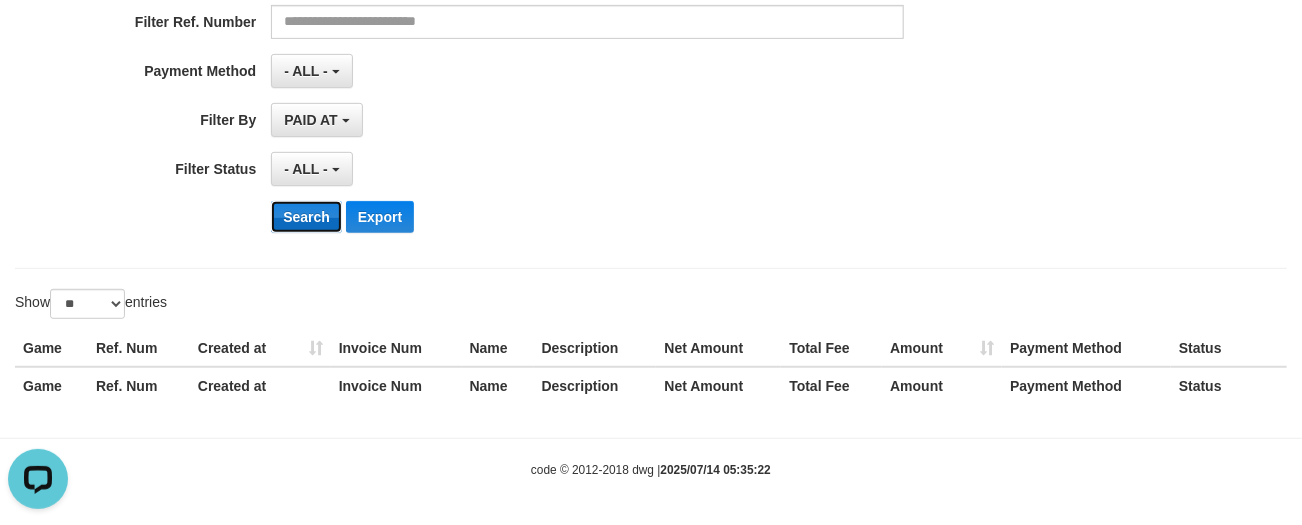 click on "Search" at bounding box center (306, 217) 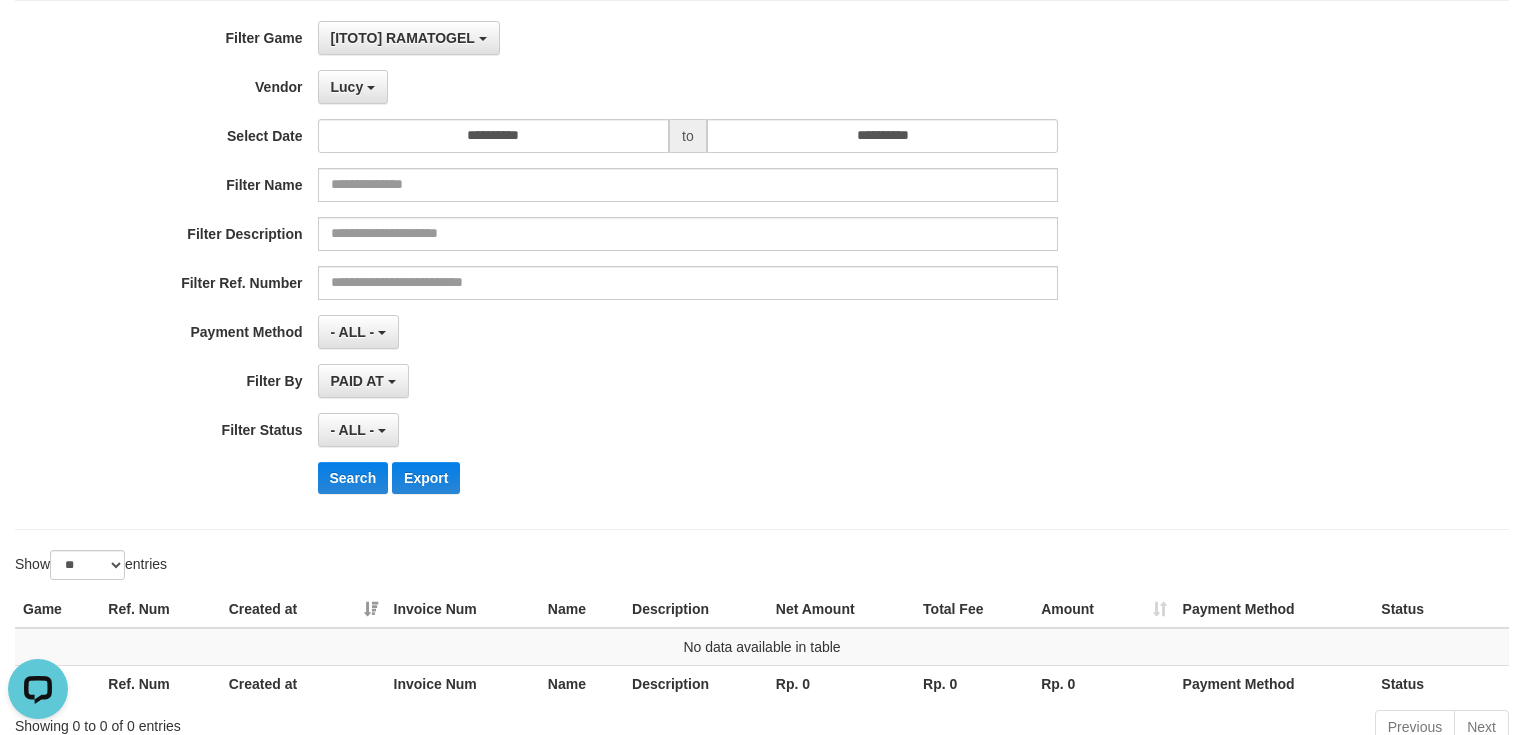 scroll, scrollTop: 0, scrollLeft: 0, axis: both 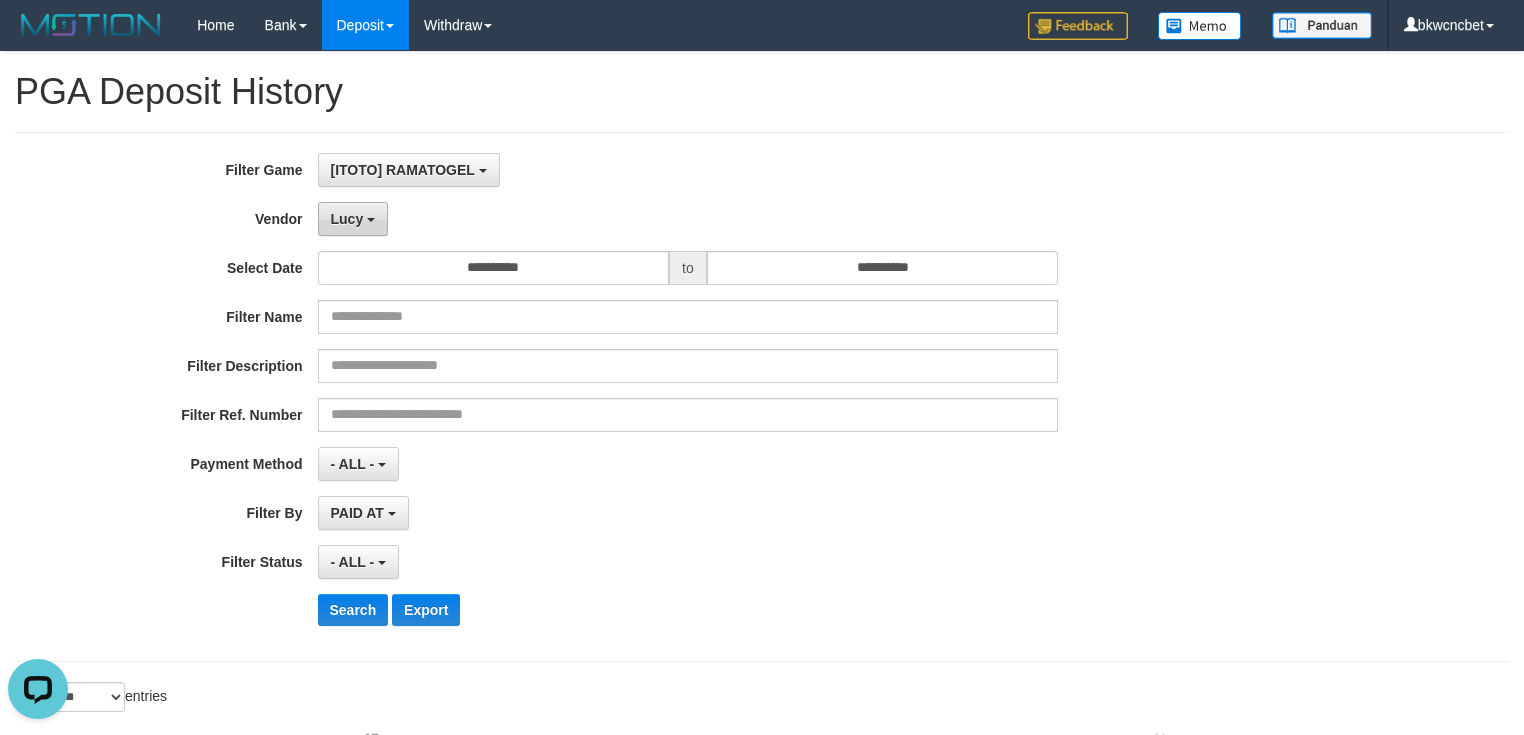 click on "Lucy" at bounding box center (353, 219) 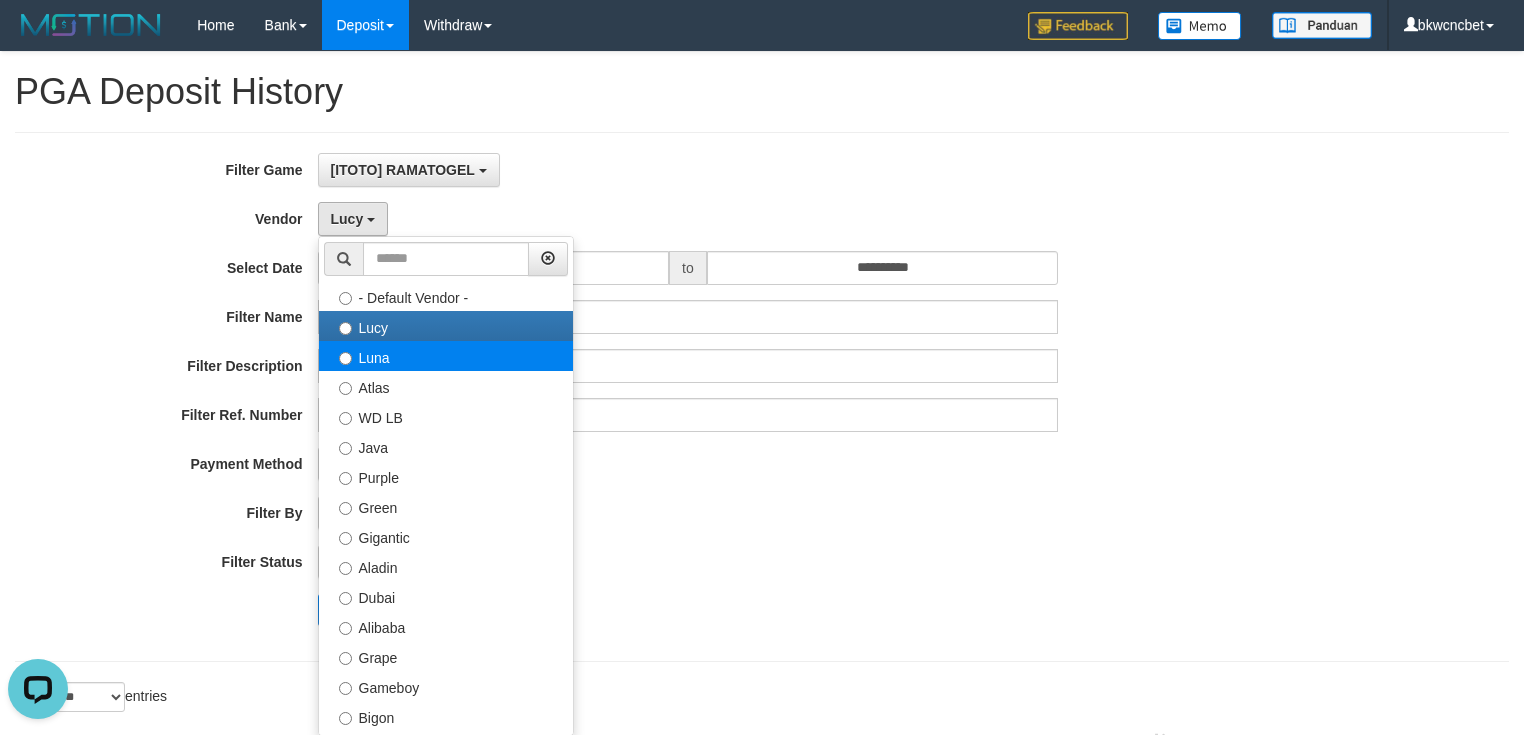 drag, startPoint x: 385, startPoint y: 336, endPoint x: 388, endPoint y: 355, distance: 19.235384 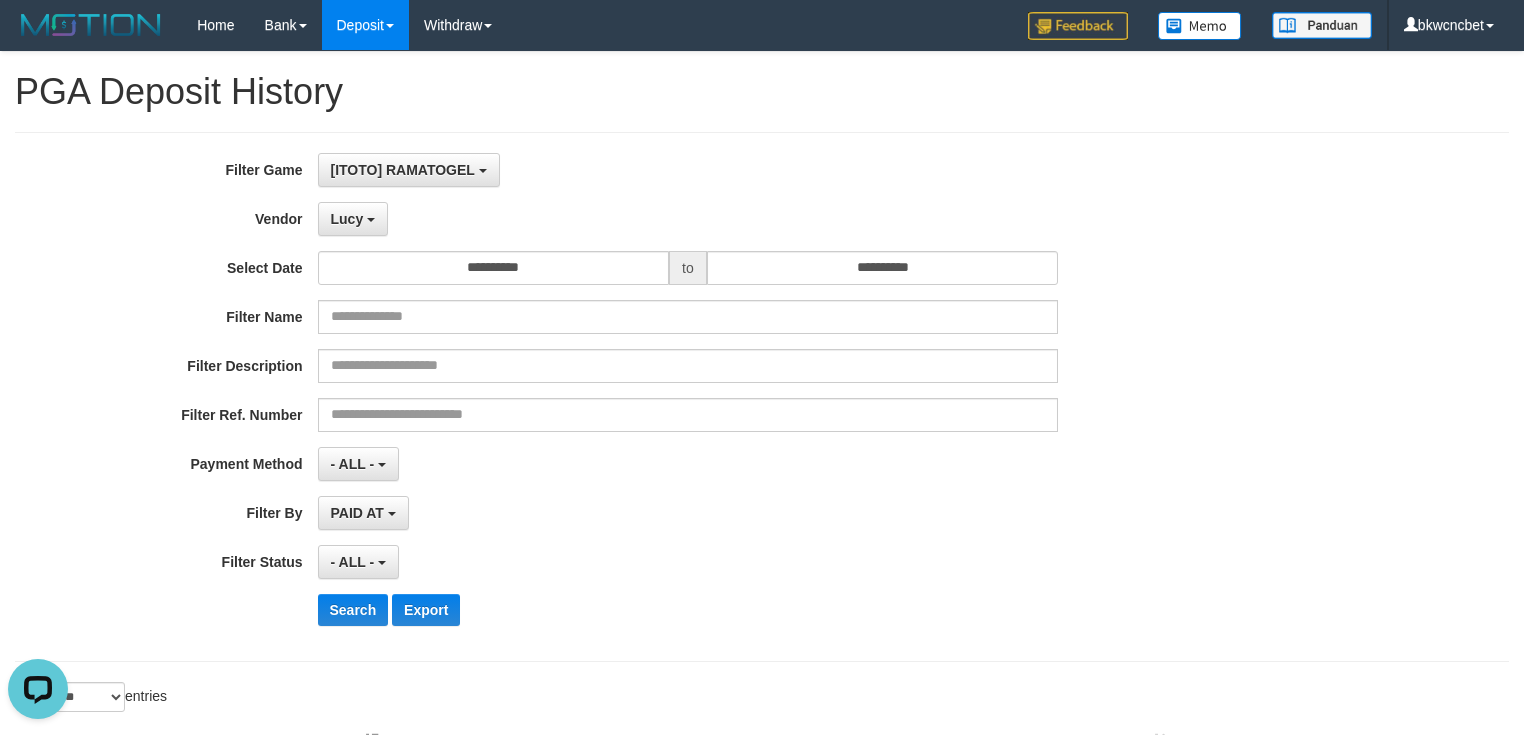 scroll, scrollTop: 240, scrollLeft: 0, axis: vertical 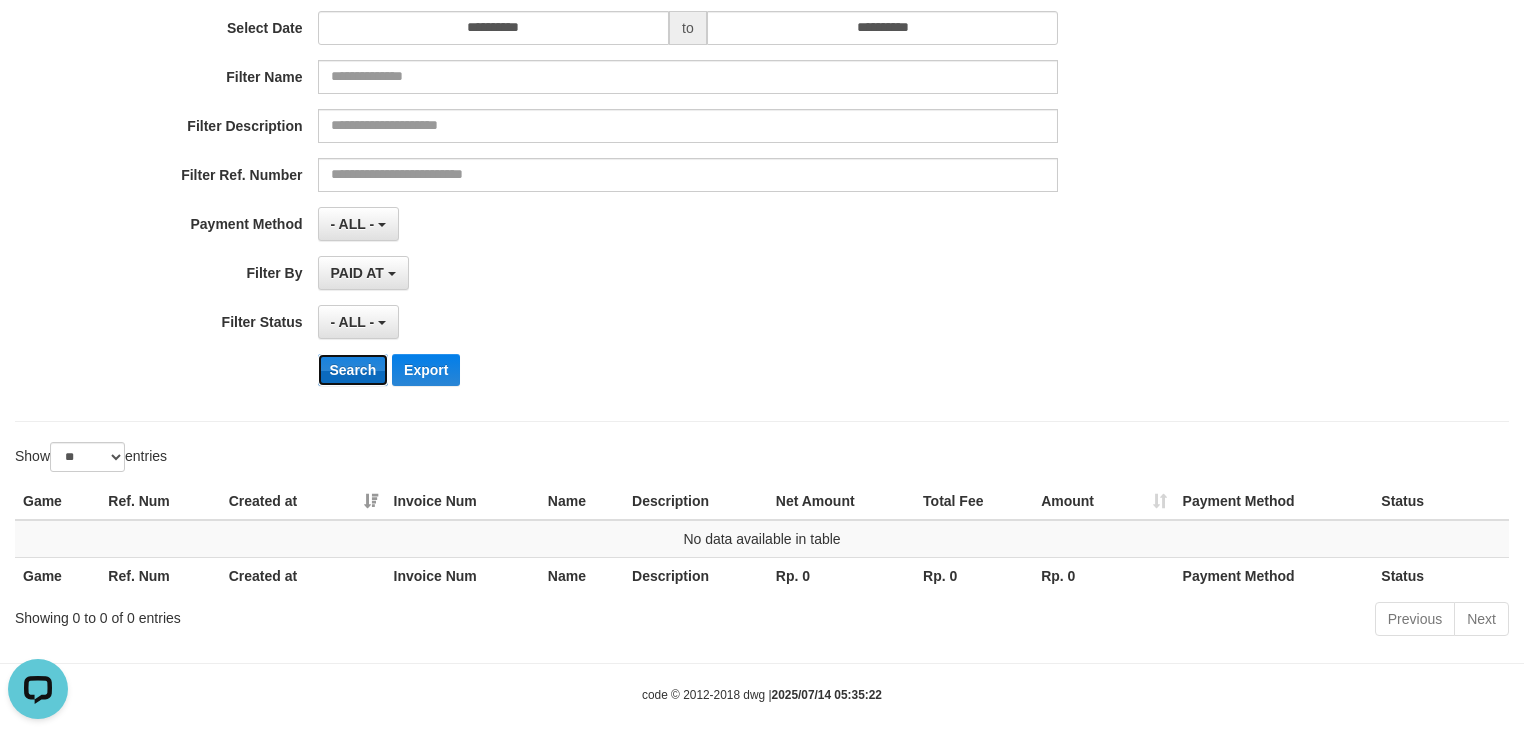 click on "Search" at bounding box center (353, 370) 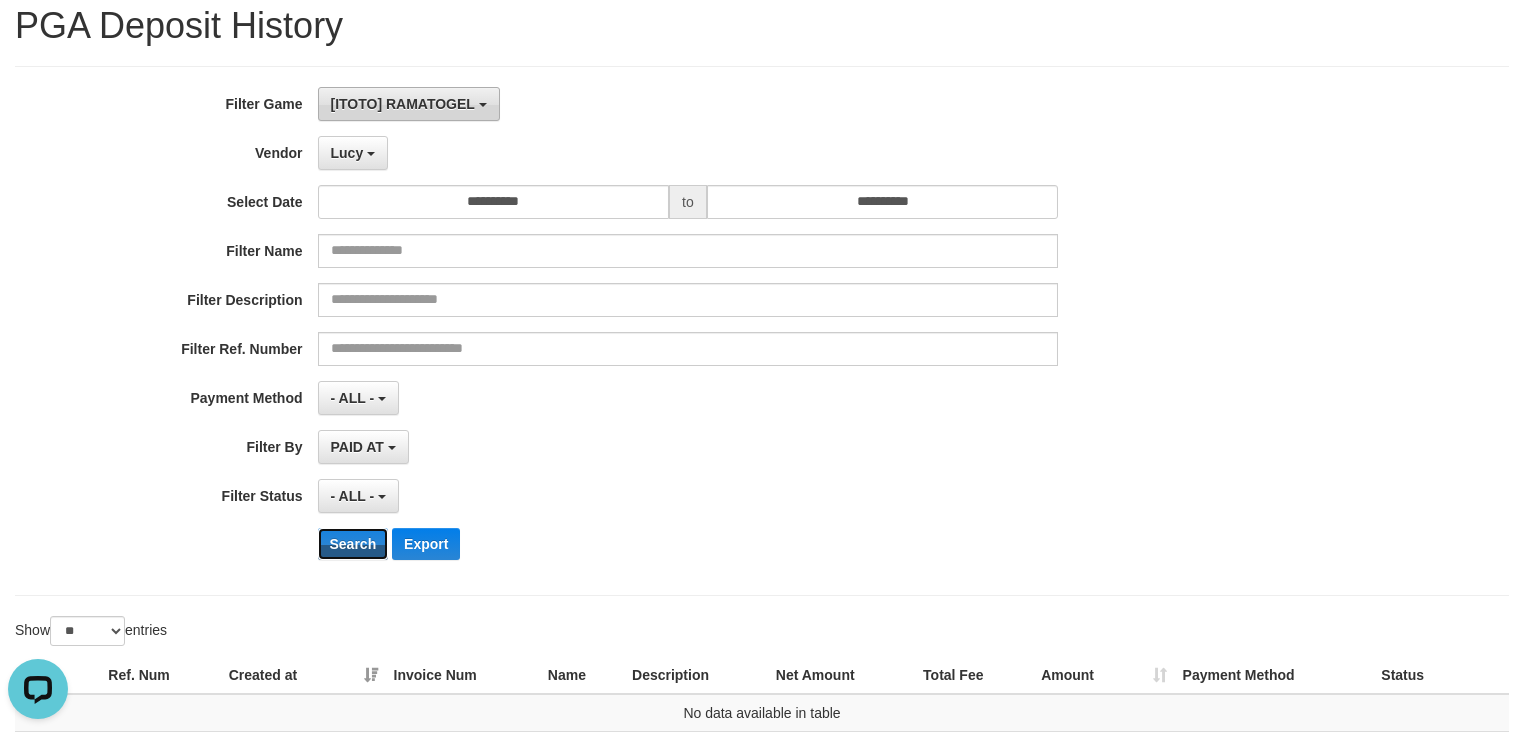 scroll, scrollTop: 0, scrollLeft: 0, axis: both 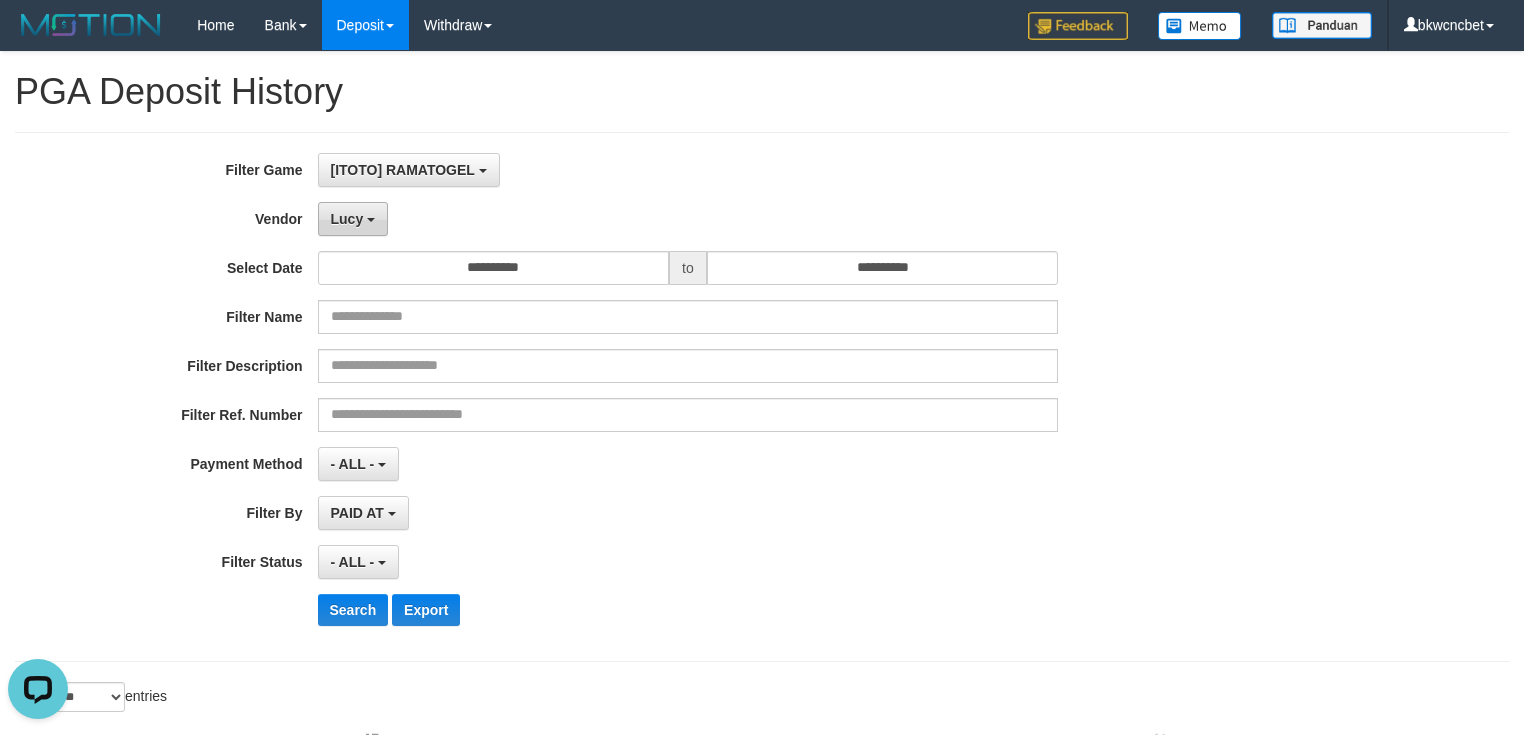 click on "Lucy" at bounding box center [353, 219] 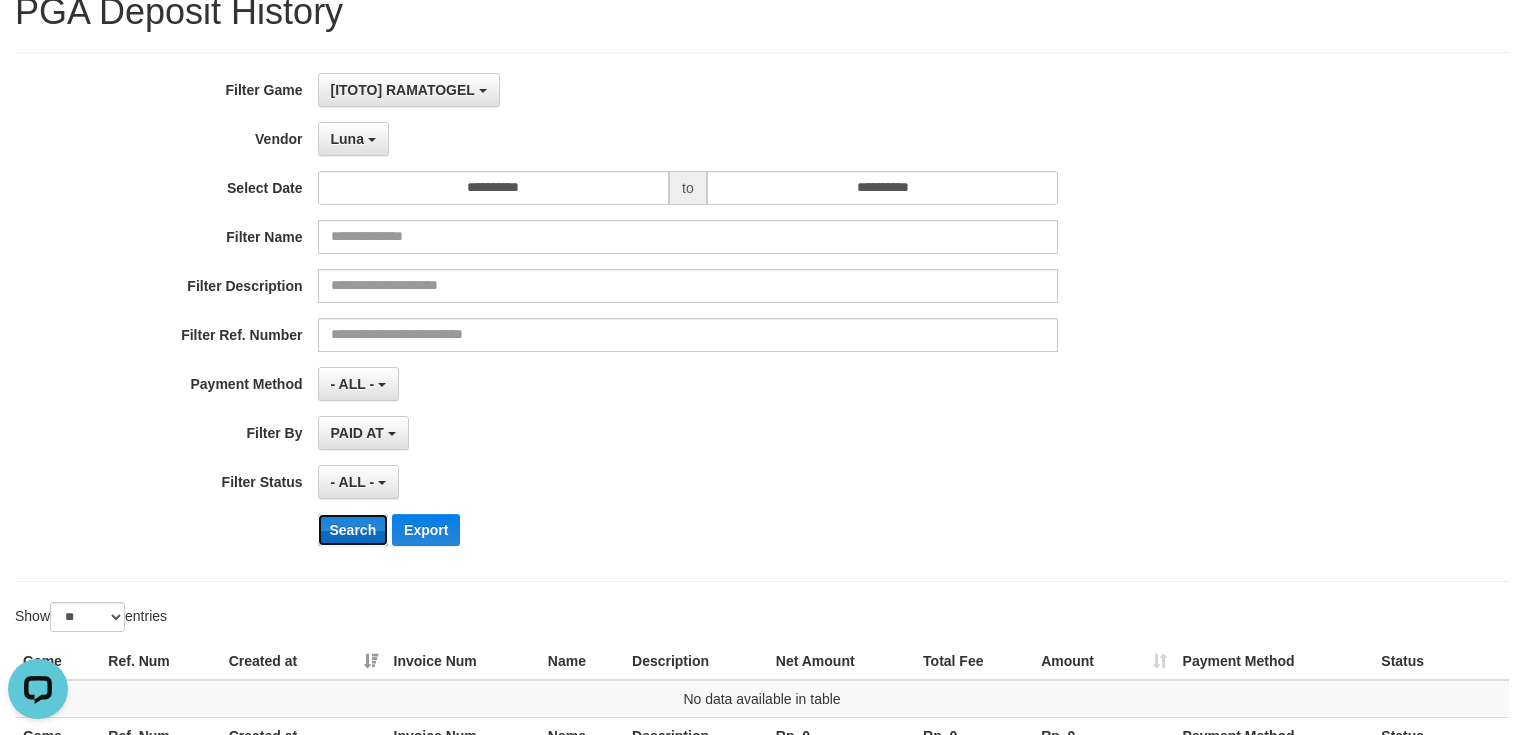 click on "Search" at bounding box center (353, 530) 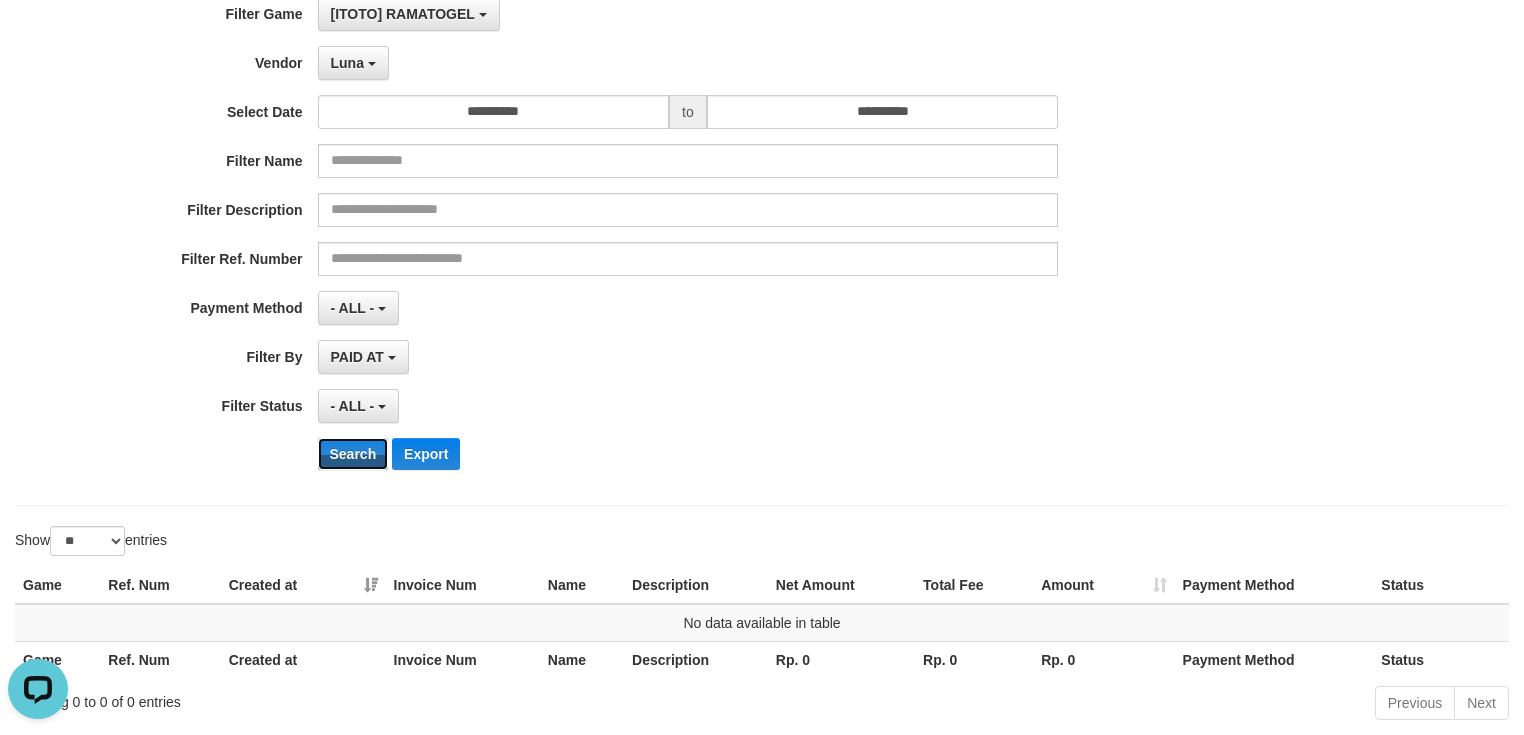 scroll, scrollTop: 0, scrollLeft: 0, axis: both 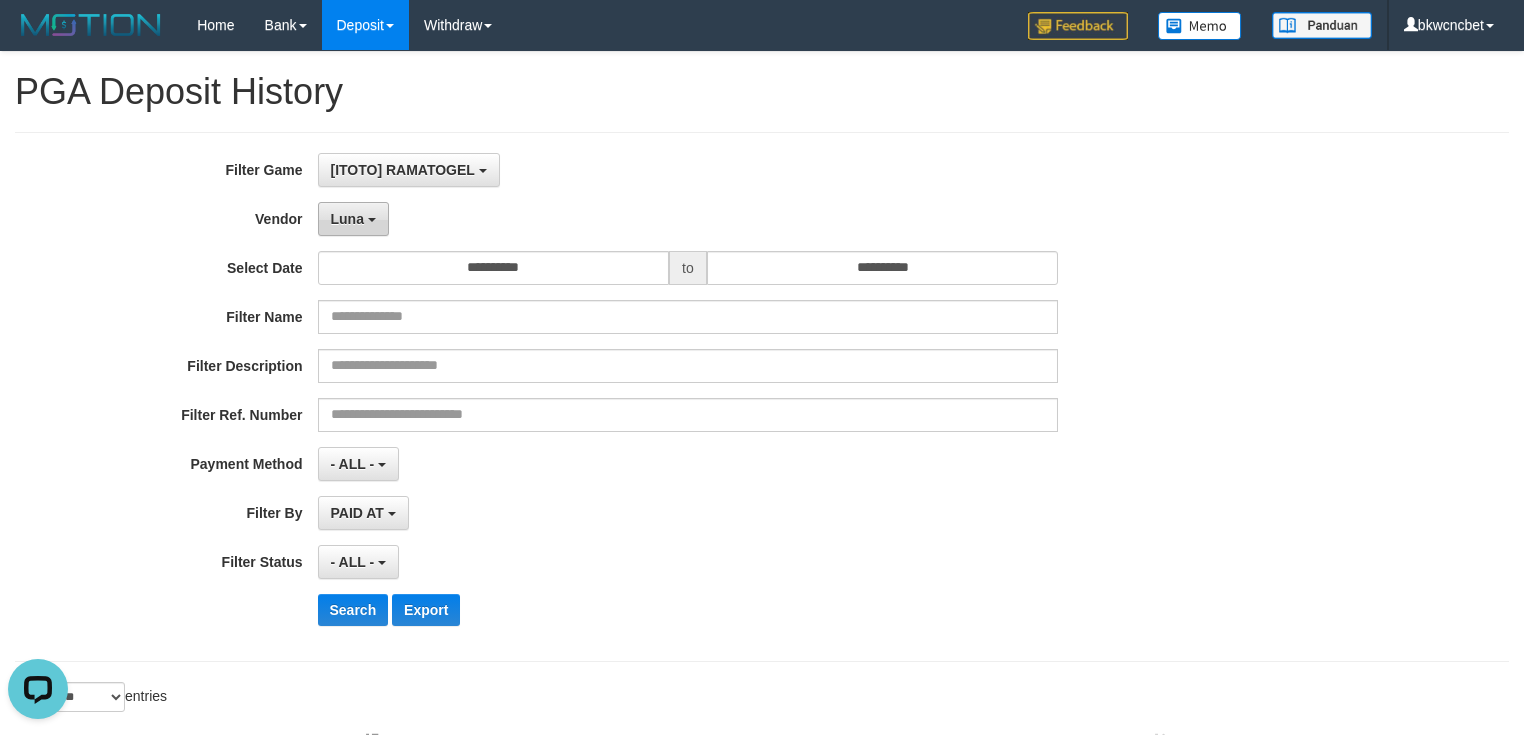 click on "Luna" at bounding box center (347, 219) 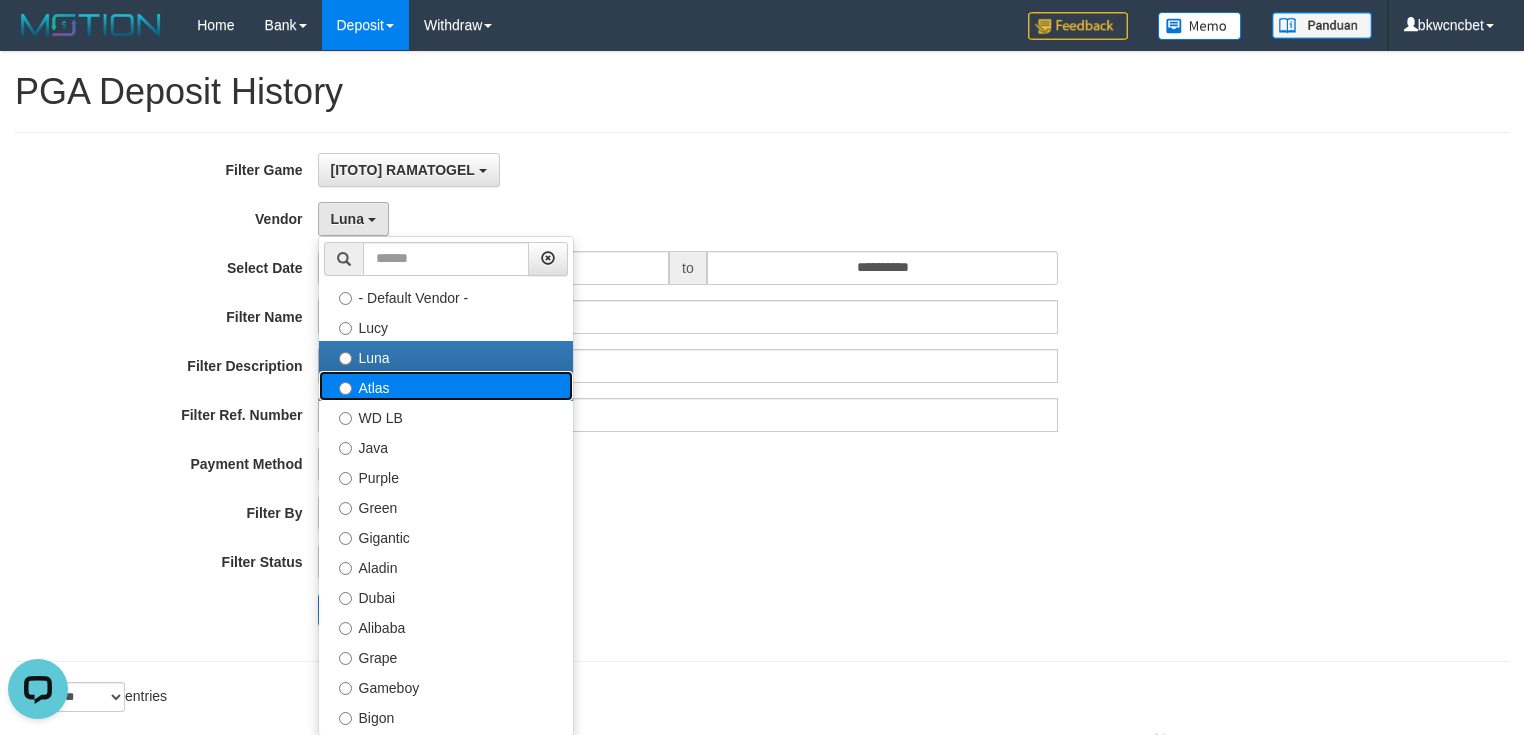 click on "Atlas" at bounding box center [446, 386] 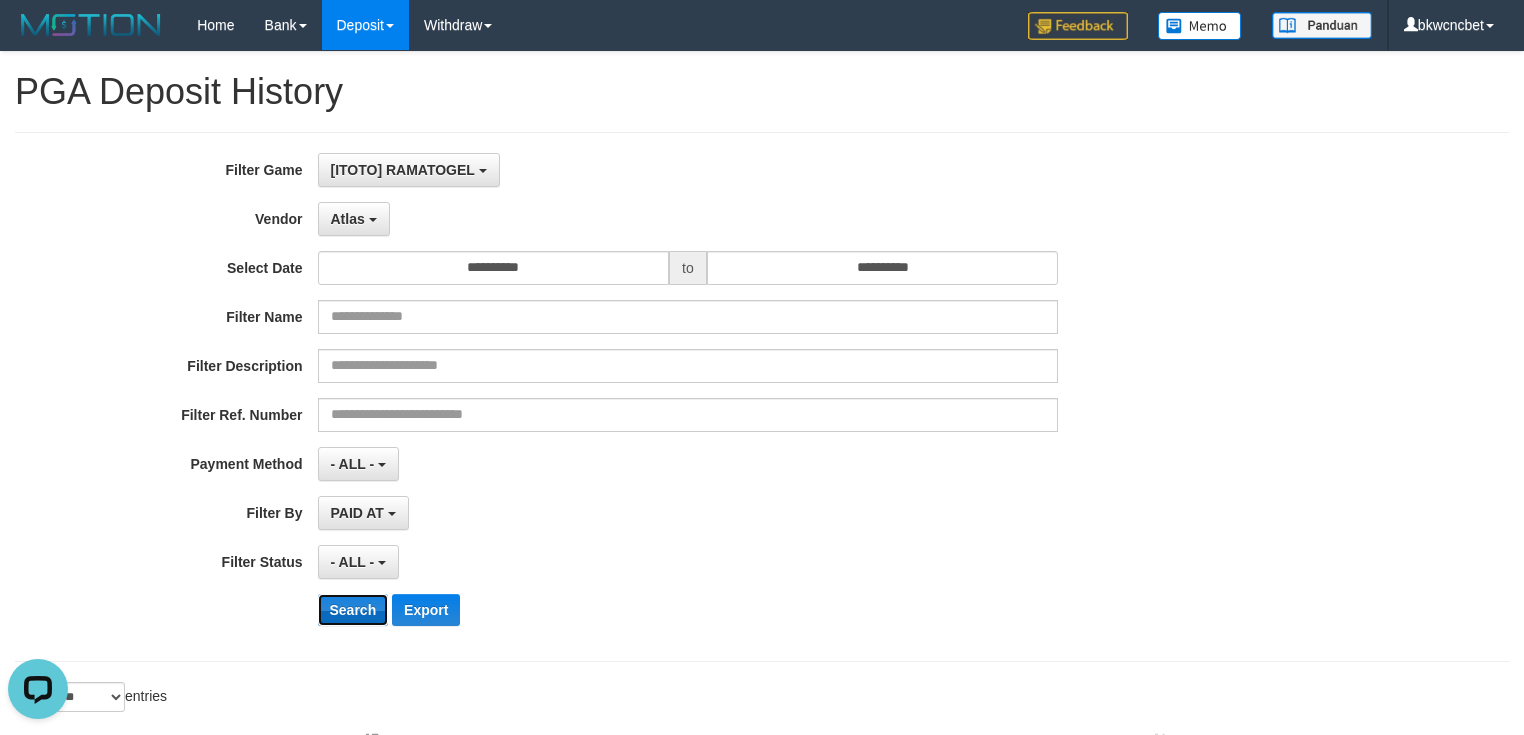click on "Search" at bounding box center [353, 610] 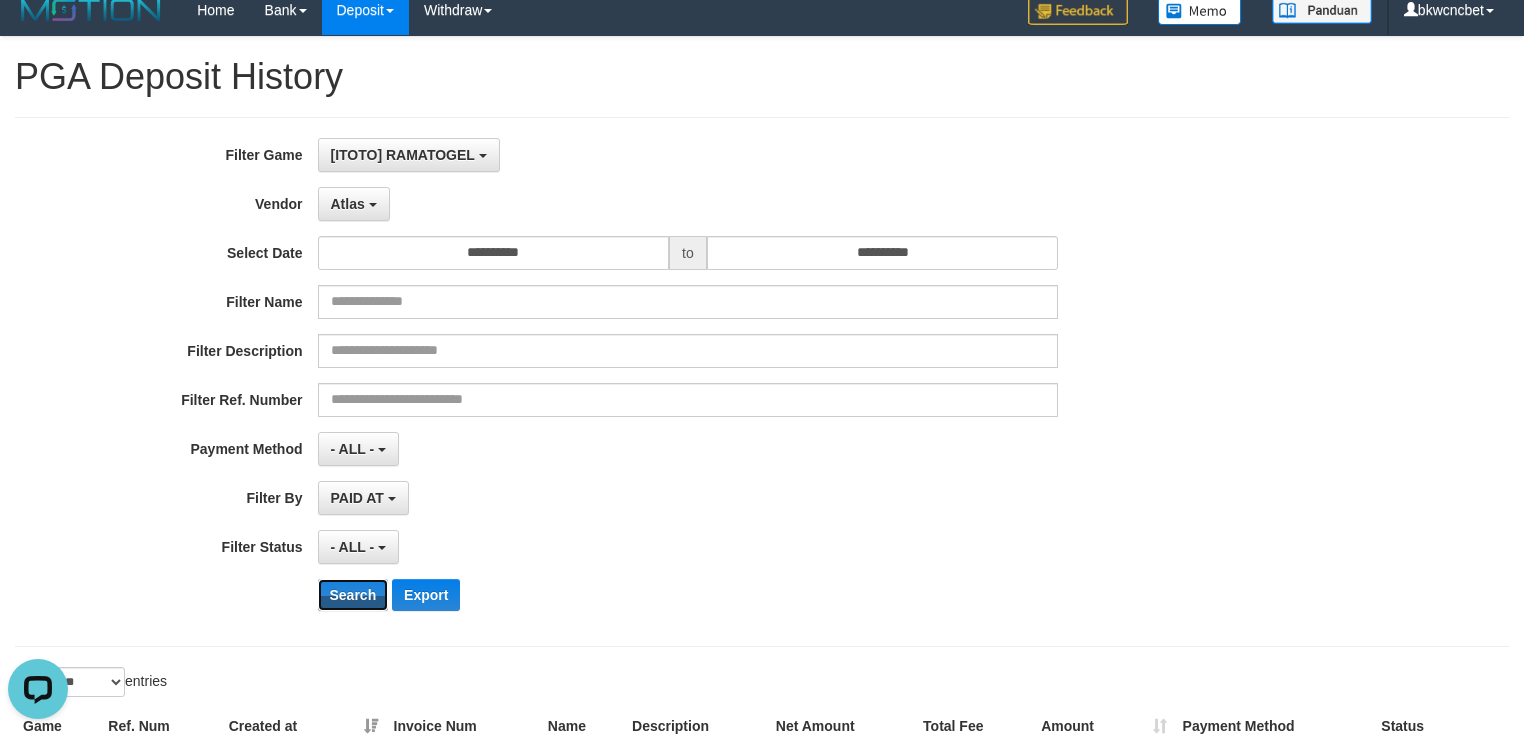 scroll, scrollTop: 0, scrollLeft: 0, axis: both 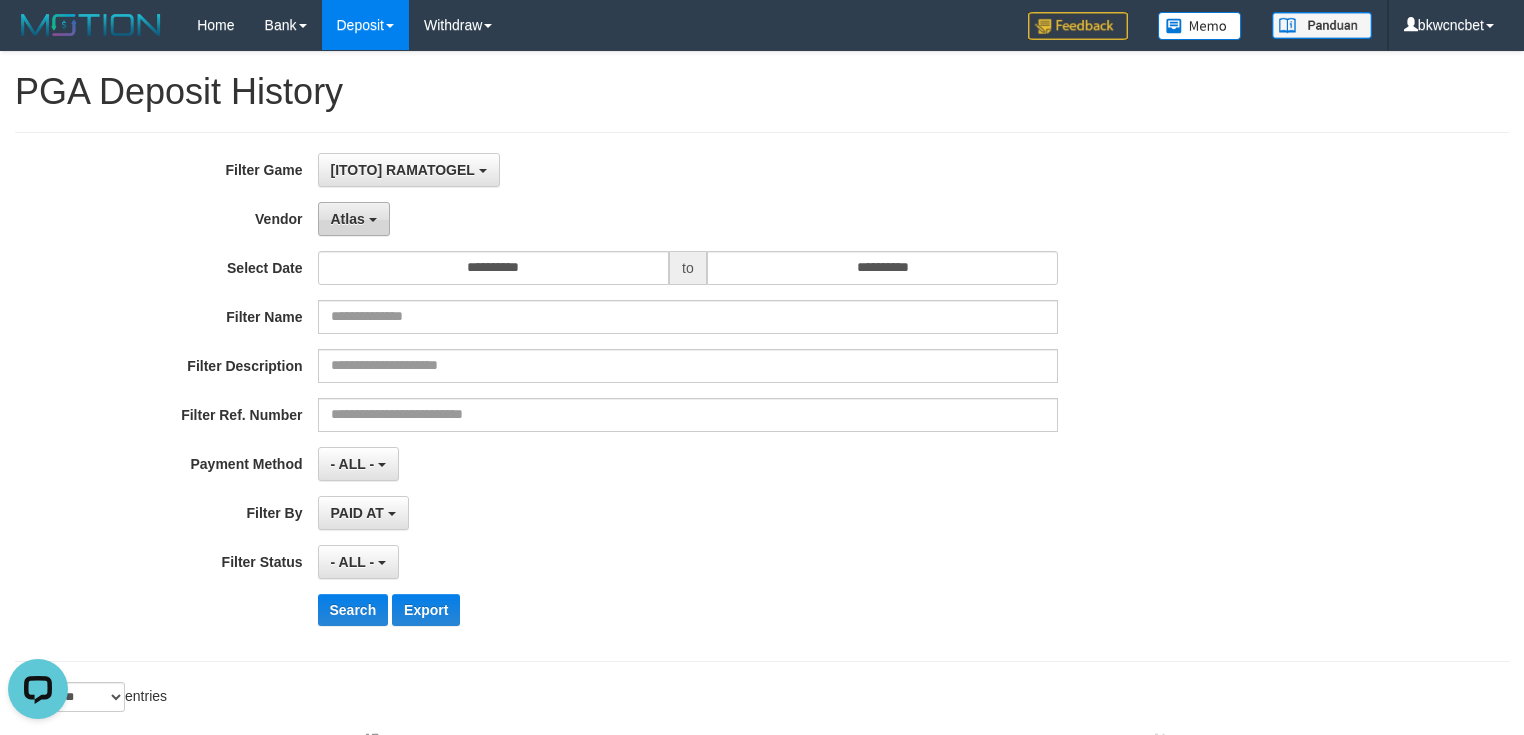 click on "Atlas" at bounding box center (354, 219) 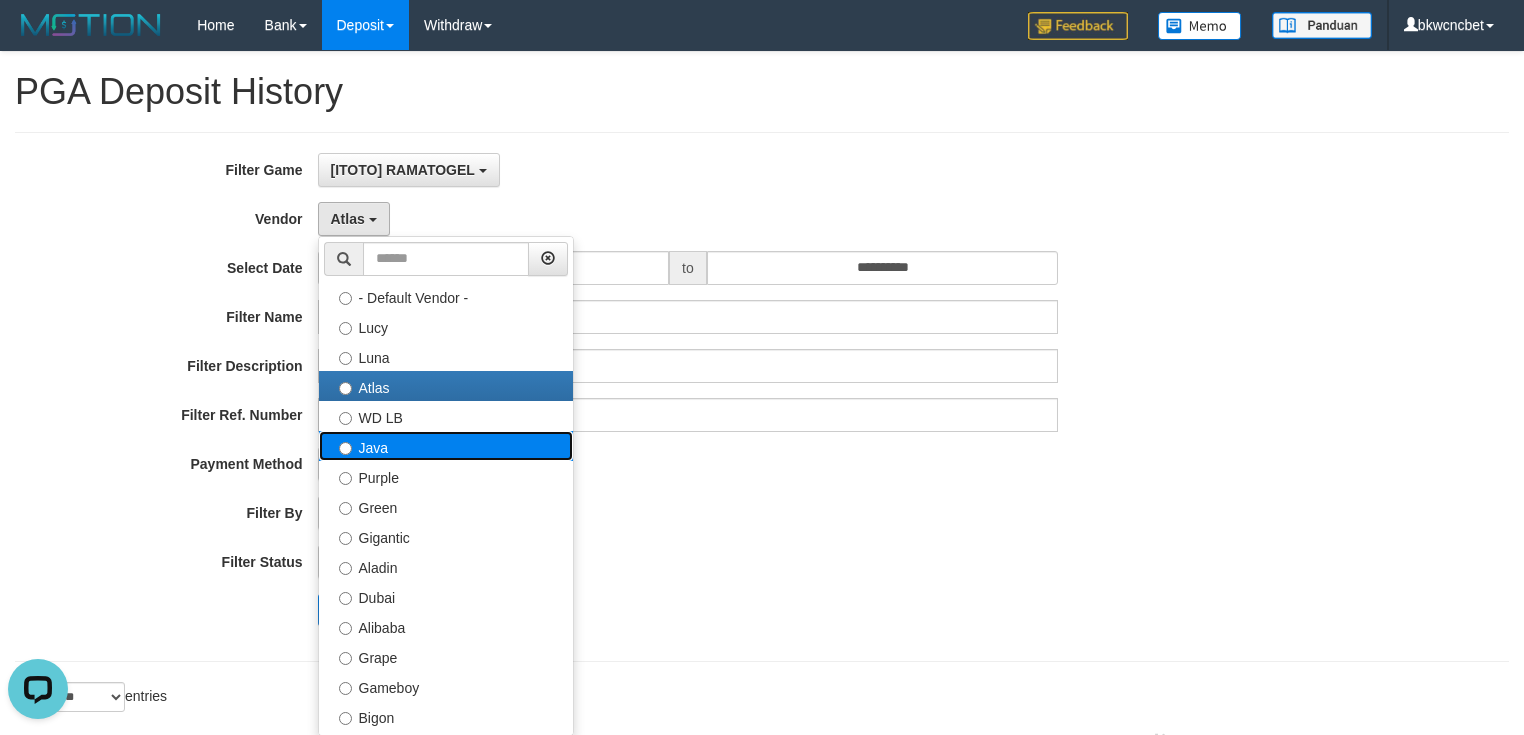 click on "Java" at bounding box center [446, 446] 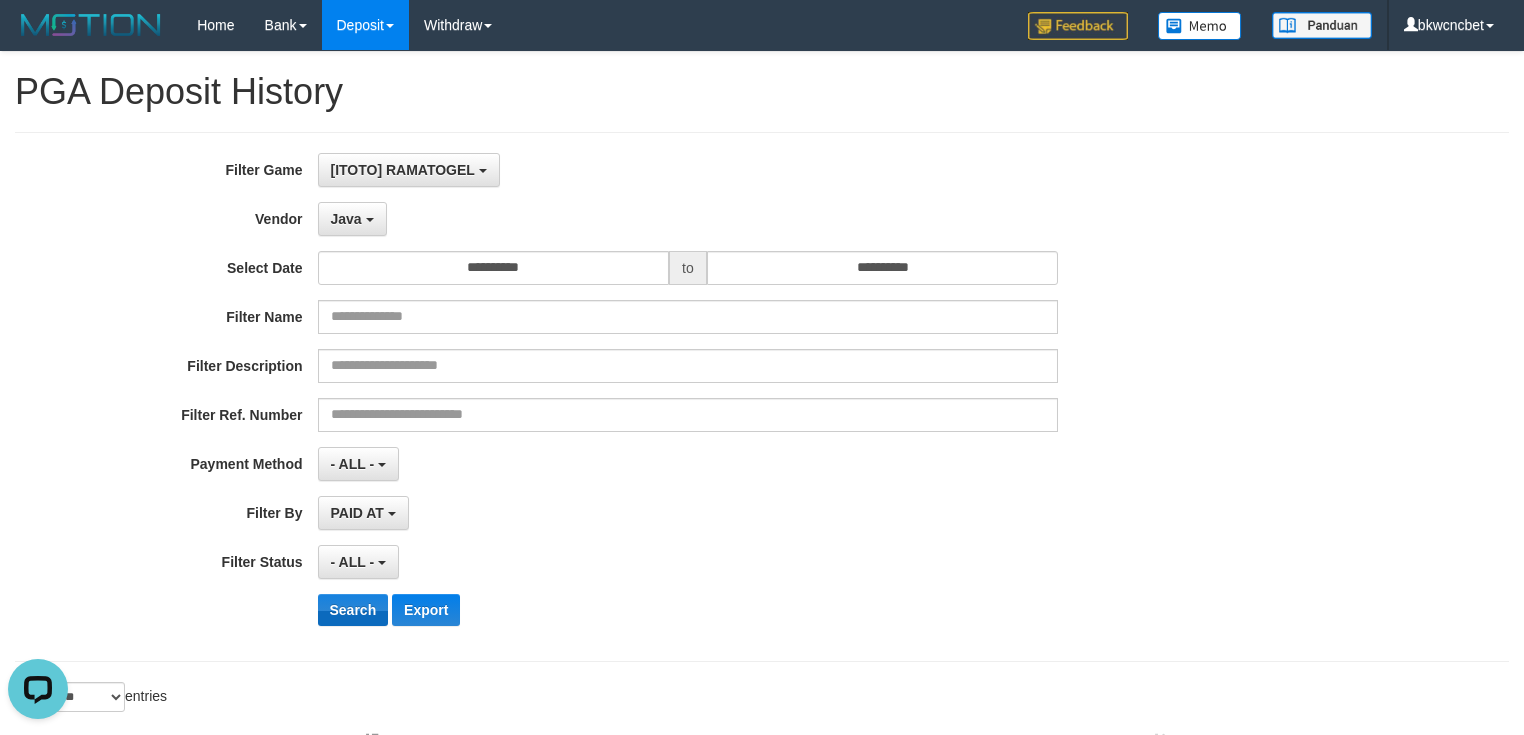 click on "**********" at bounding box center [635, 397] 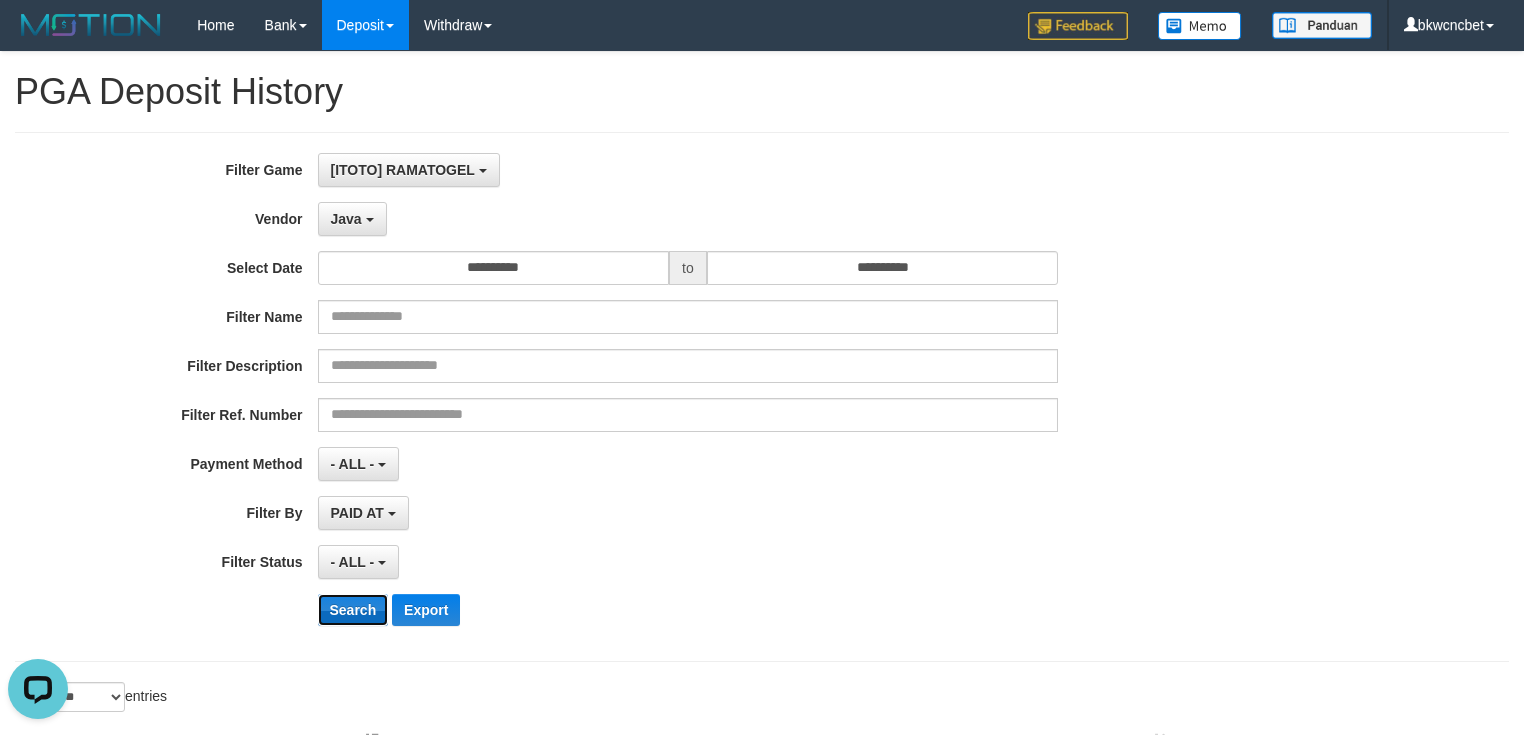 click on "Search" at bounding box center [353, 610] 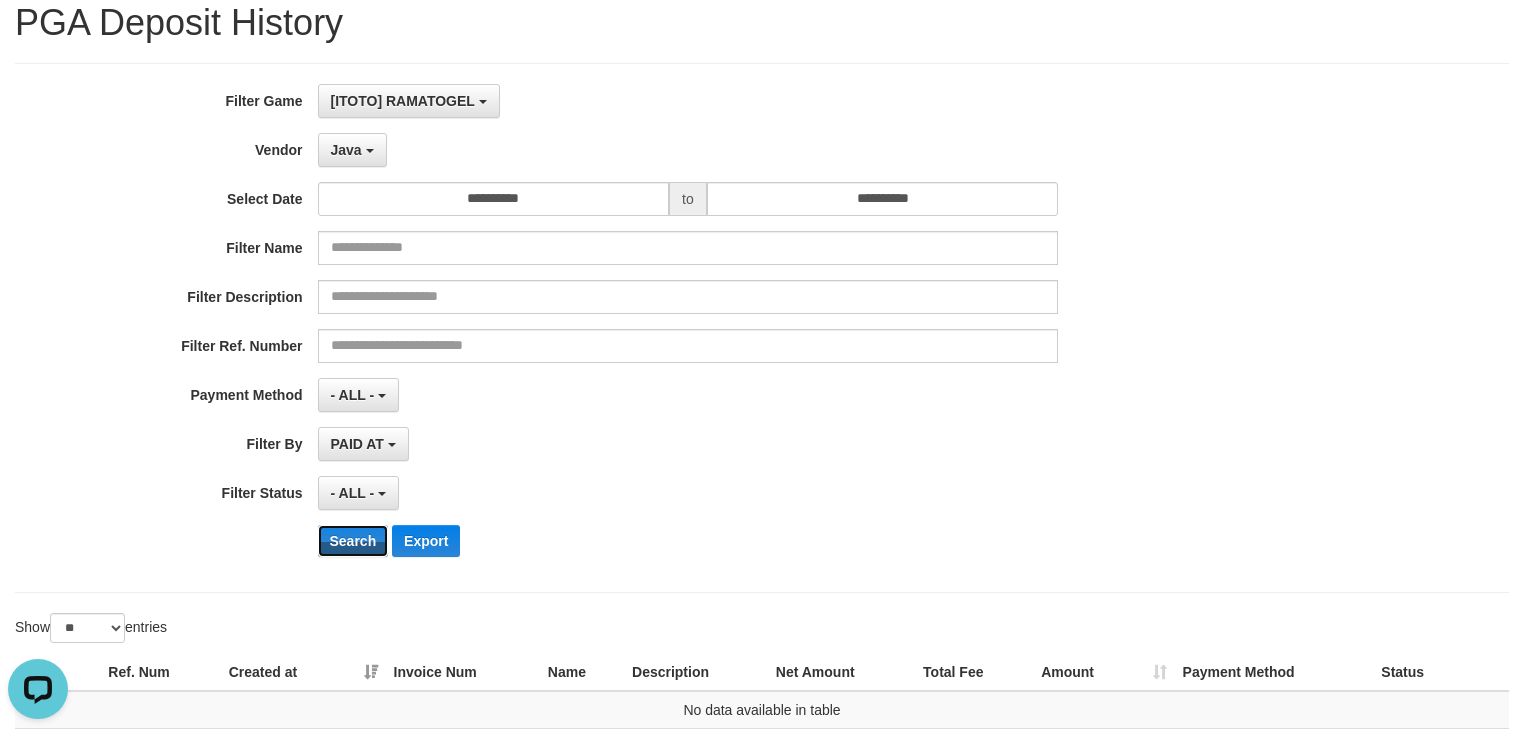 scroll, scrollTop: 0, scrollLeft: 0, axis: both 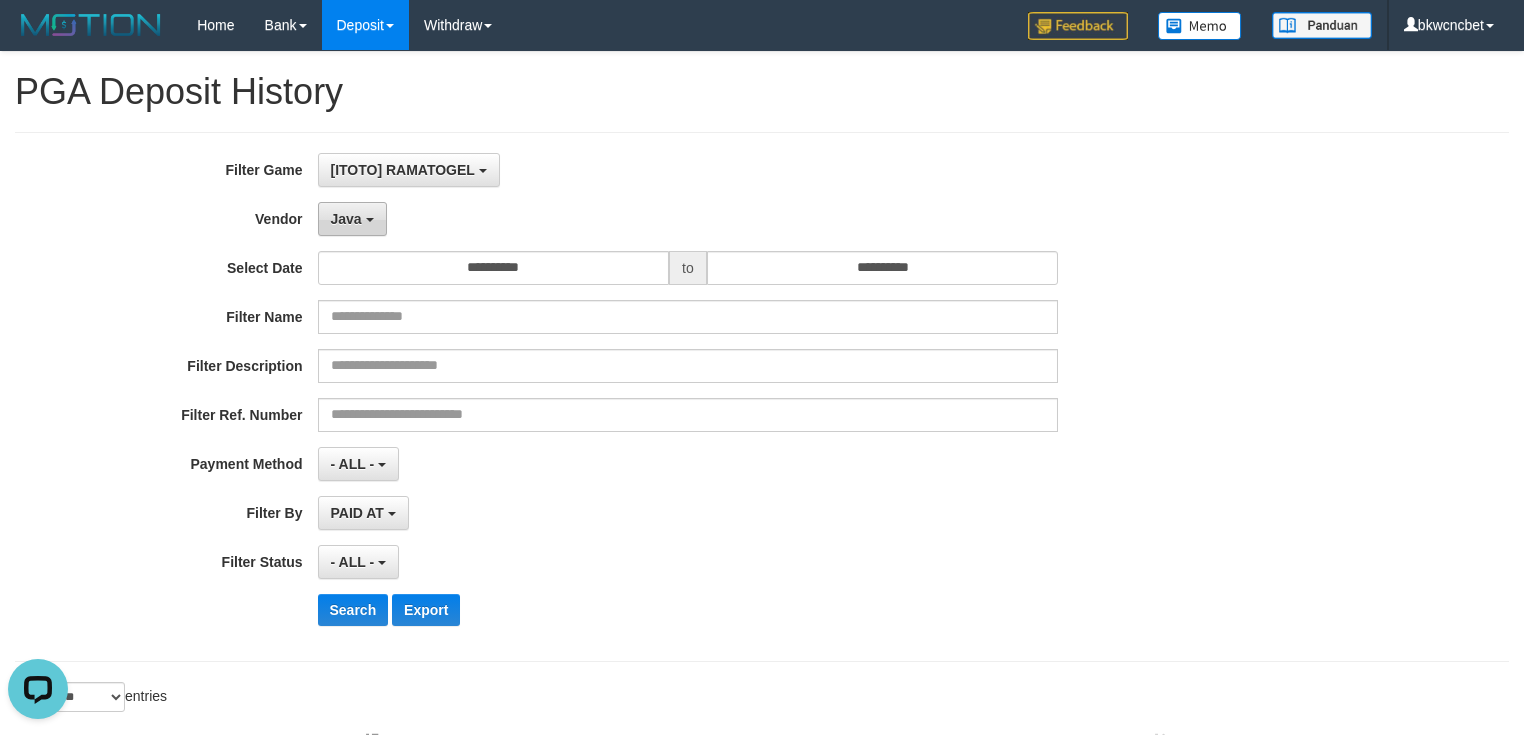 click on "Java" at bounding box center [346, 219] 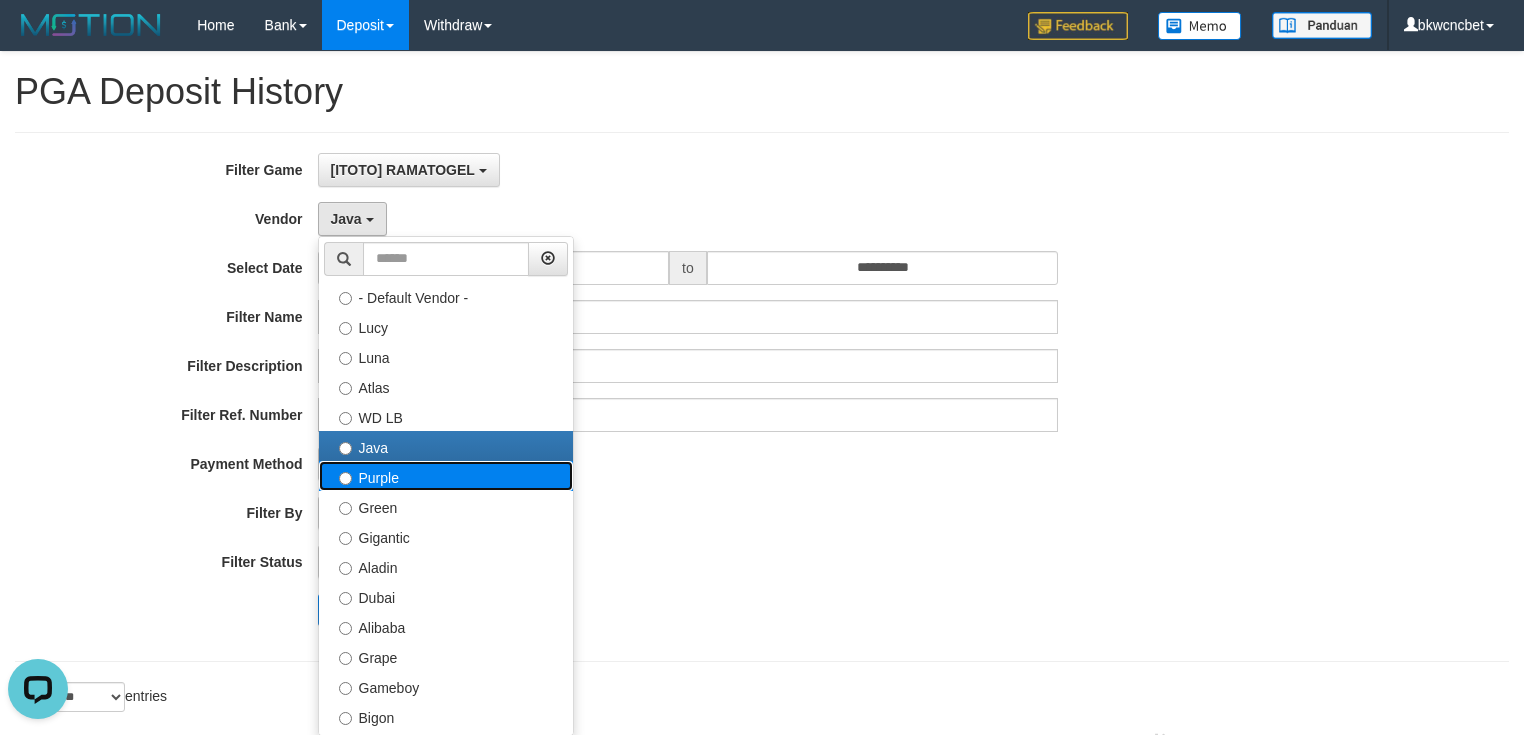 click on "Purple" at bounding box center (446, 476) 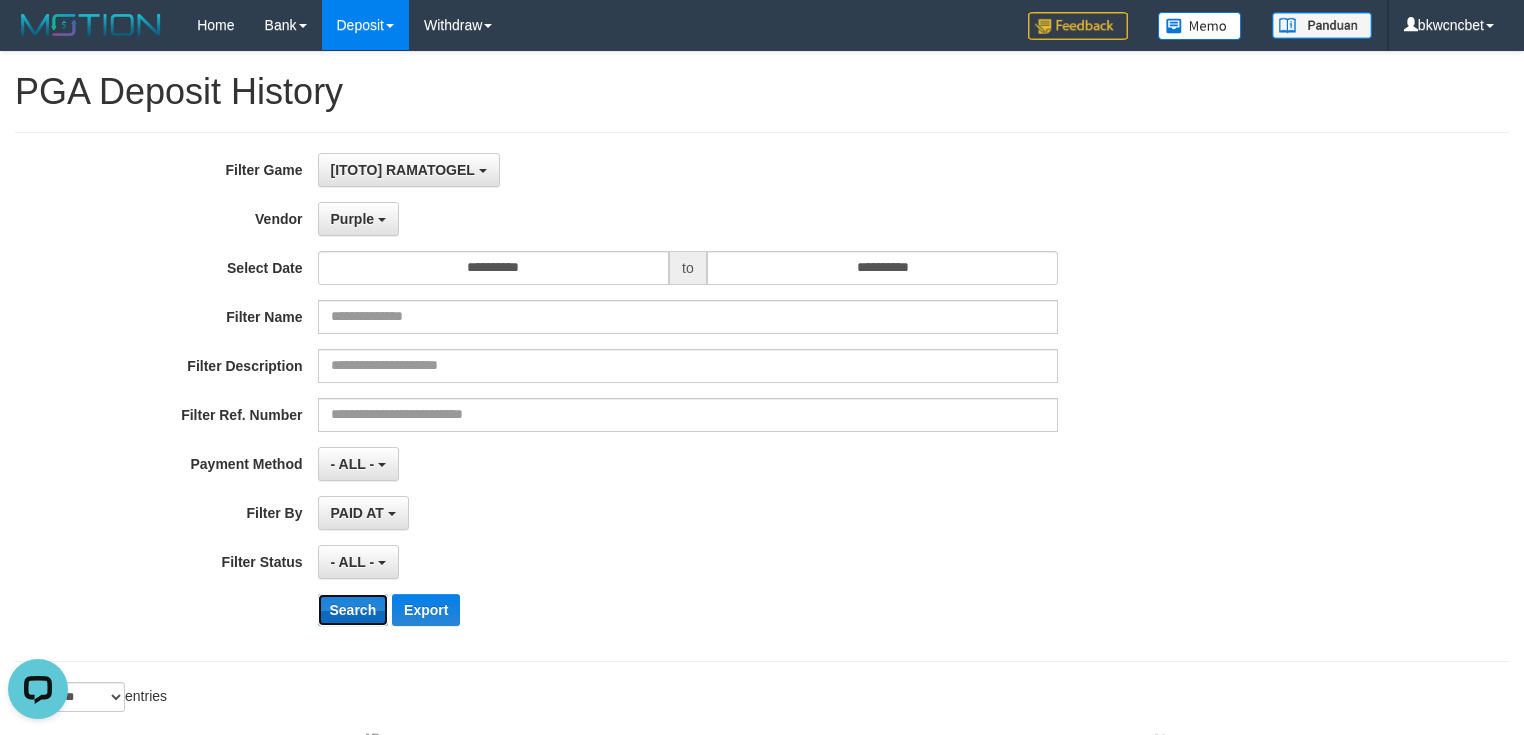 click on "Search" at bounding box center [353, 610] 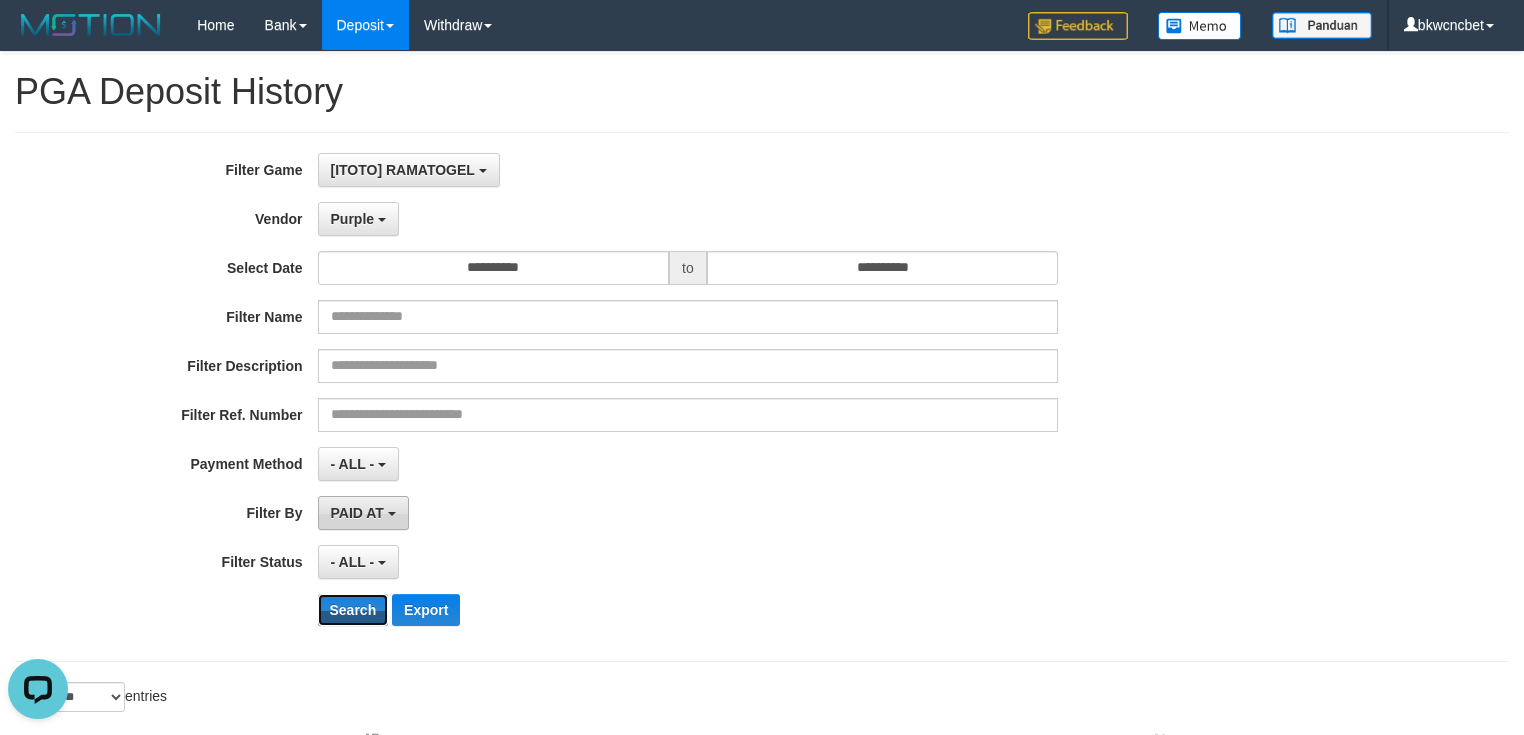 scroll, scrollTop: 0, scrollLeft: 0, axis: both 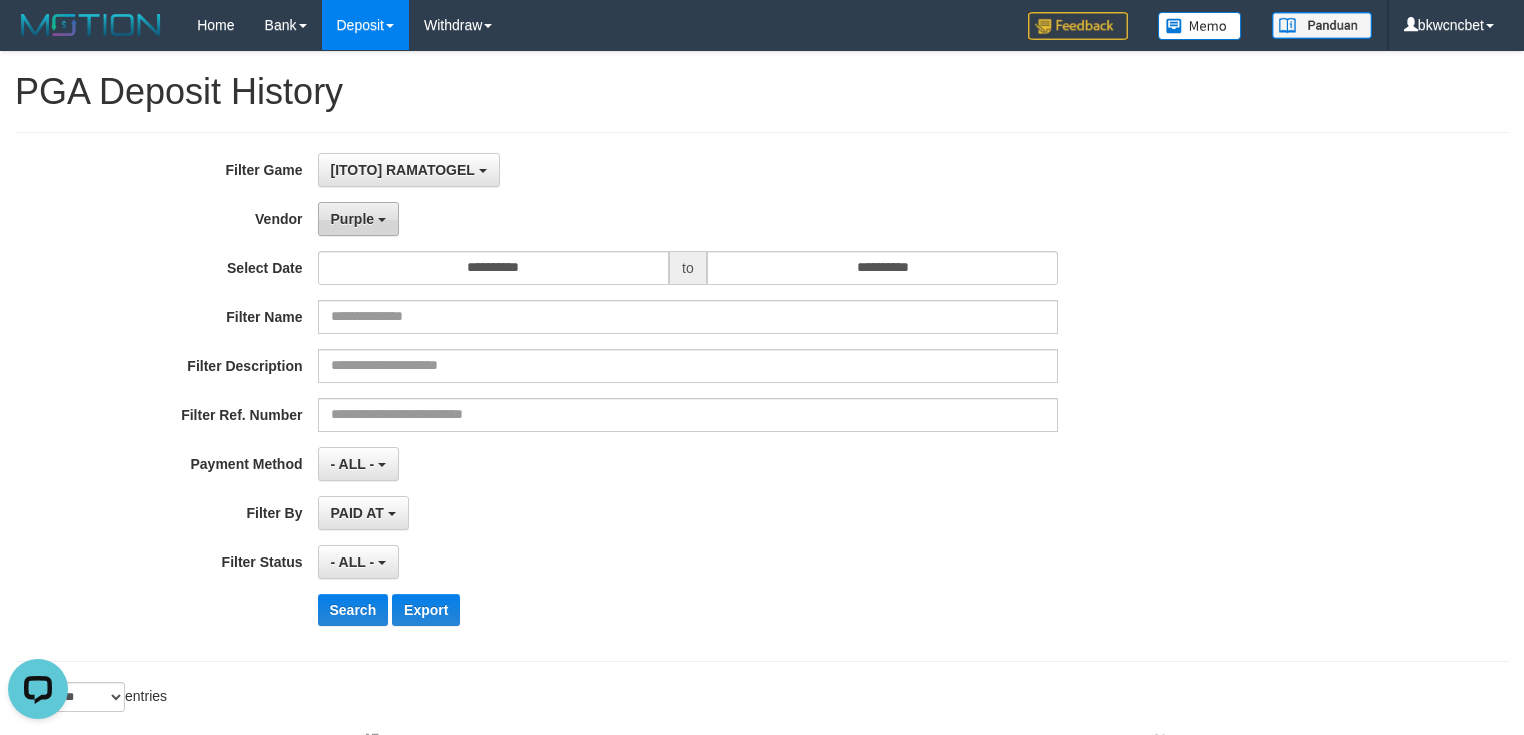 click at bounding box center (382, 220) 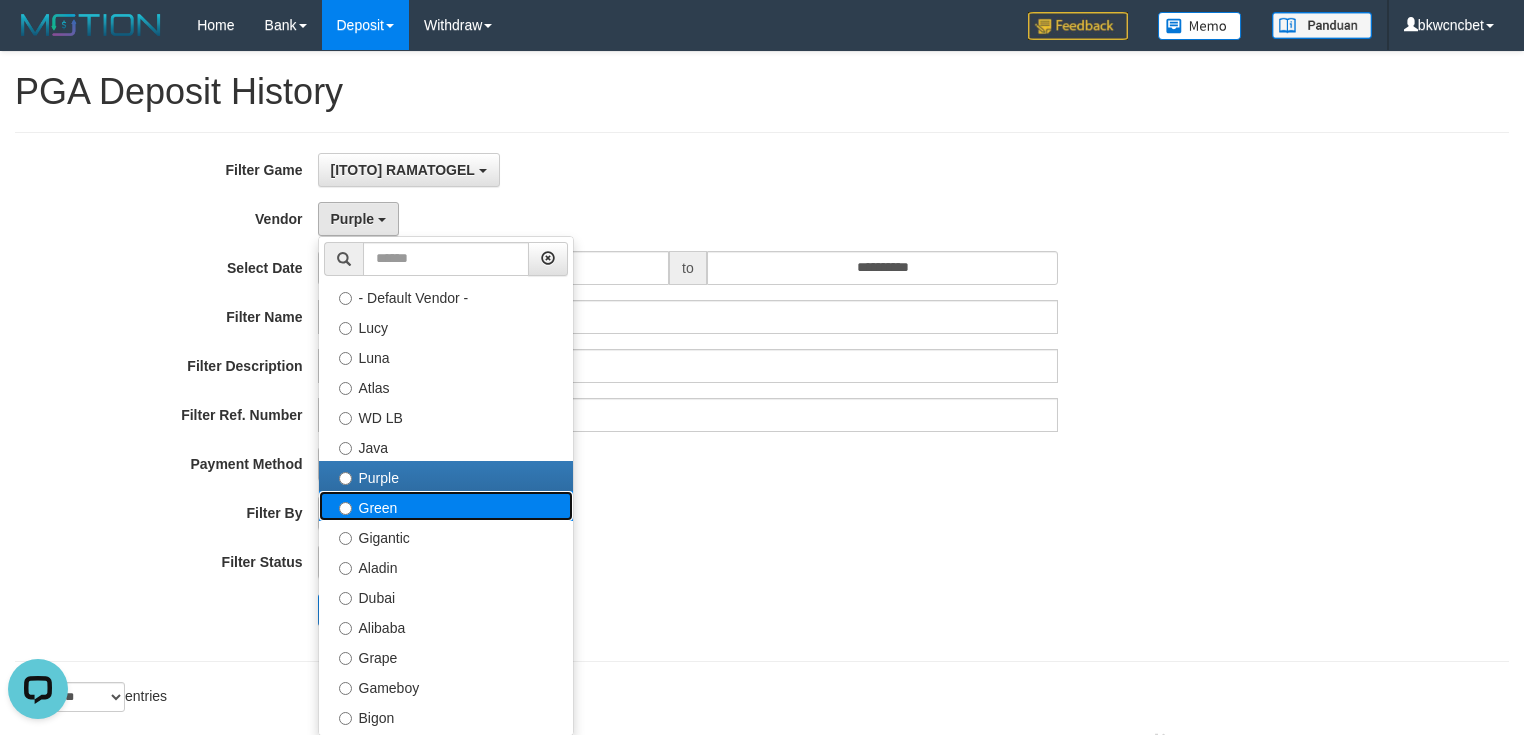 click on "Green" at bounding box center [446, 506] 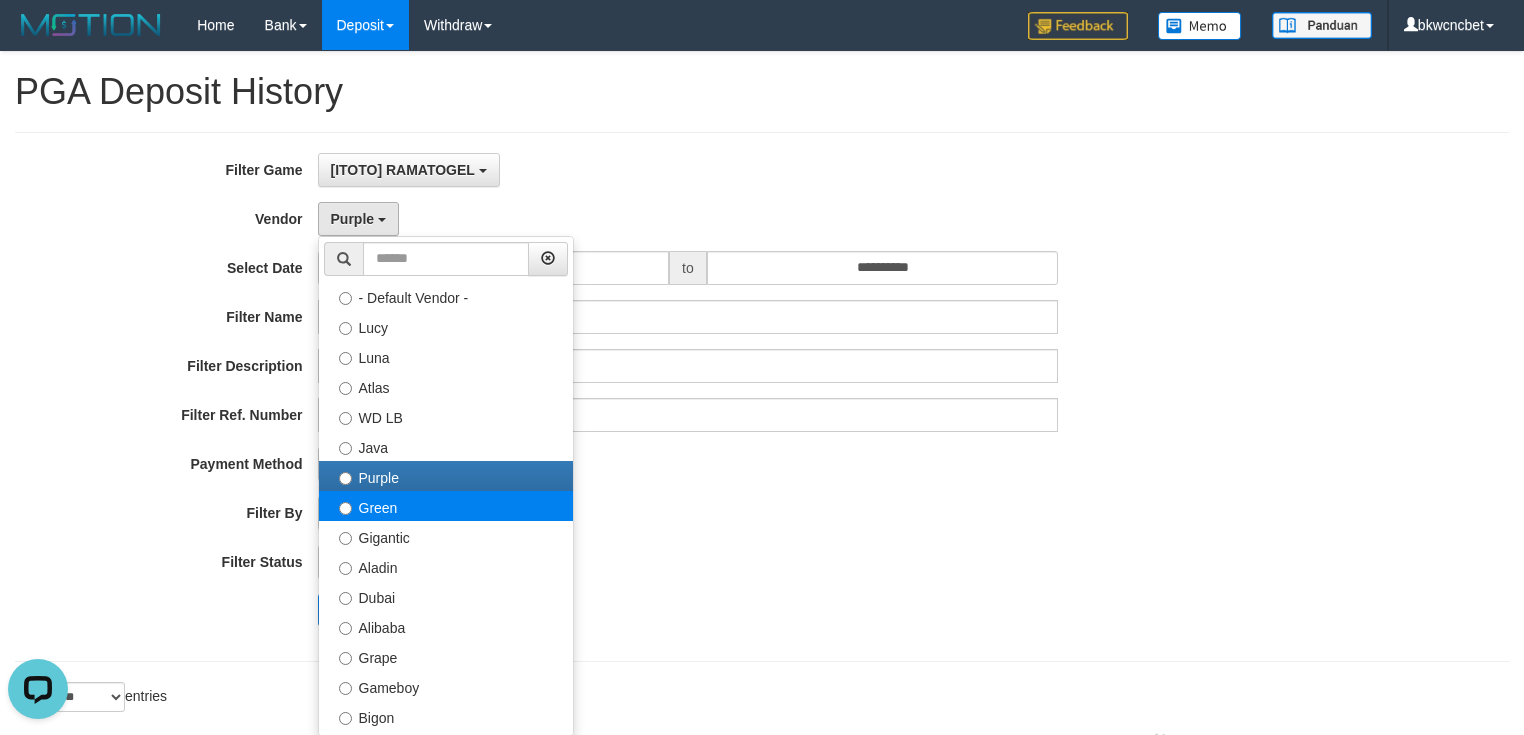 select on "**********" 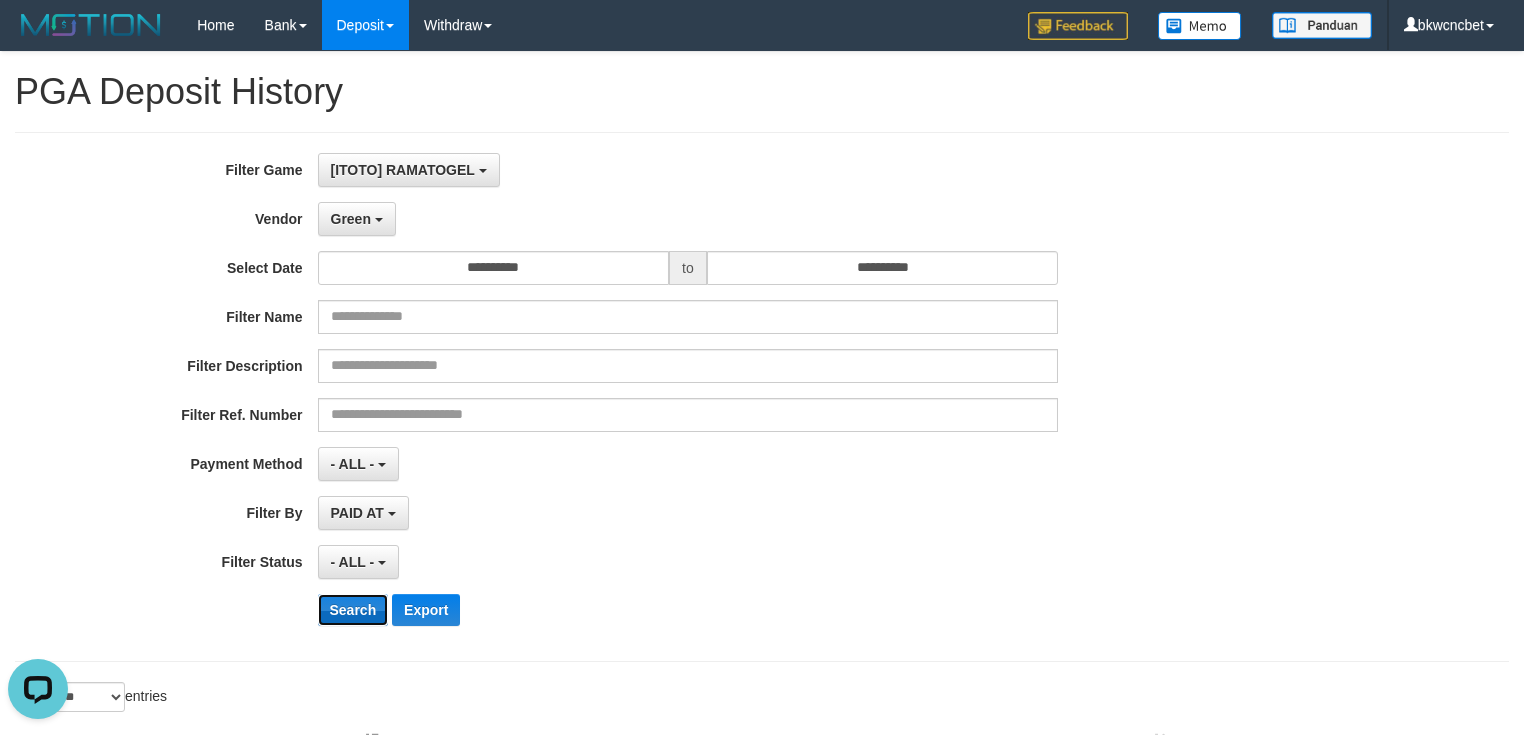 click on "Search" at bounding box center (353, 610) 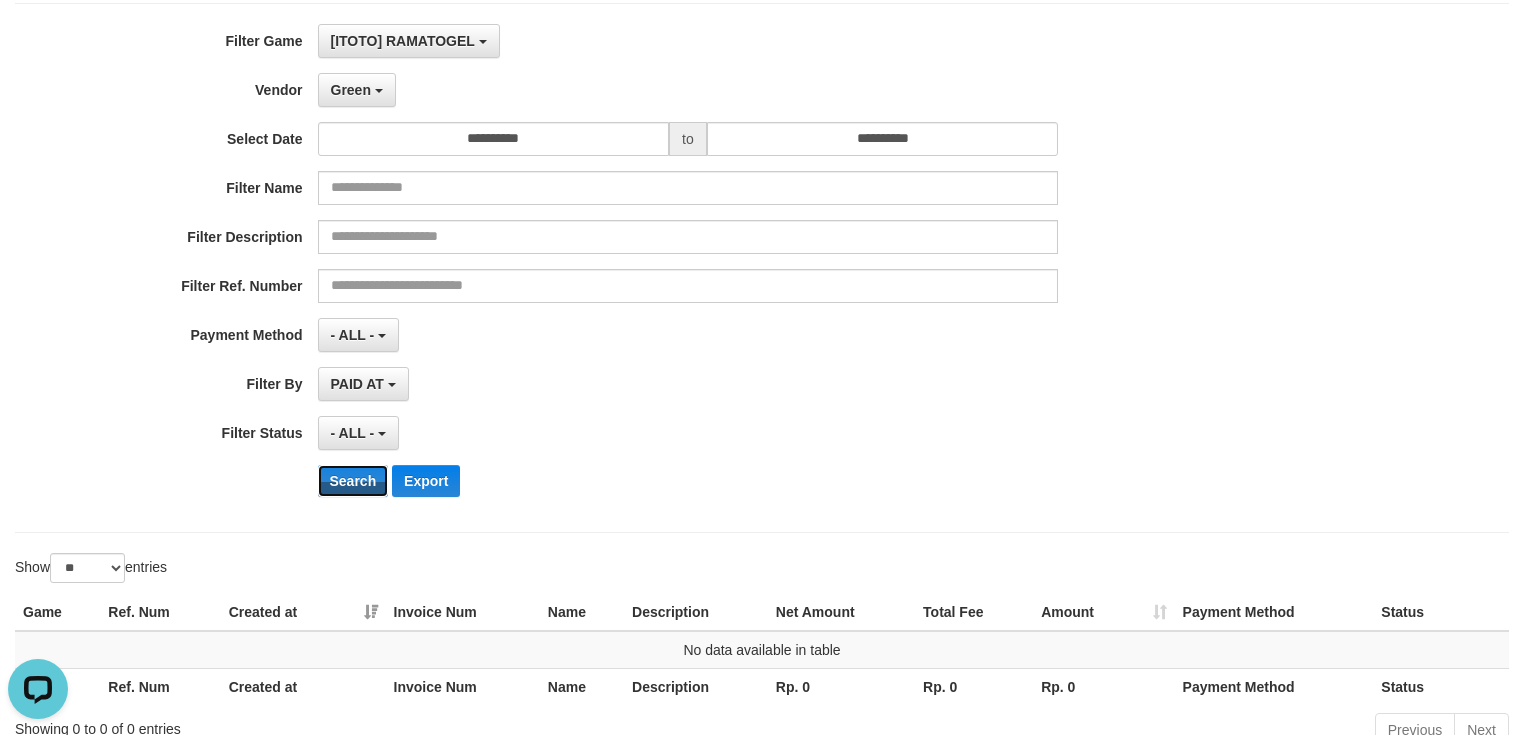 scroll, scrollTop: 0, scrollLeft: 0, axis: both 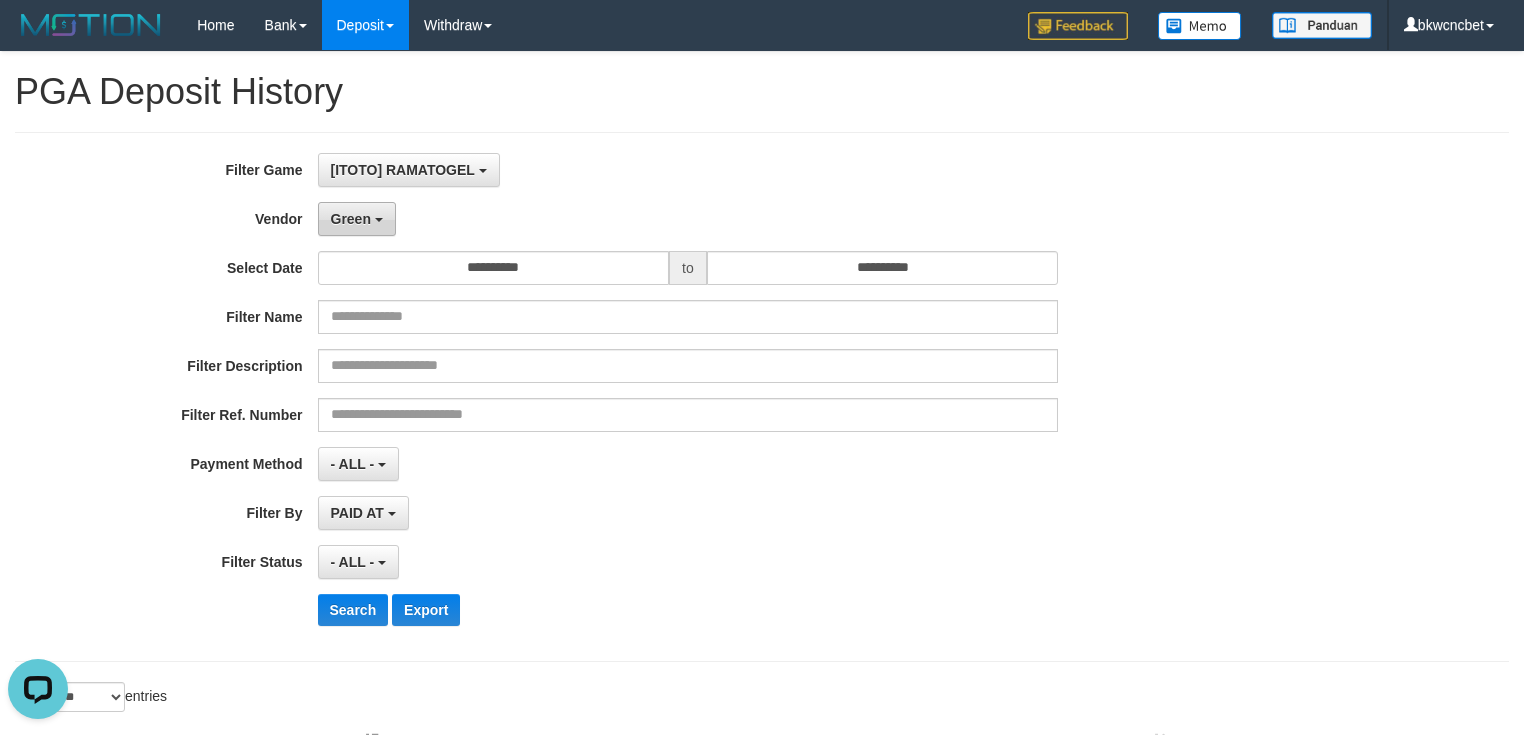 click on "Green" at bounding box center [351, 219] 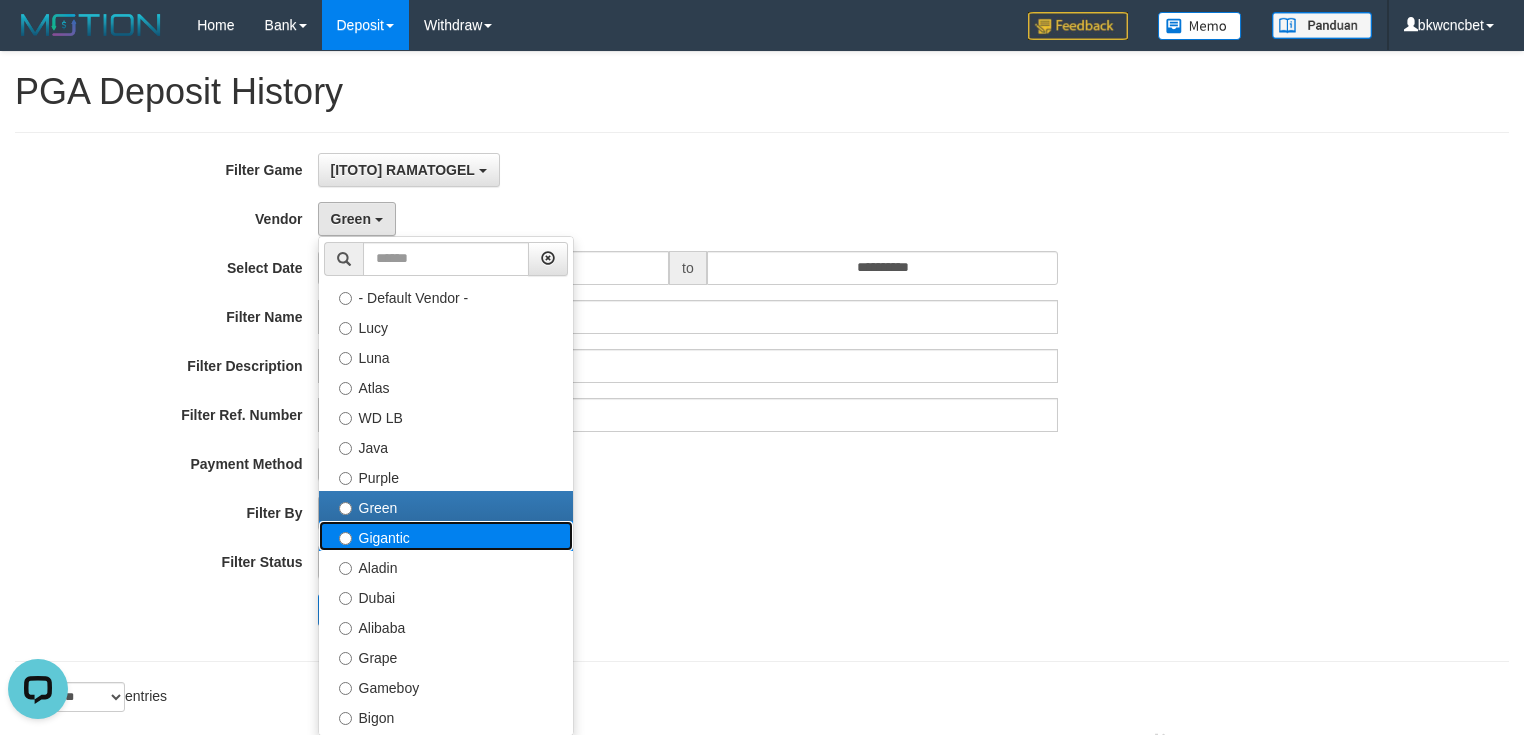 click on "Gigantic" at bounding box center [446, 536] 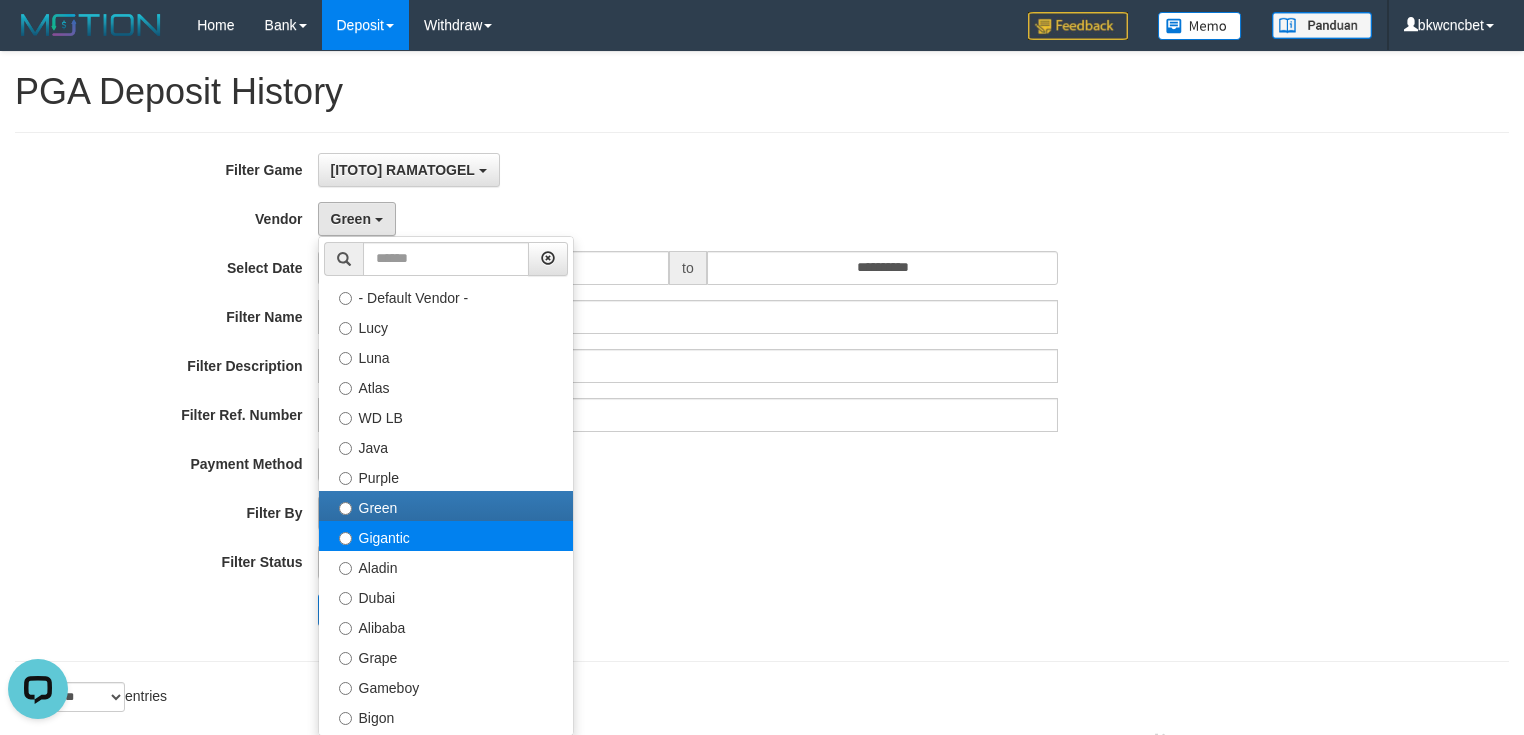 select on "**********" 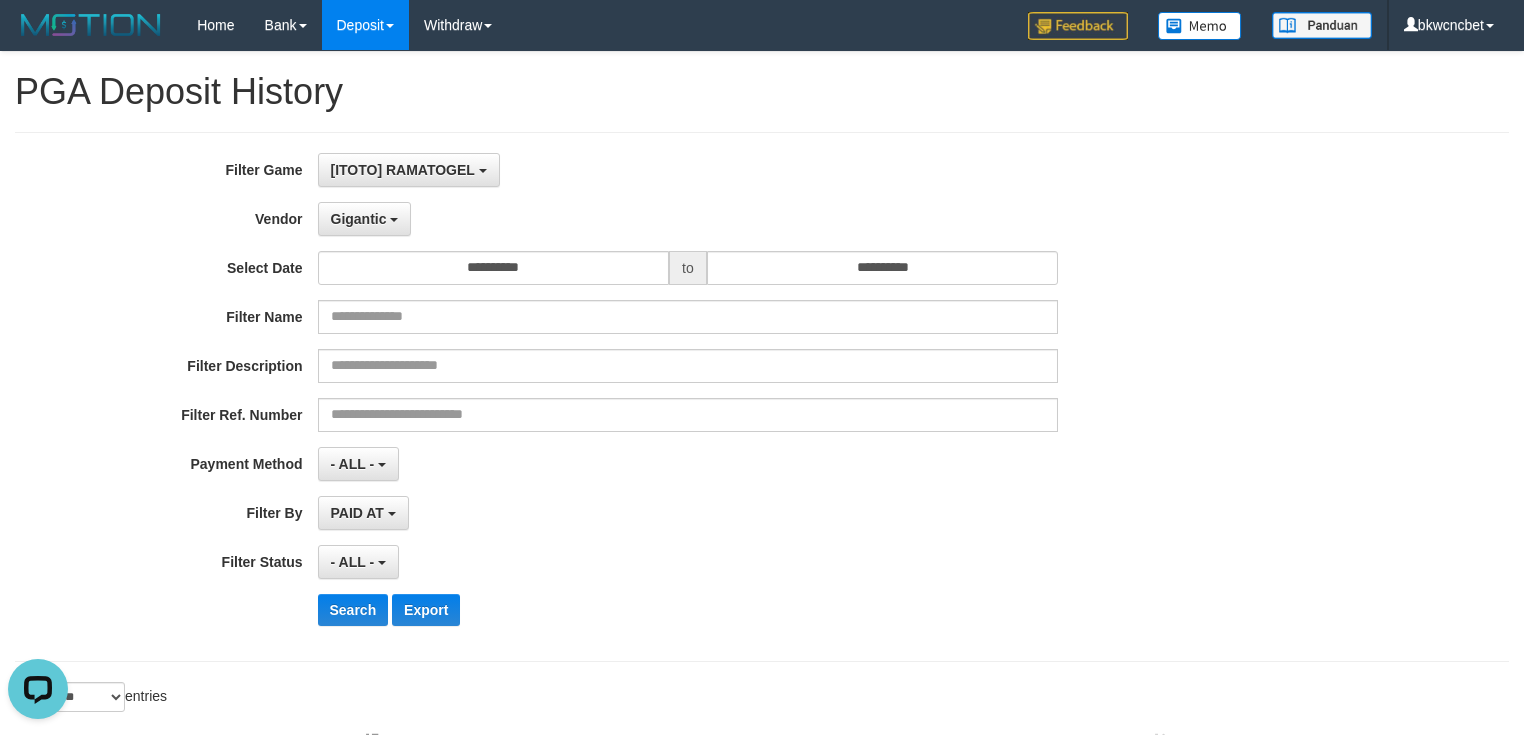 click on "**********" at bounding box center (635, 397) 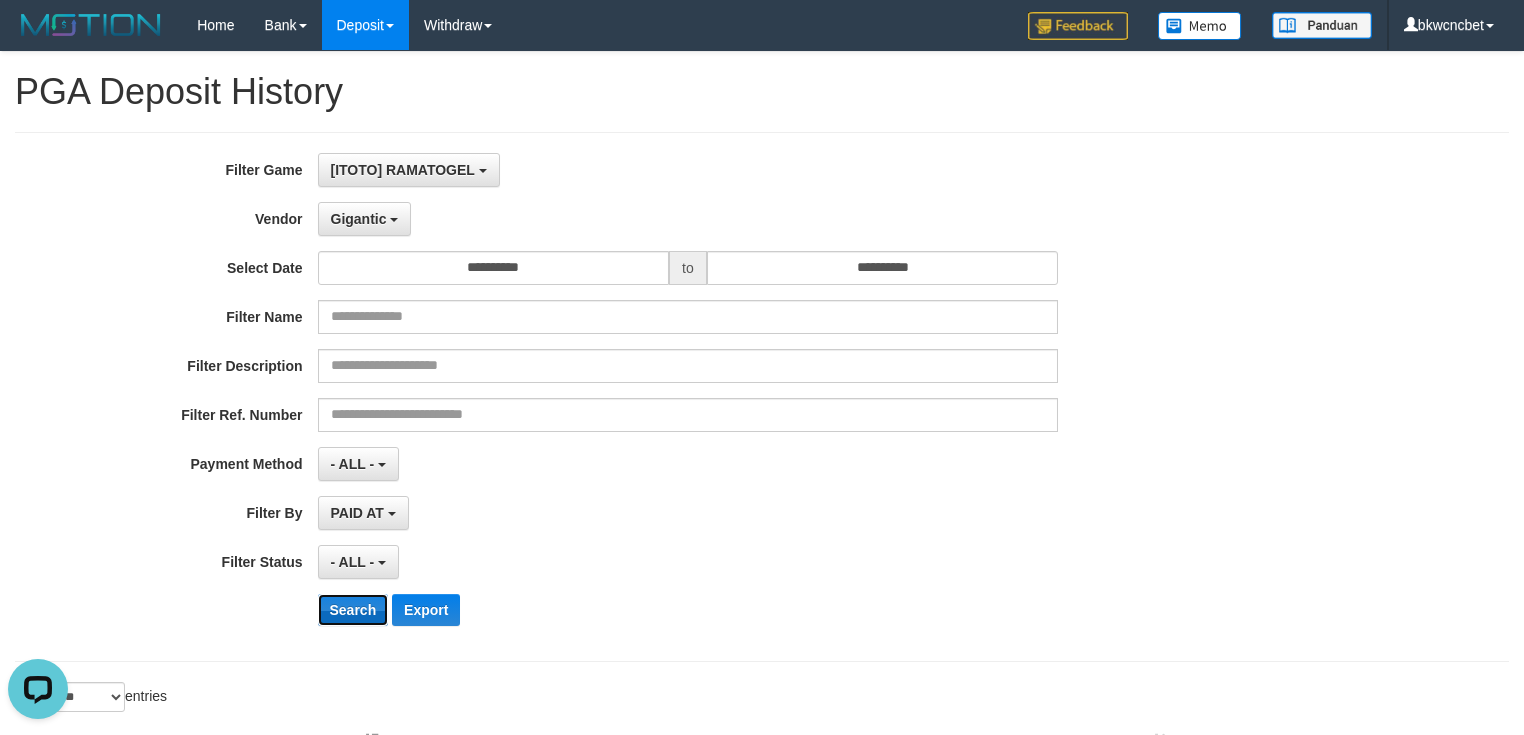 click on "Search" at bounding box center [353, 610] 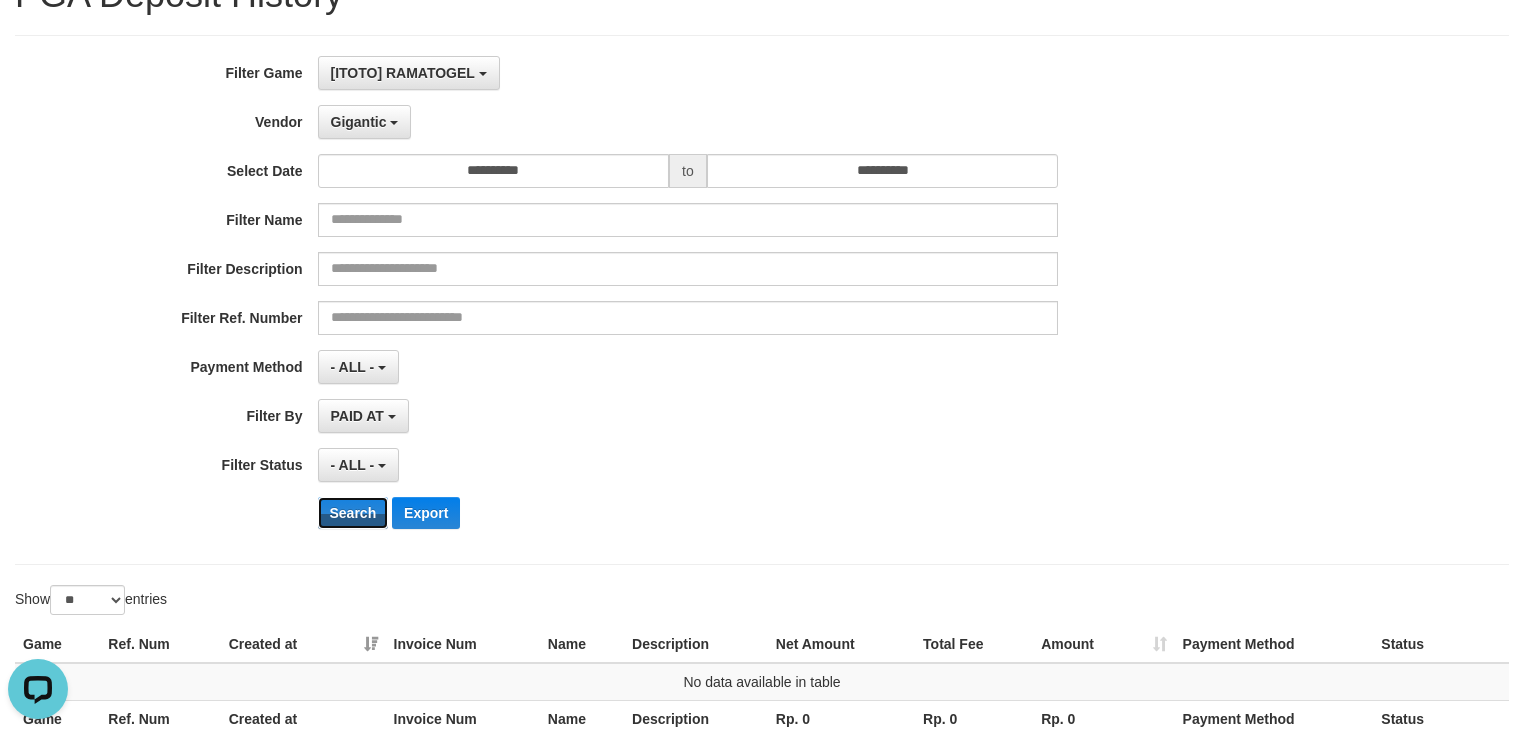 scroll, scrollTop: 0, scrollLeft: 0, axis: both 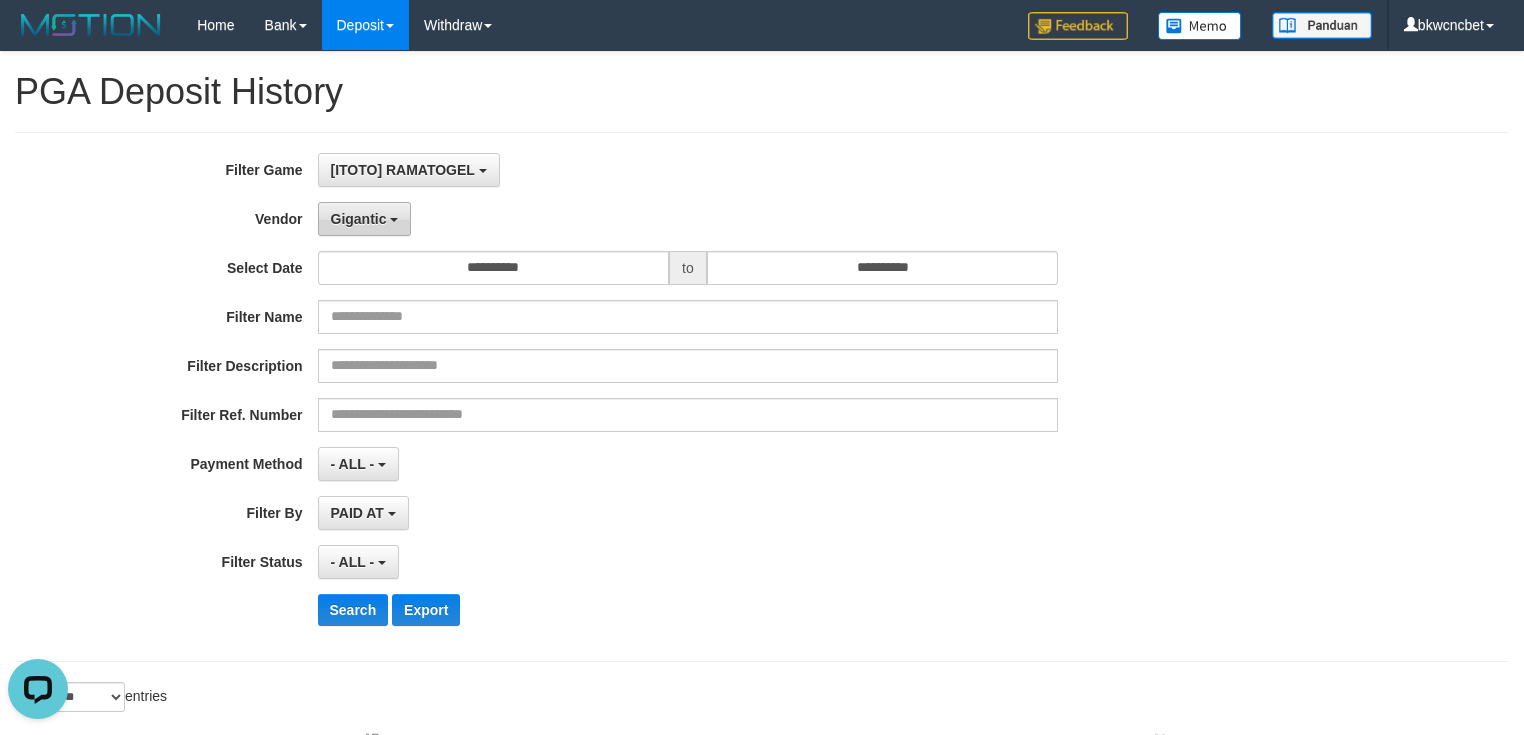 click on "Gigantic" at bounding box center (359, 219) 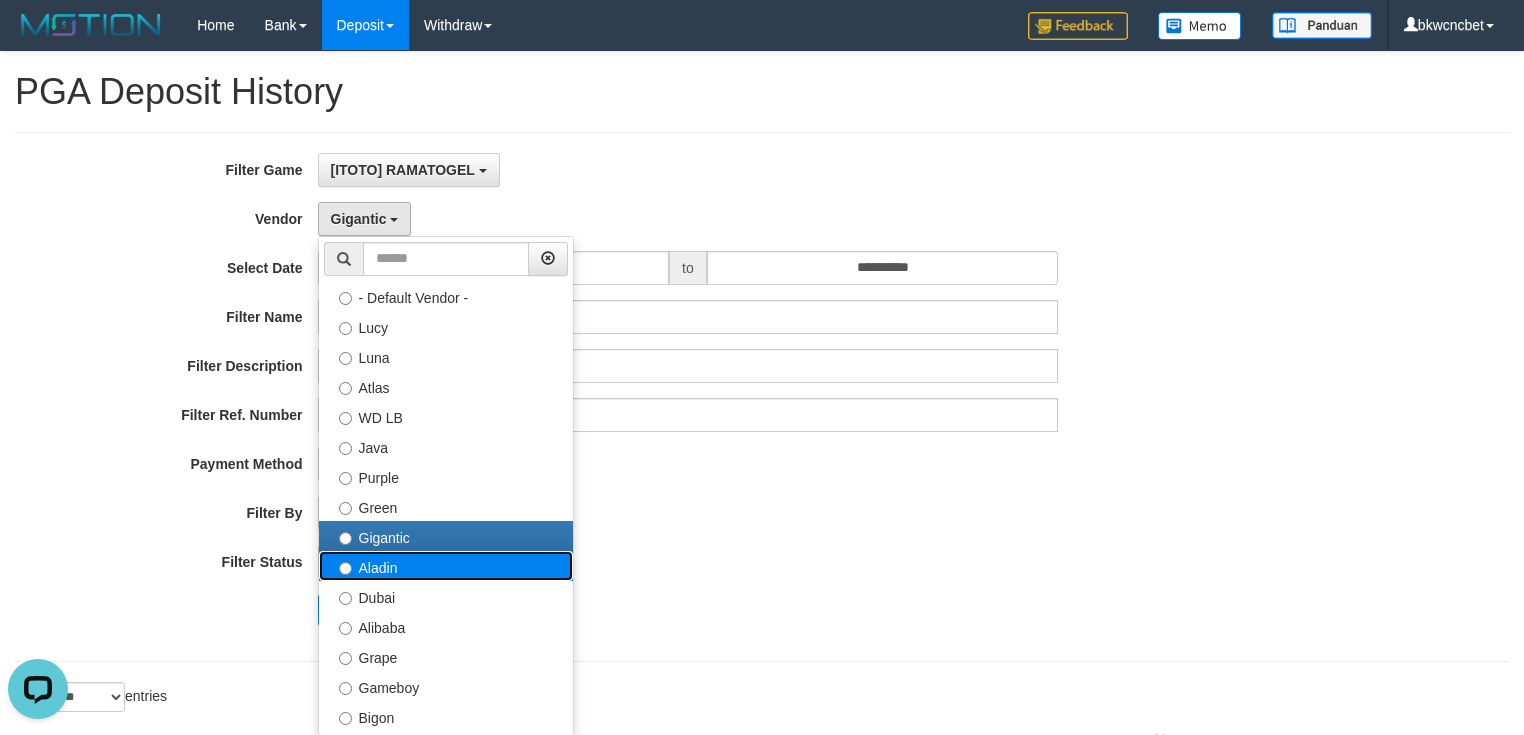 click on "Aladin" at bounding box center [446, 566] 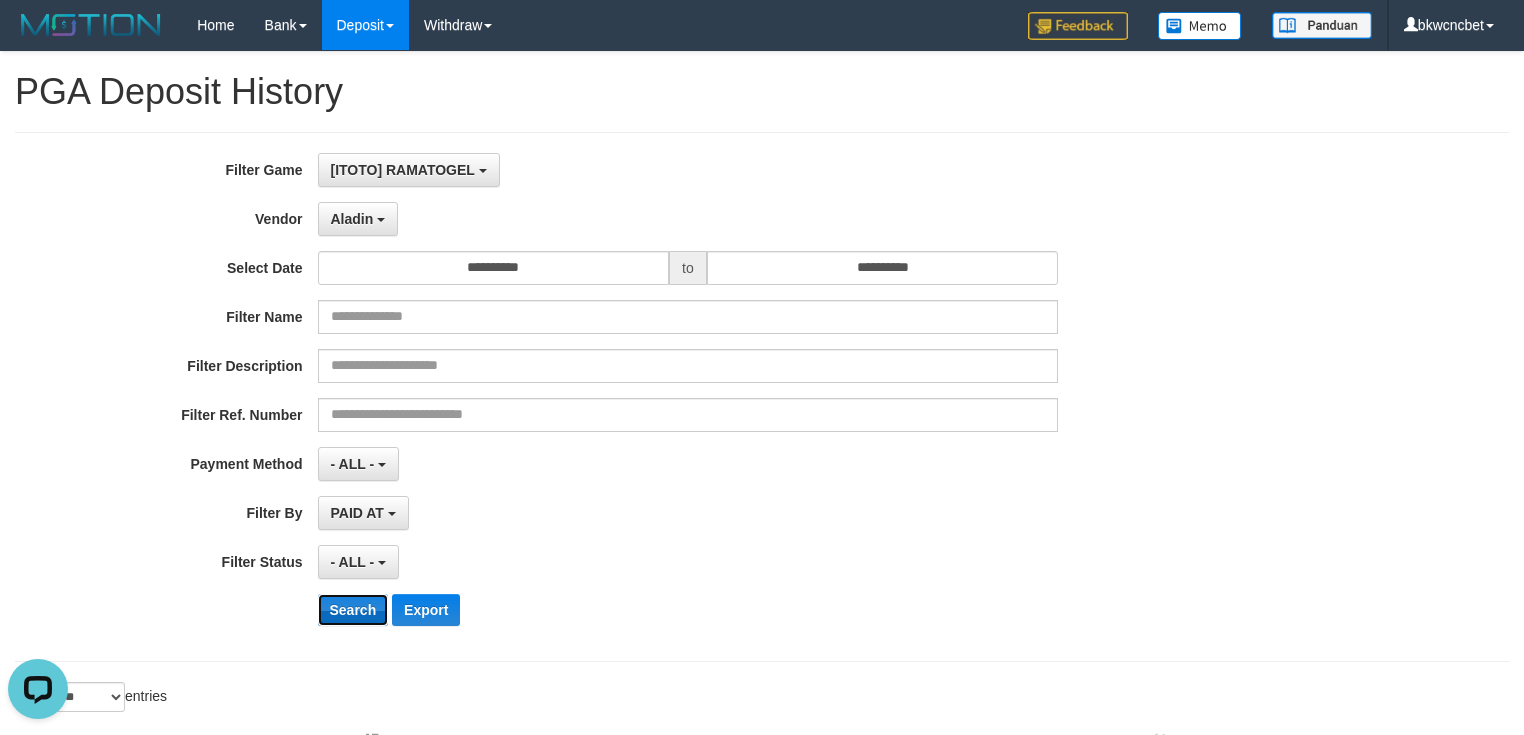 click on "Search" at bounding box center (353, 610) 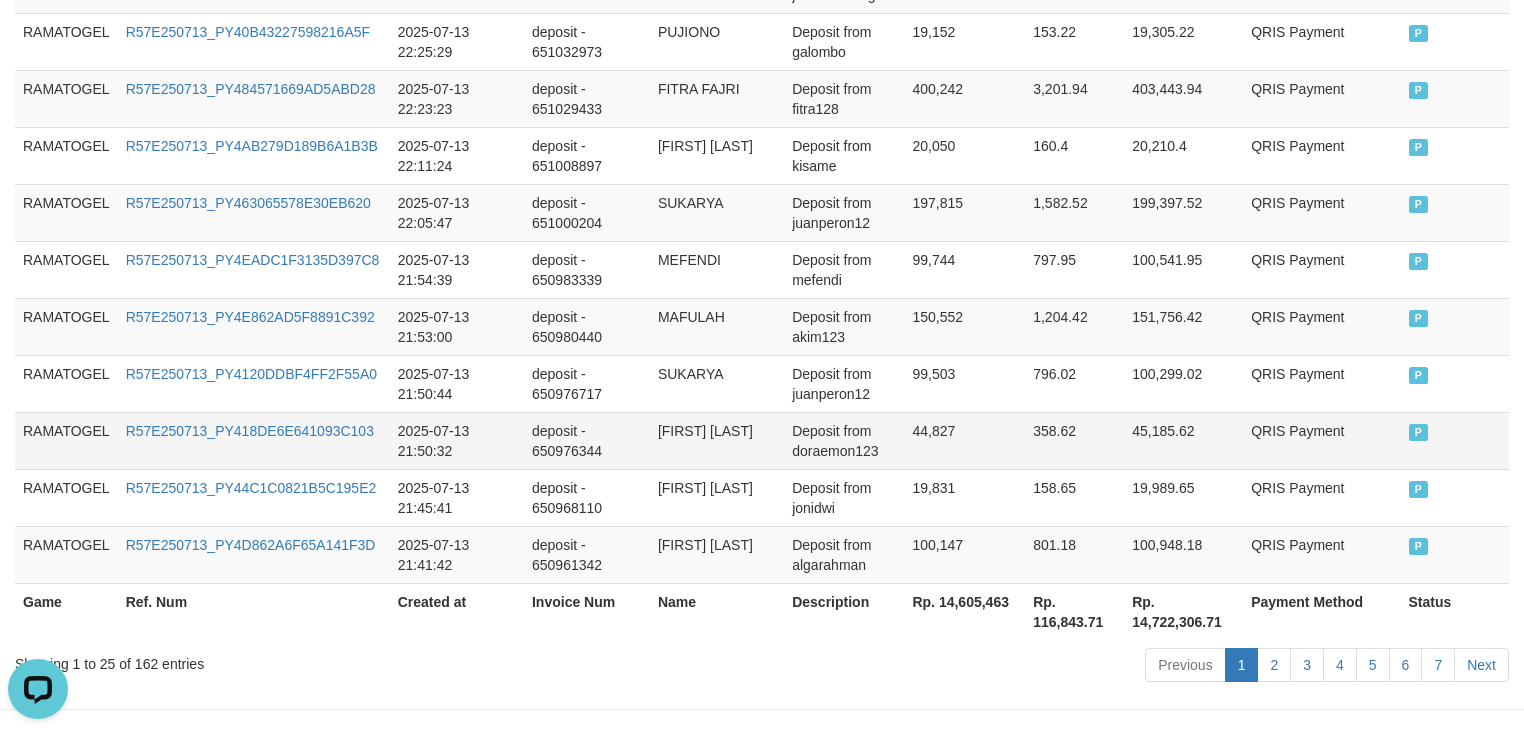scroll, scrollTop: 1658, scrollLeft: 0, axis: vertical 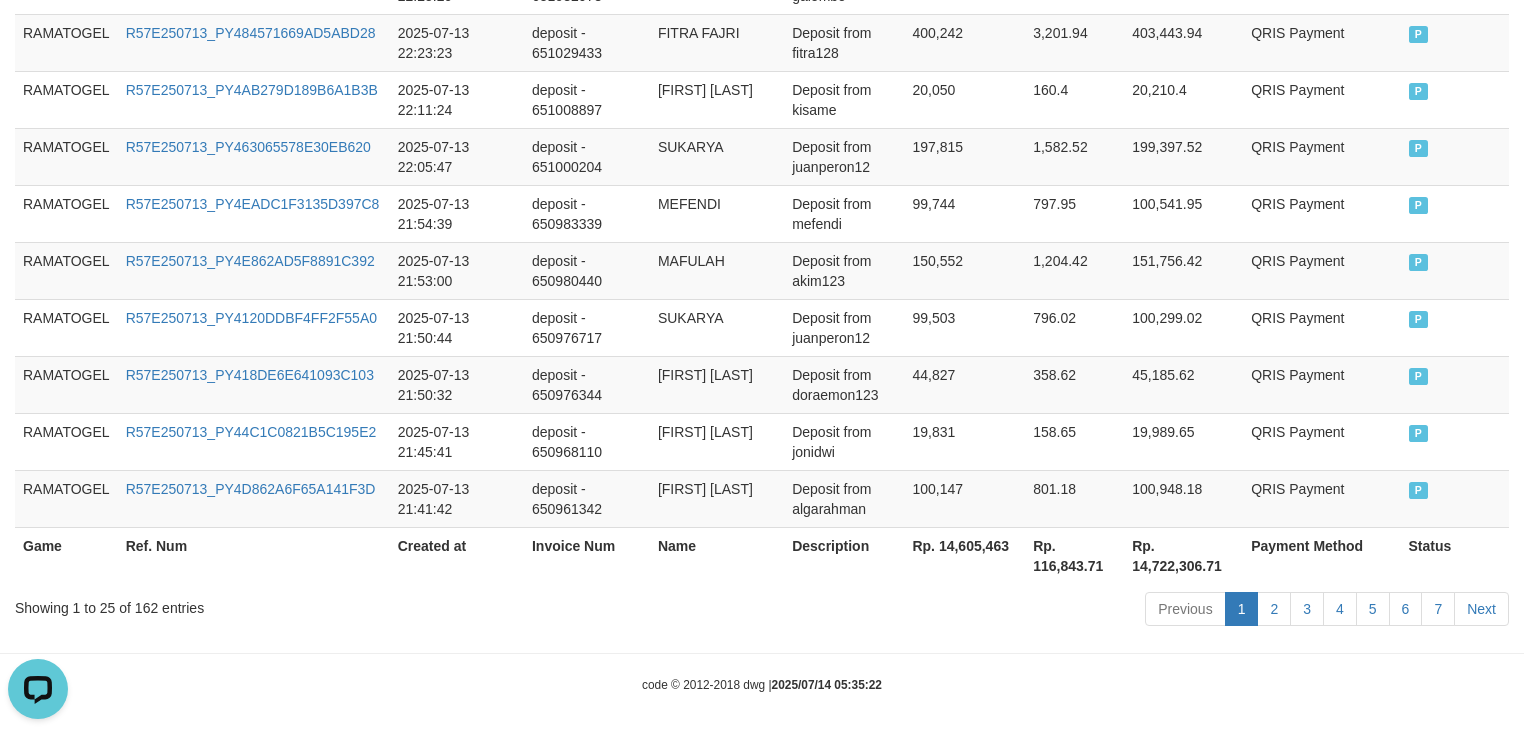 click on "Showing 1 to 25 of 162 entries" at bounding box center (317, 604) 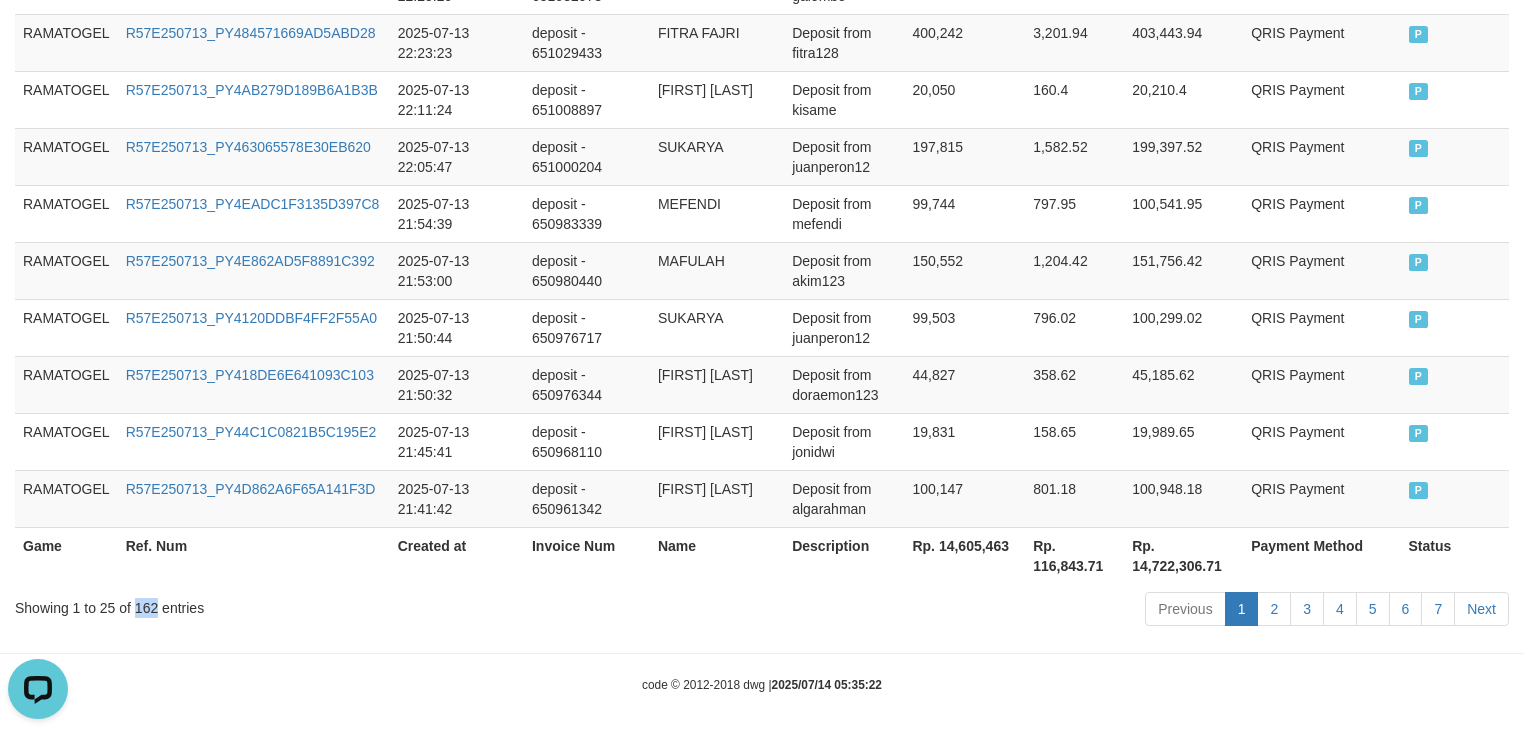 click on "Showing 1 to 25 of 162 entries" at bounding box center [317, 604] 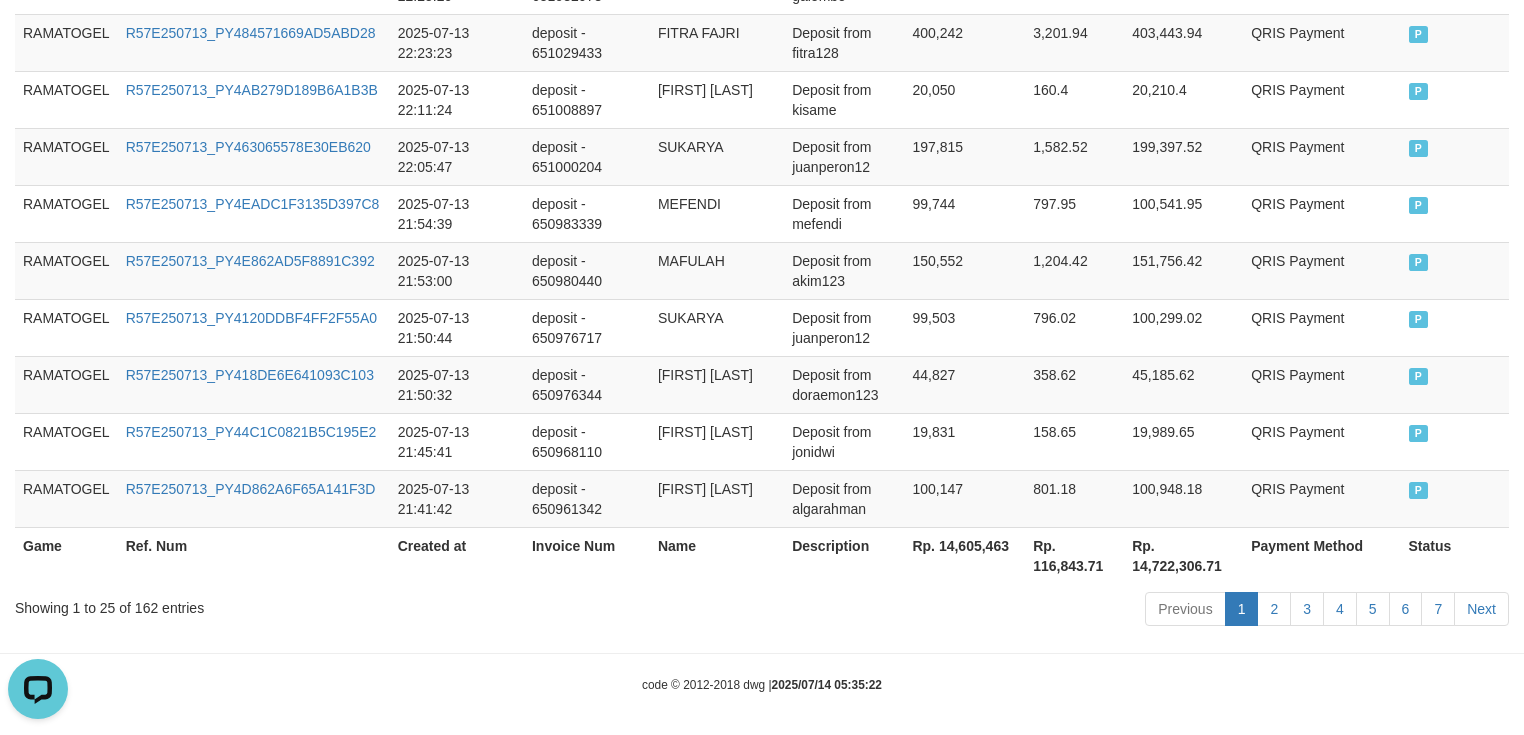 click on "Rp. 14,605,463" at bounding box center (964, 555) 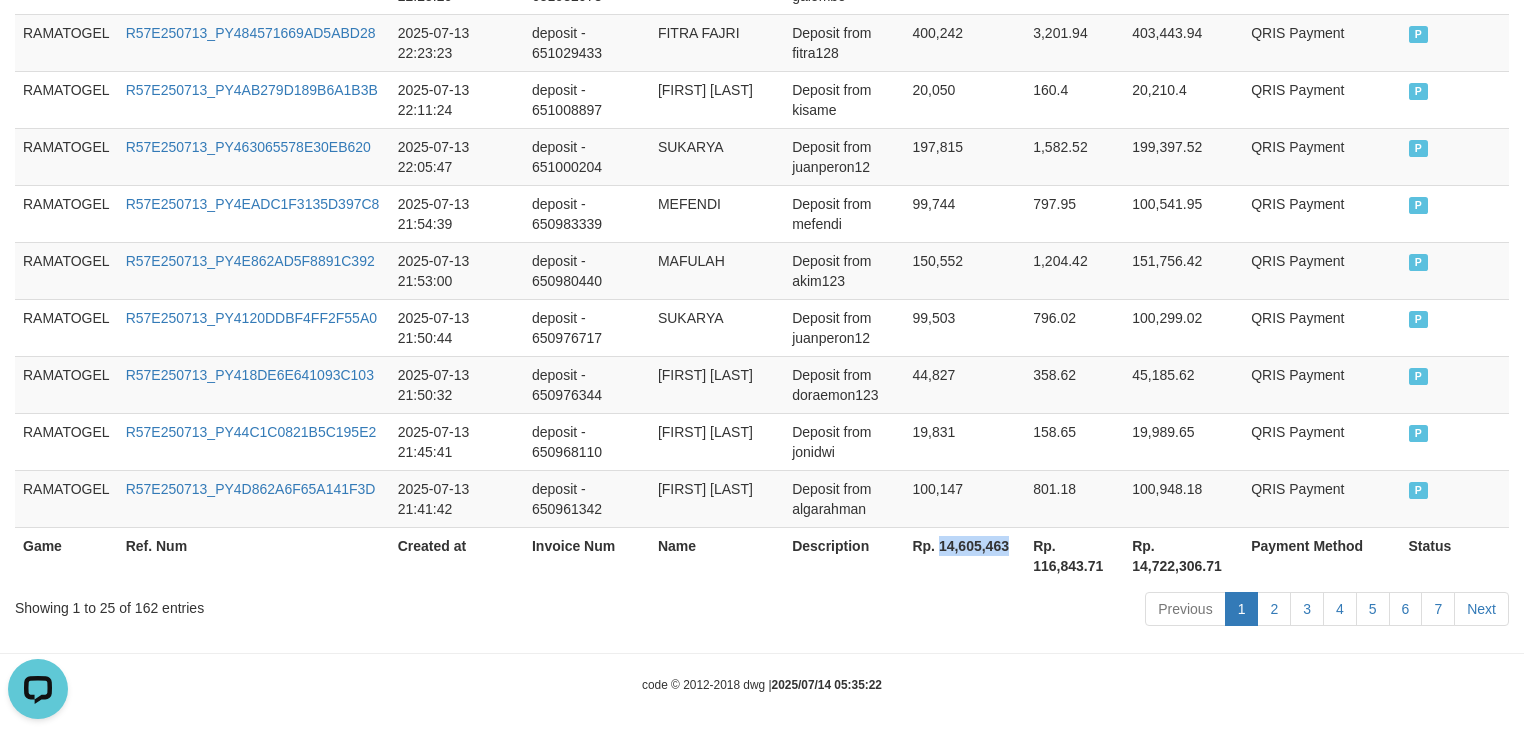 click on "Rp. 14,605,463" at bounding box center (964, 555) 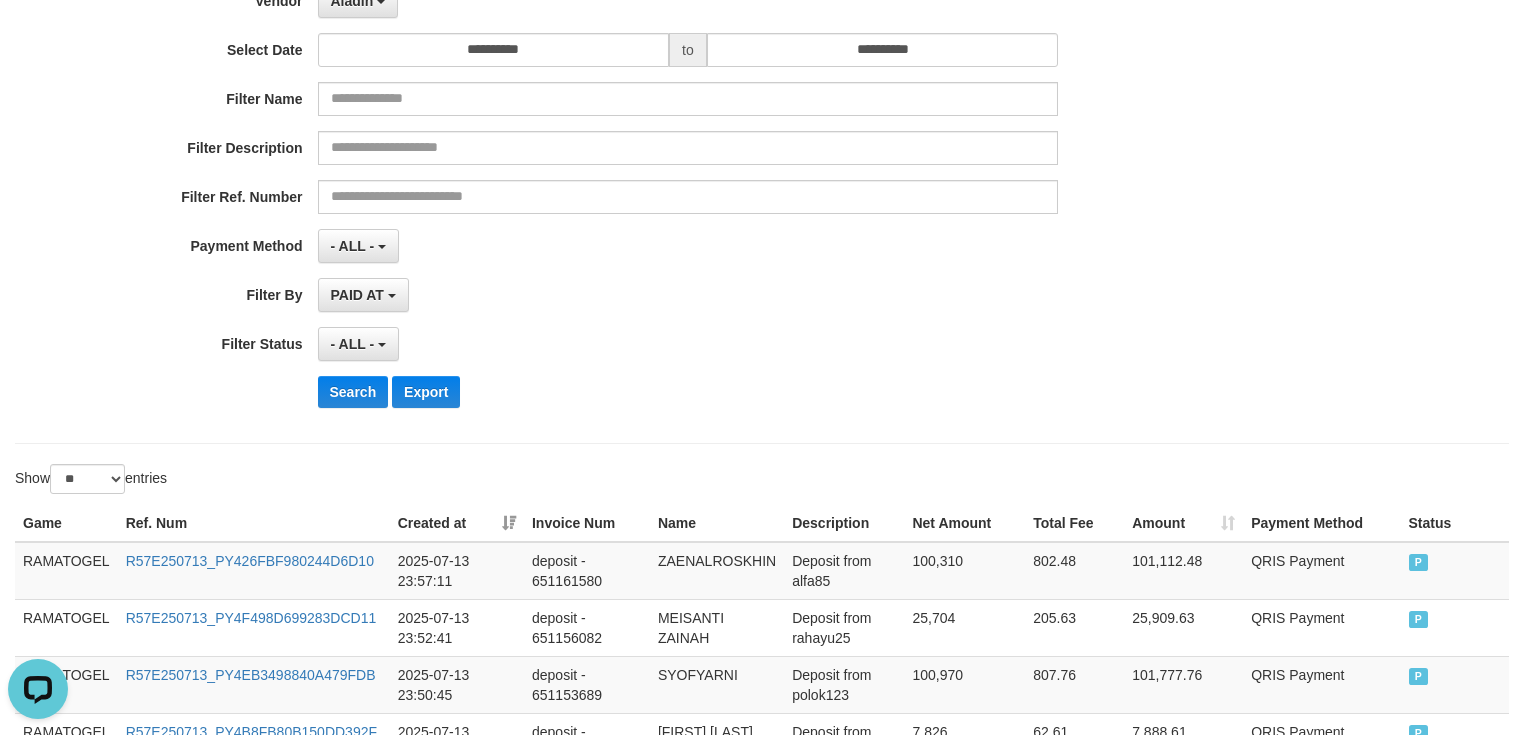 scroll, scrollTop: 0, scrollLeft: 0, axis: both 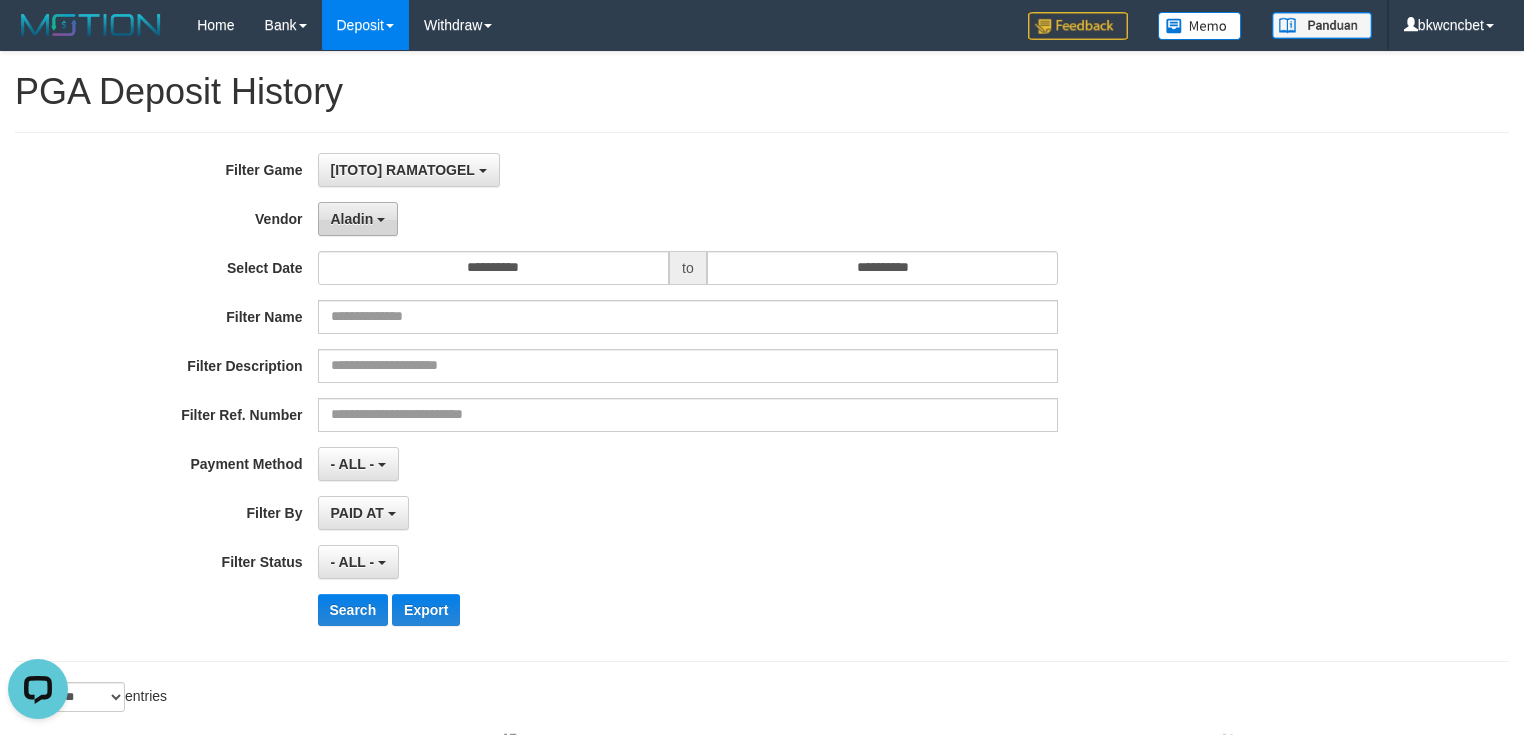 click on "Aladin" at bounding box center [352, 219] 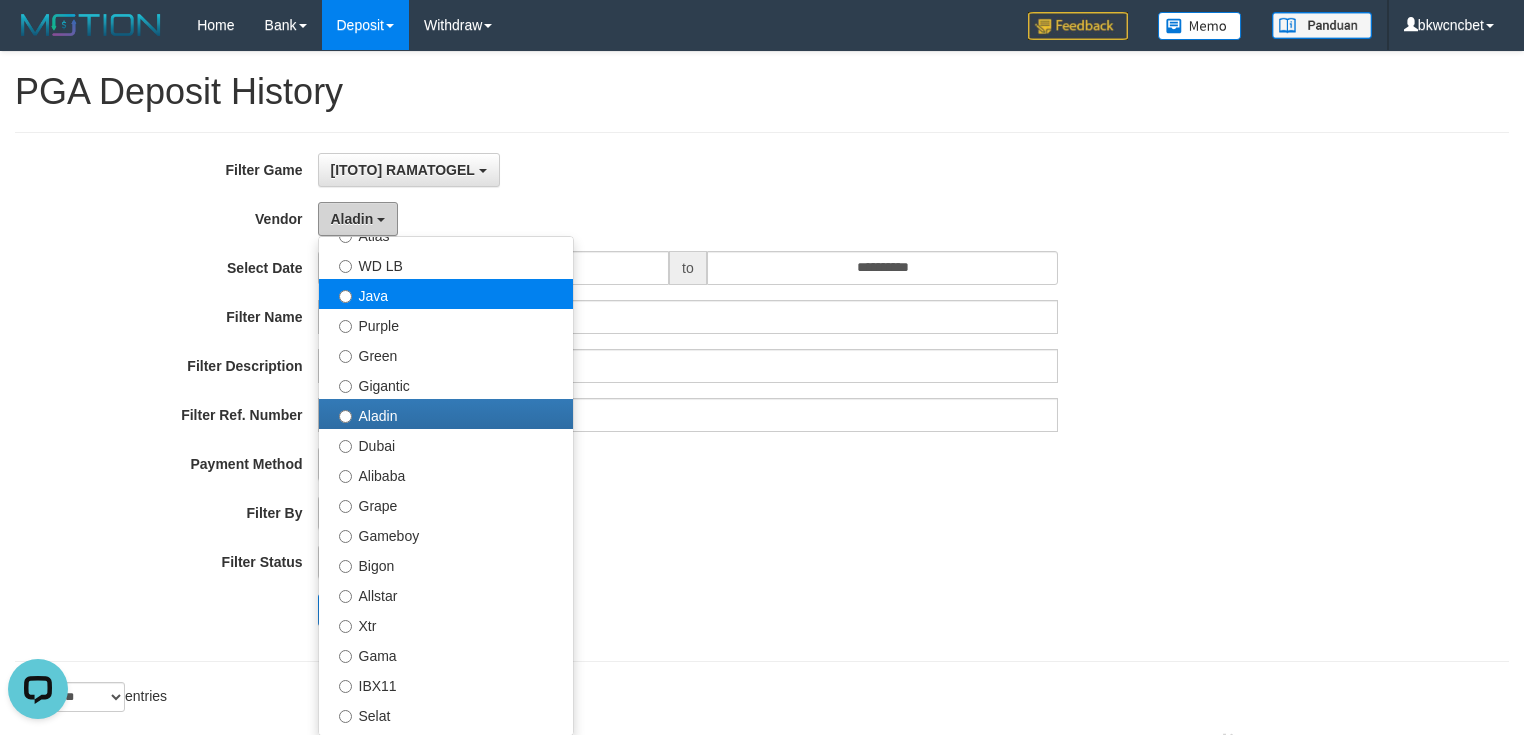 scroll, scrollTop: 160, scrollLeft: 0, axis: vertical 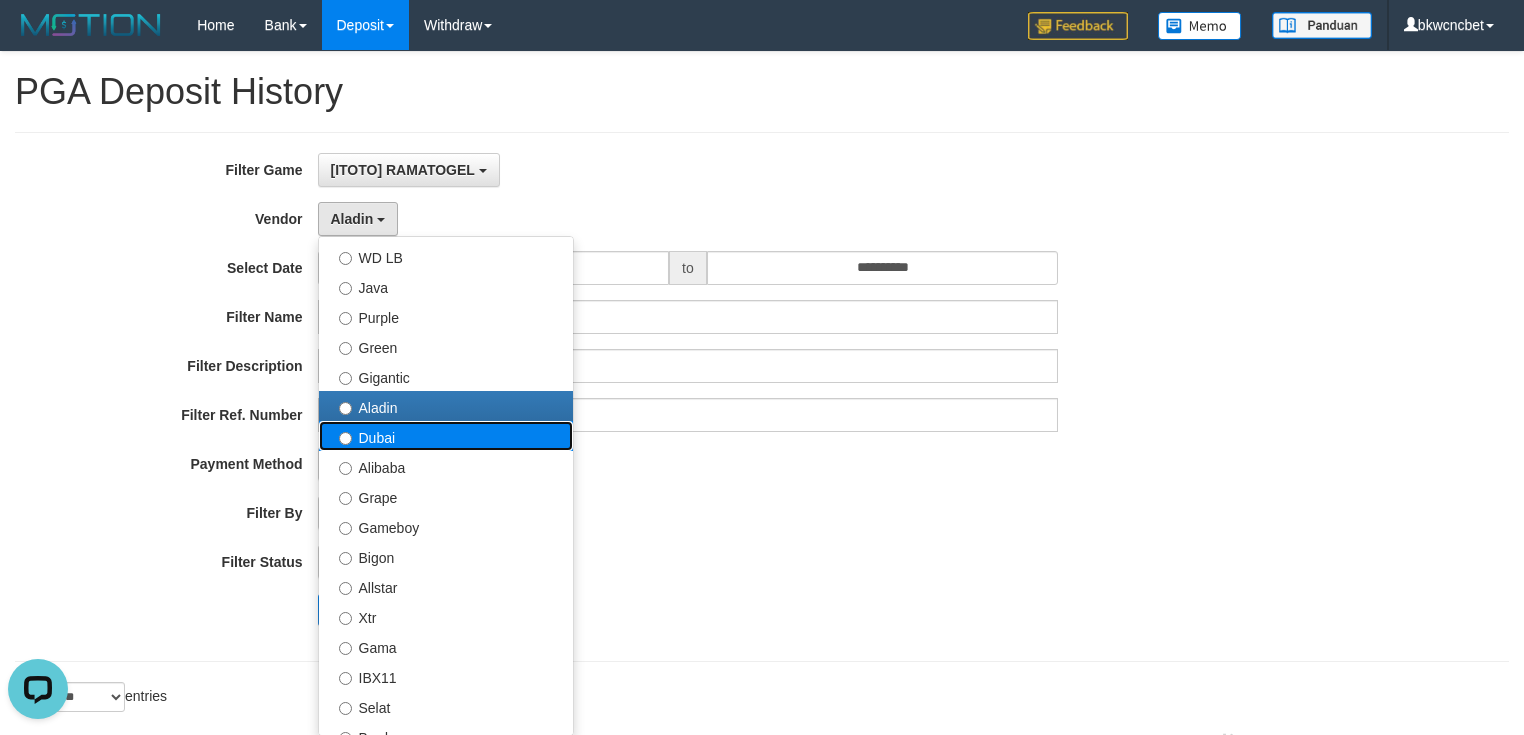 click on "Dubai" at bounding box center (446, 436) 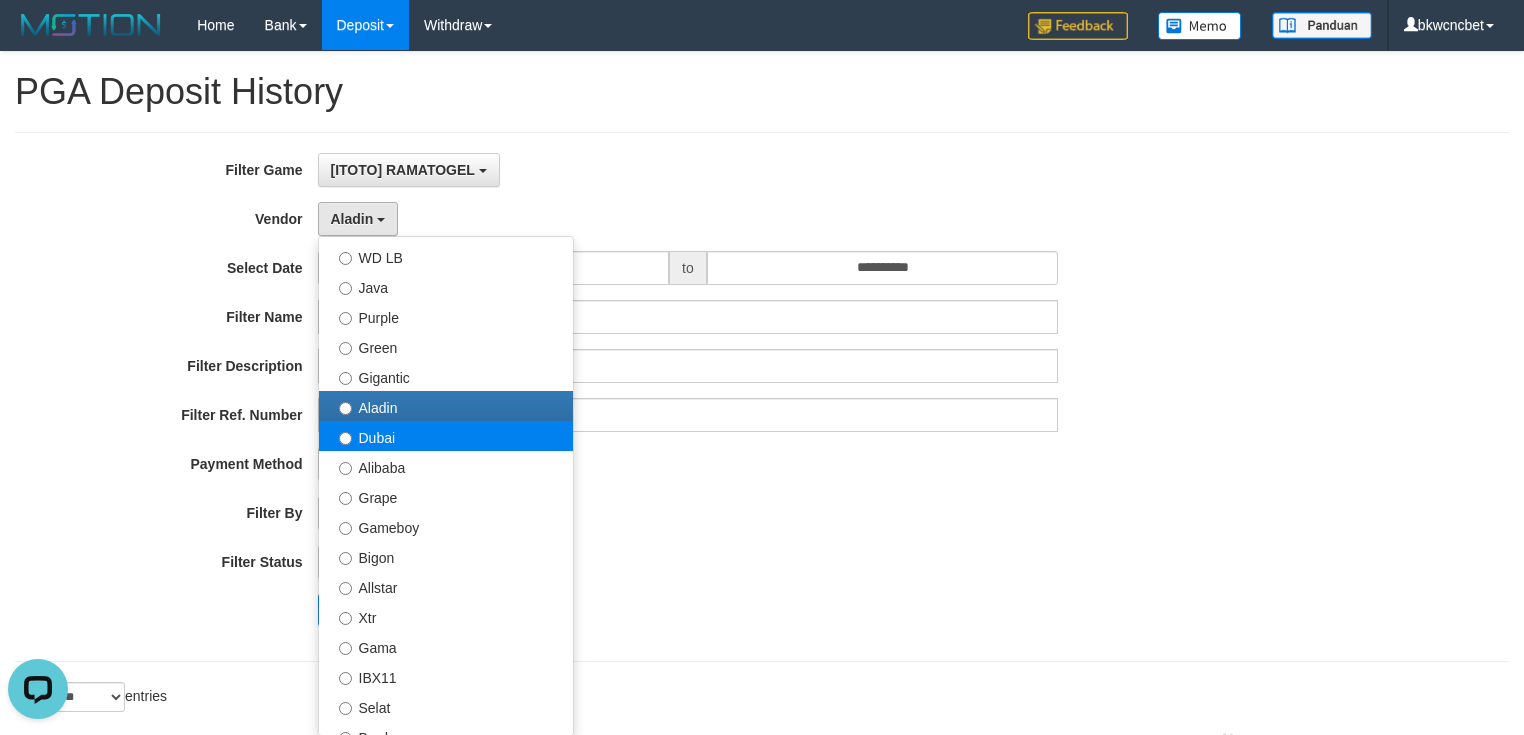 select on "**********" 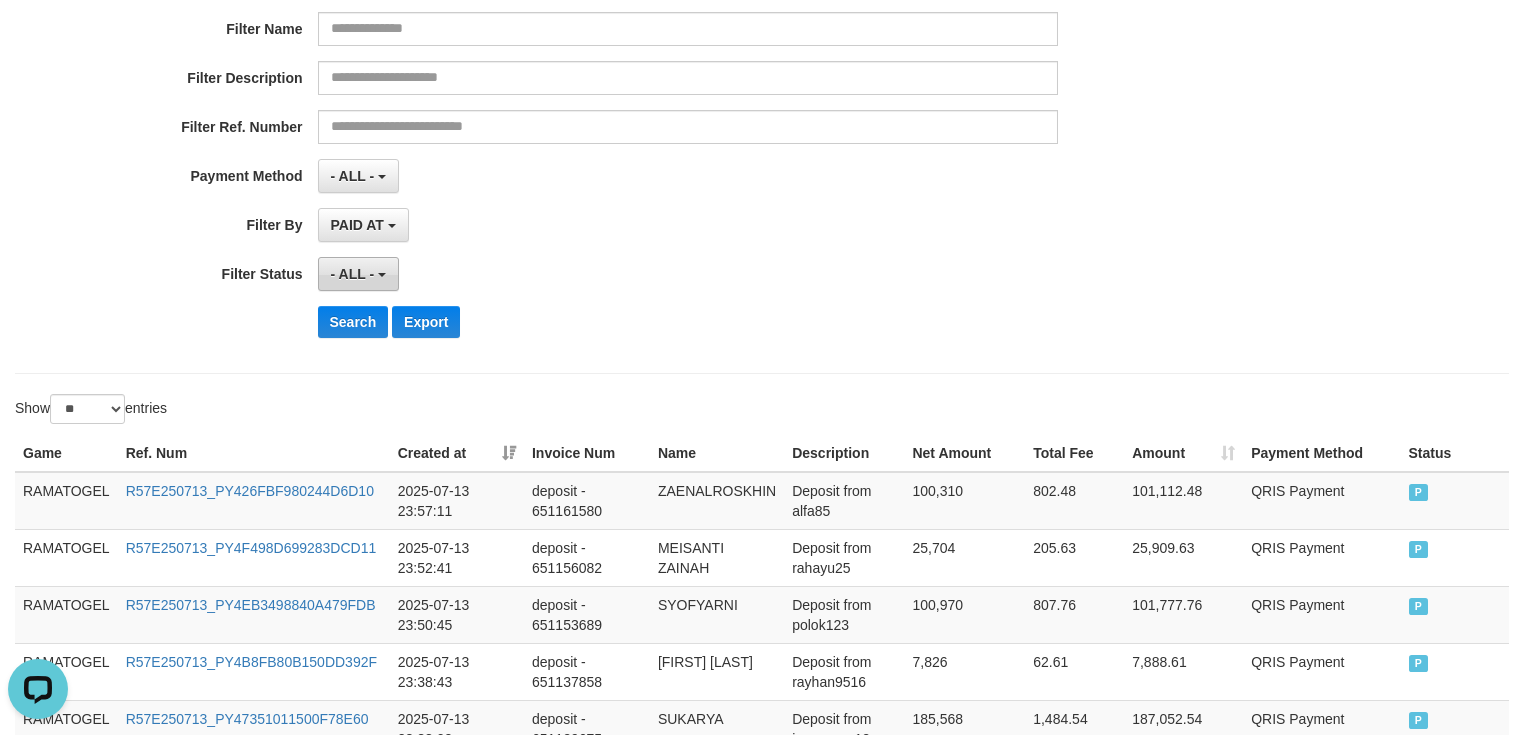 scroll, scrollTop: 160, scrollLeft: 0, axis: vertical 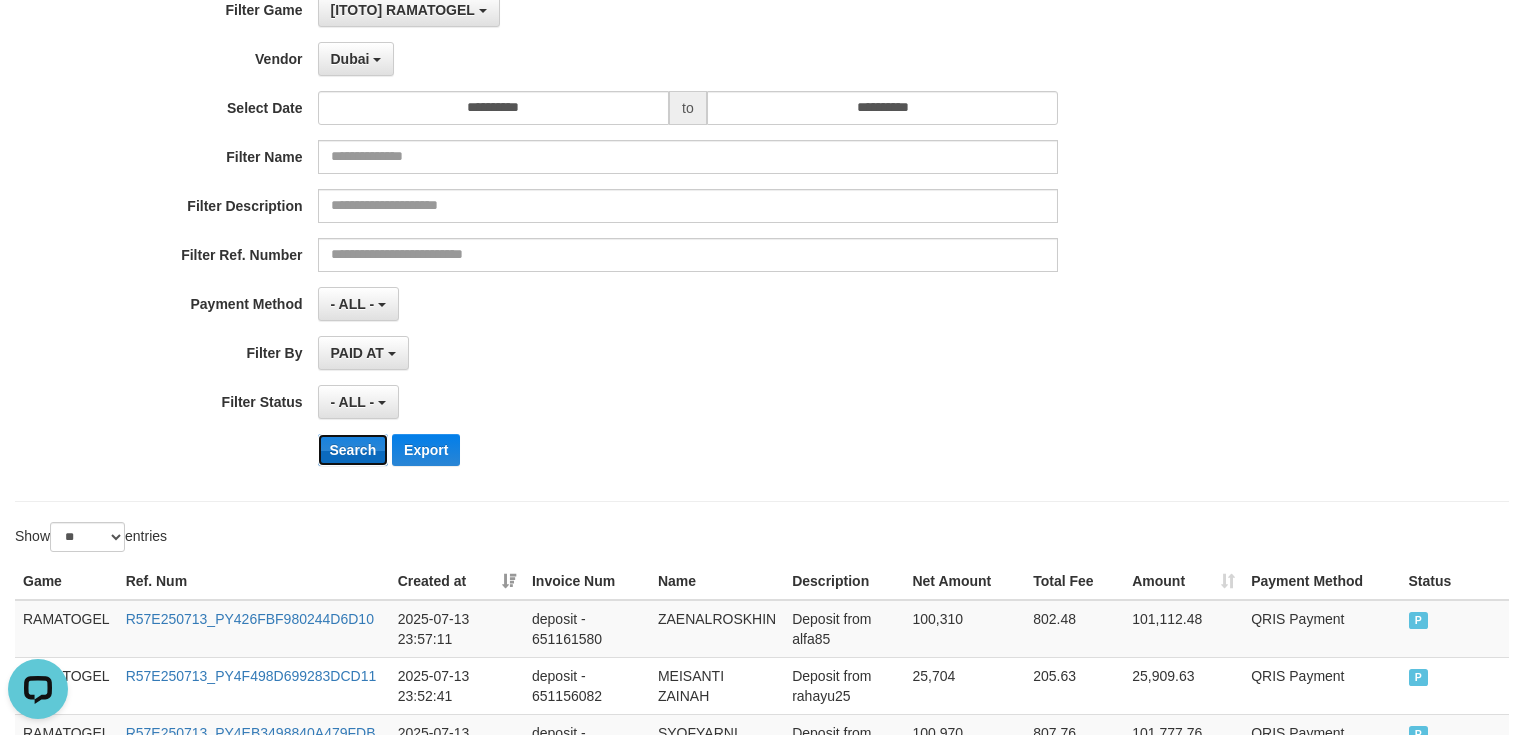 click on "Search" at bounding box center (353, 450) 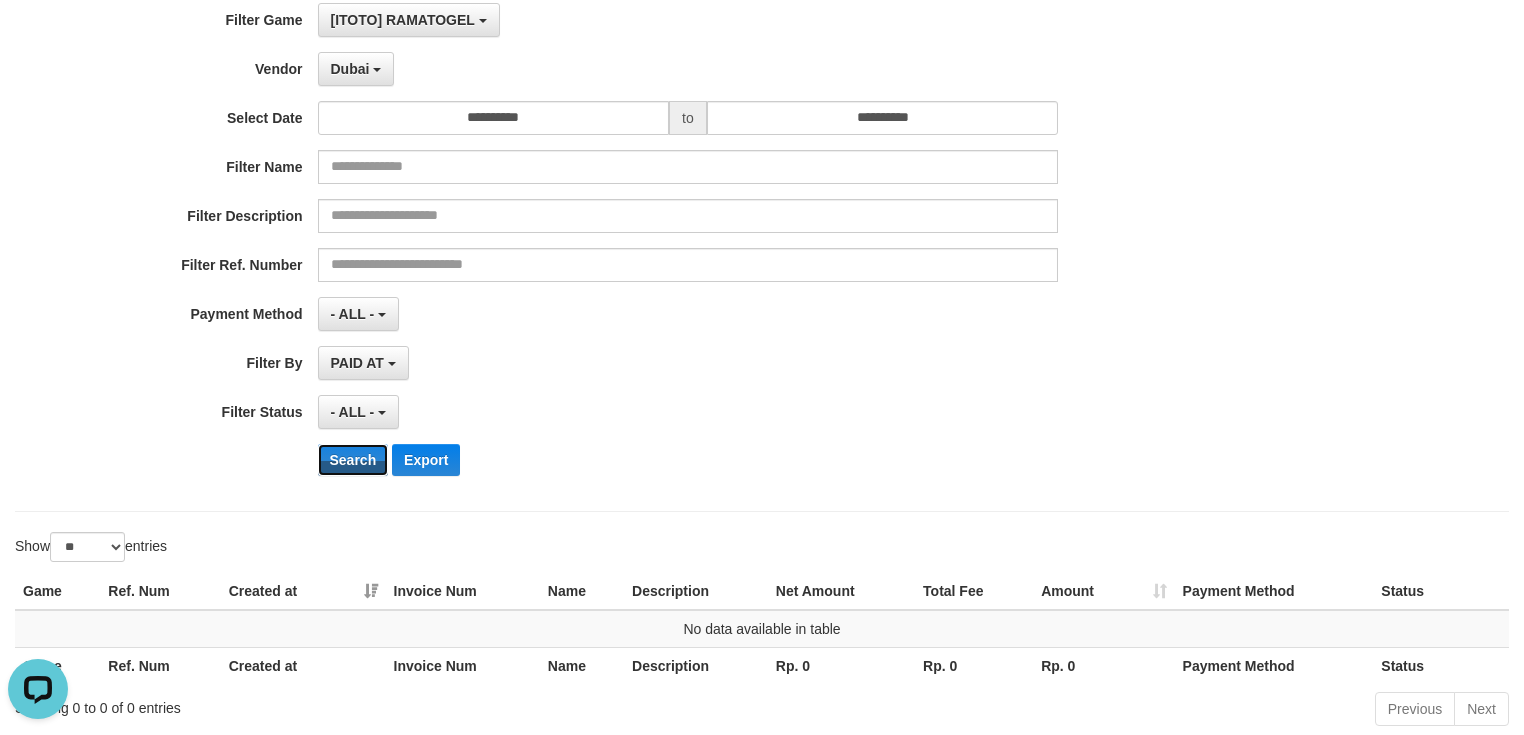 scroll, scrollTop: 0, scrollLeft: 0, axis: both 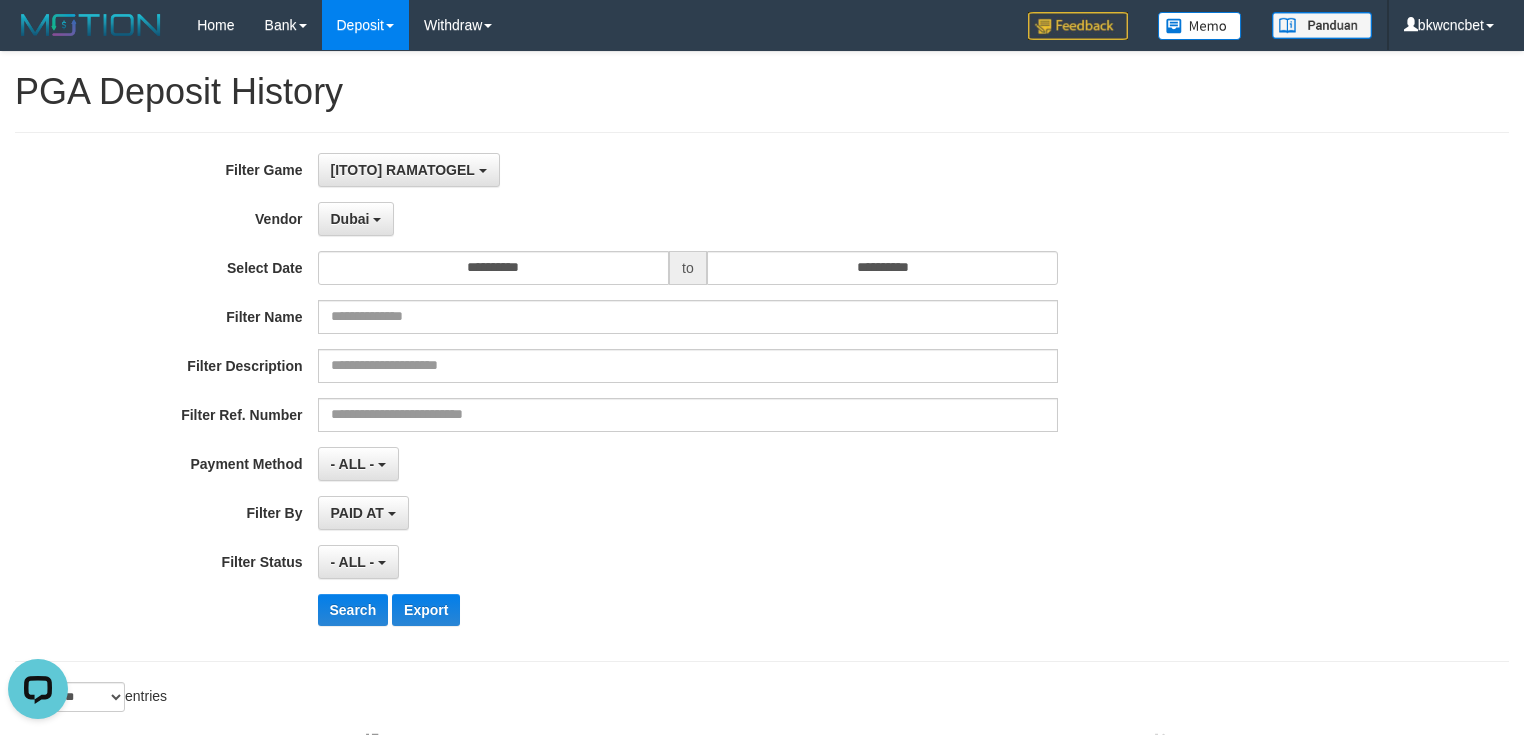 click on "**********" at bounding box center (635, 397) 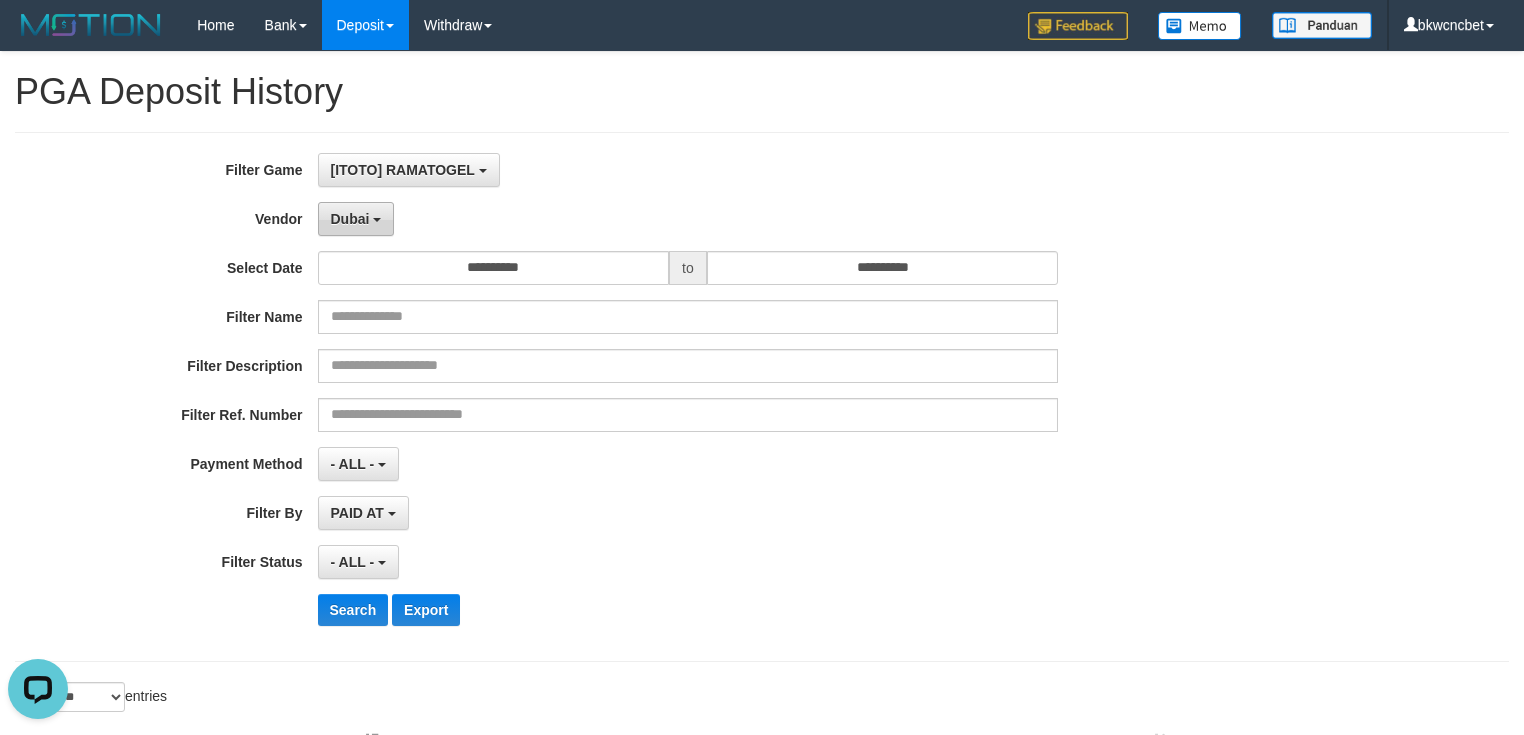 click on "Dubai" at bounding box center (356, 219) 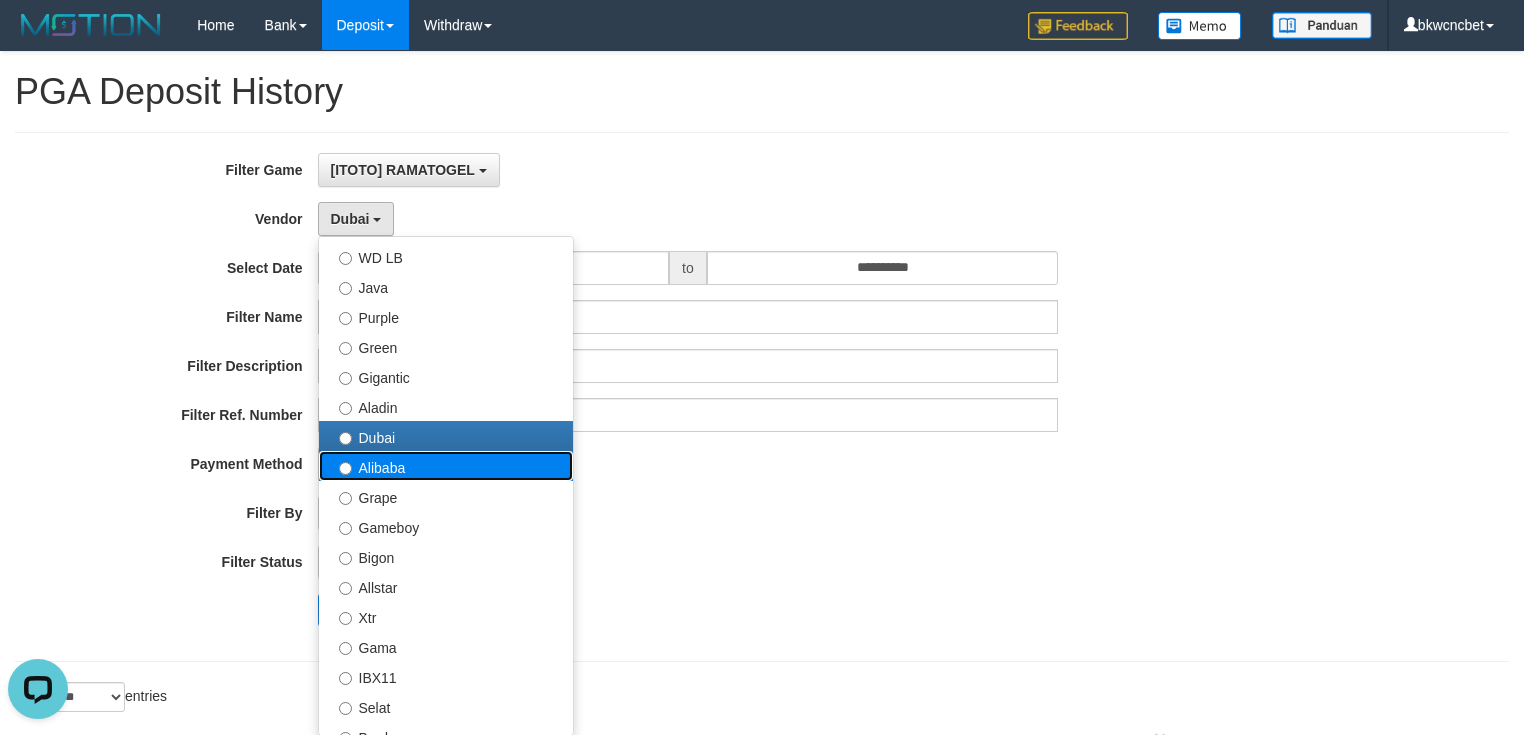 click on "Alibaba" at bounding box center [446, 466] 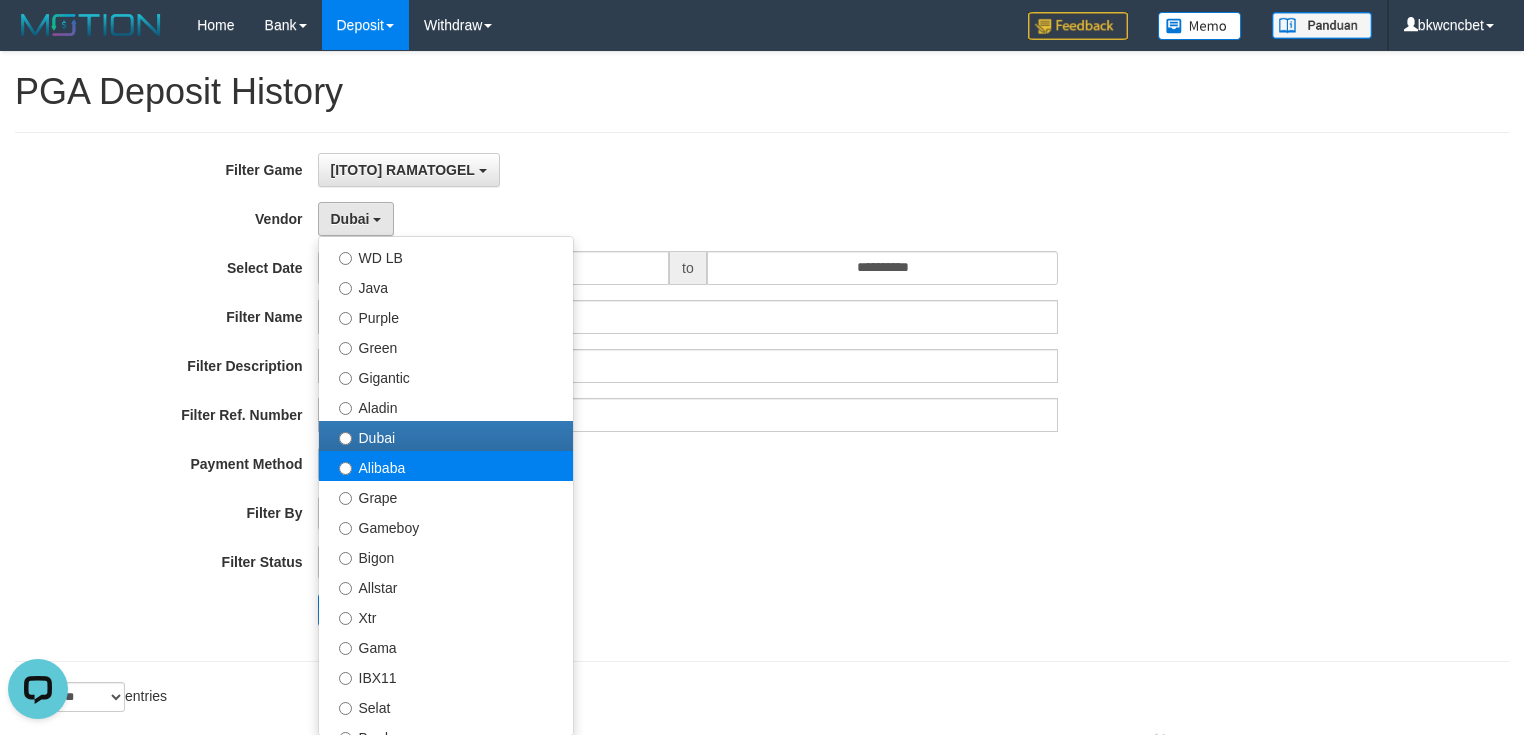 select on "**********" 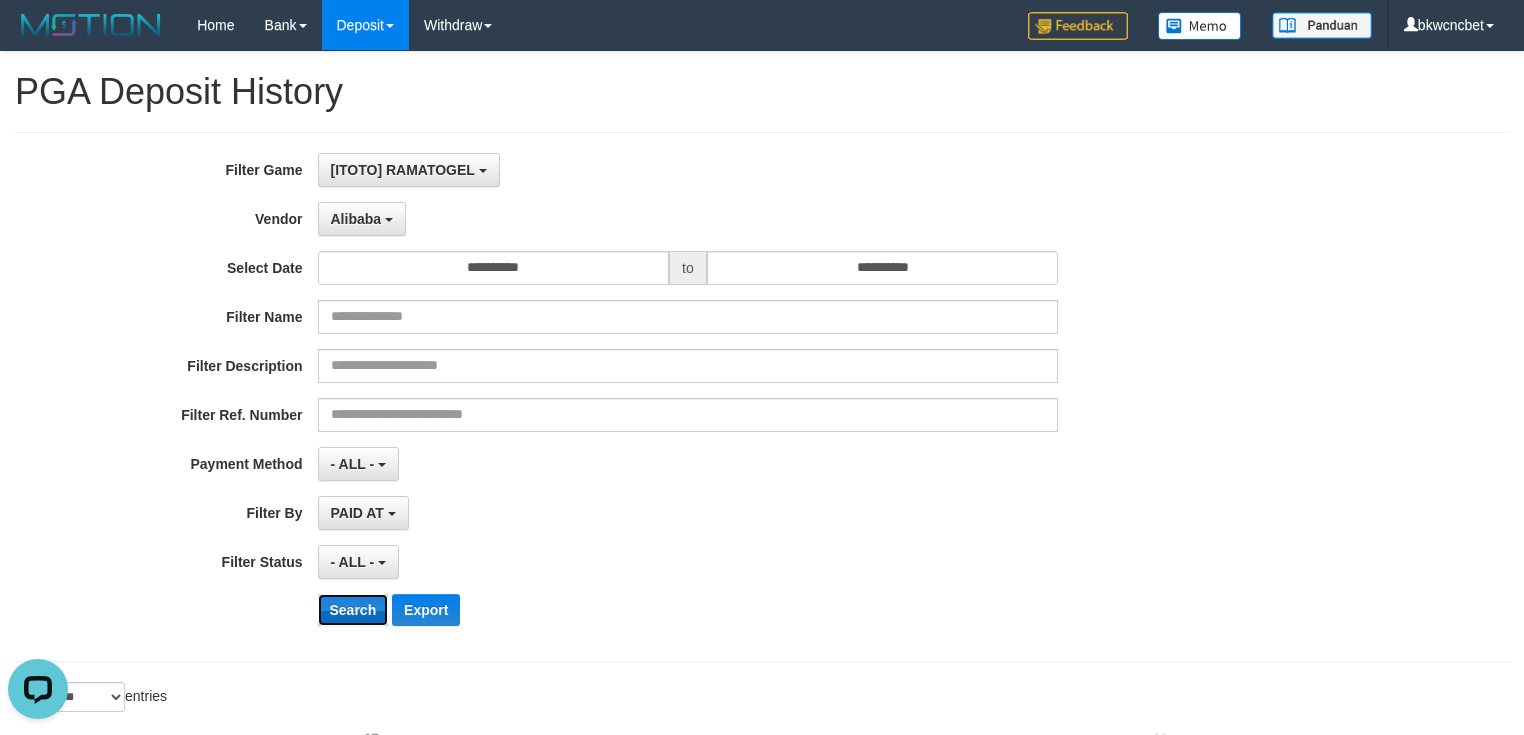 click on "Search" at bounding box center [353, 610] 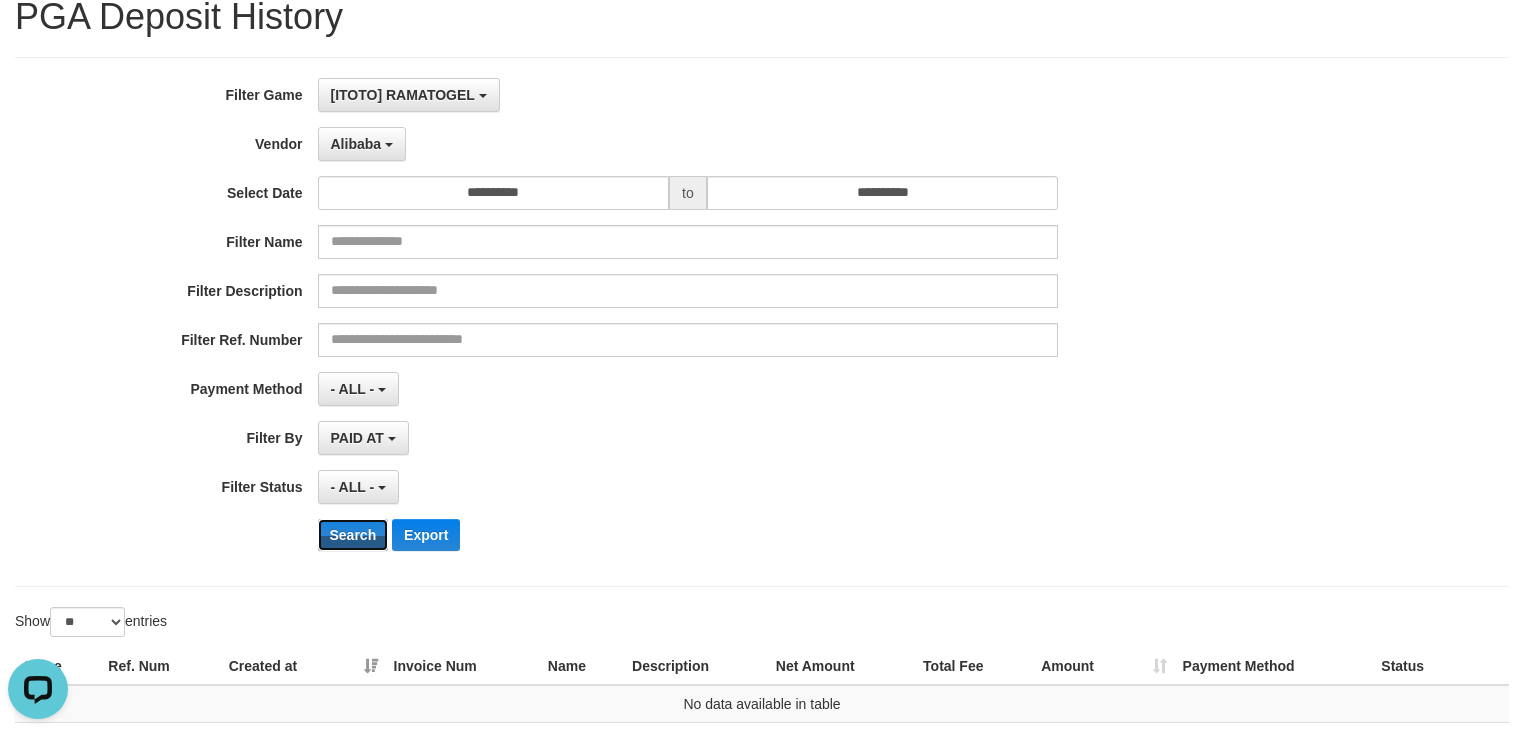 scroll, scrollTop: 0, scrollLeft: 0, axis: both 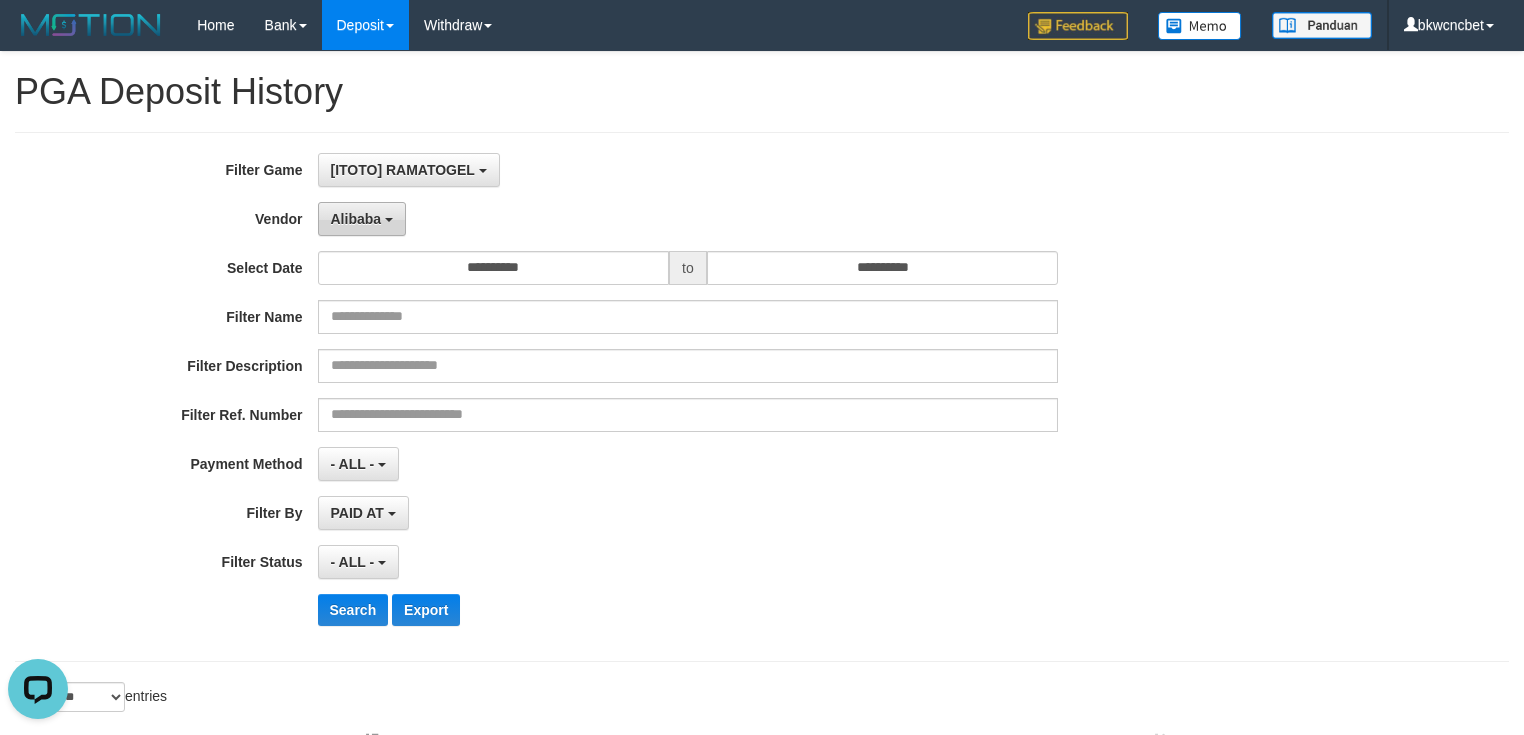 click on "Alibaba" at bounding box center (356, 219) 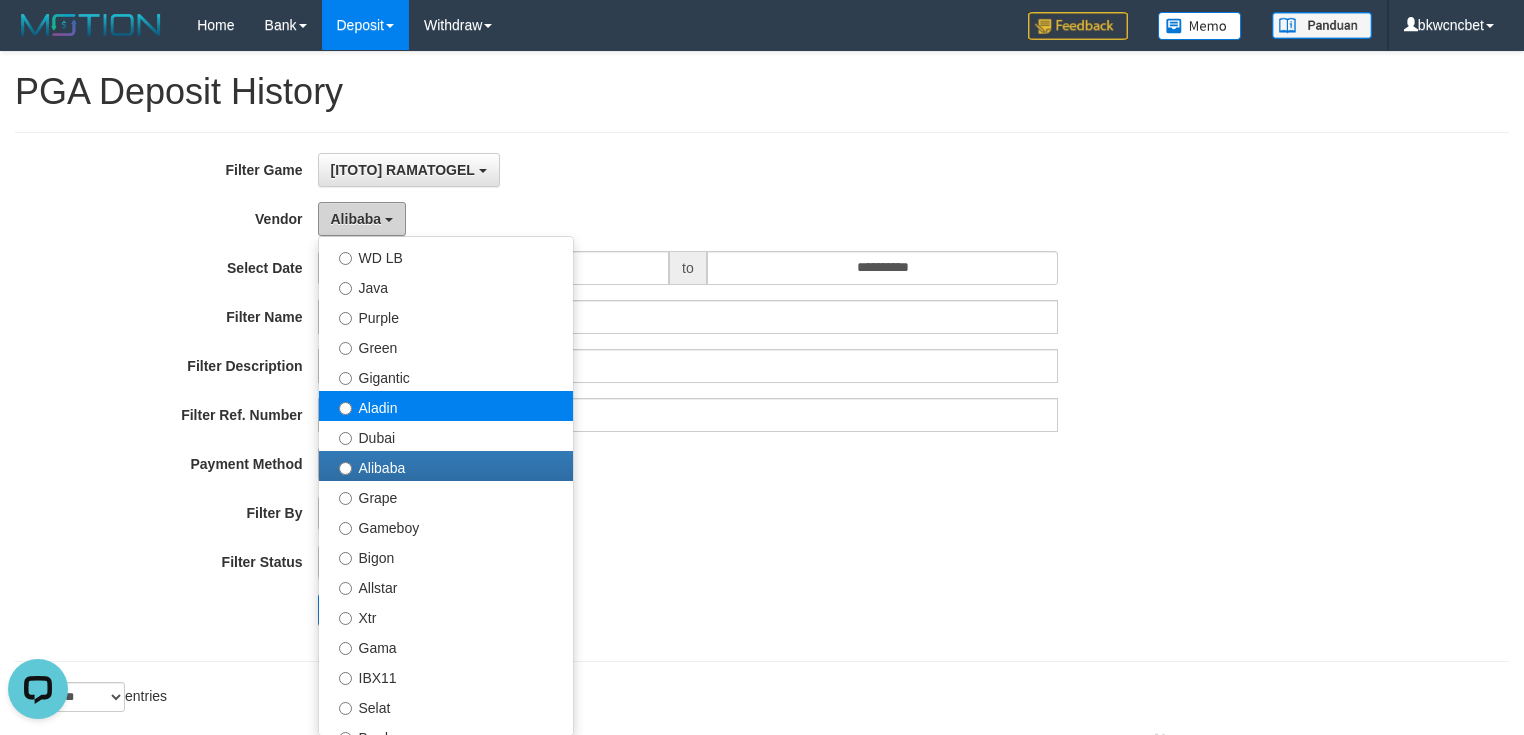 scroll, scrollTop: 240, scrollLeft: 0, axis: vertical 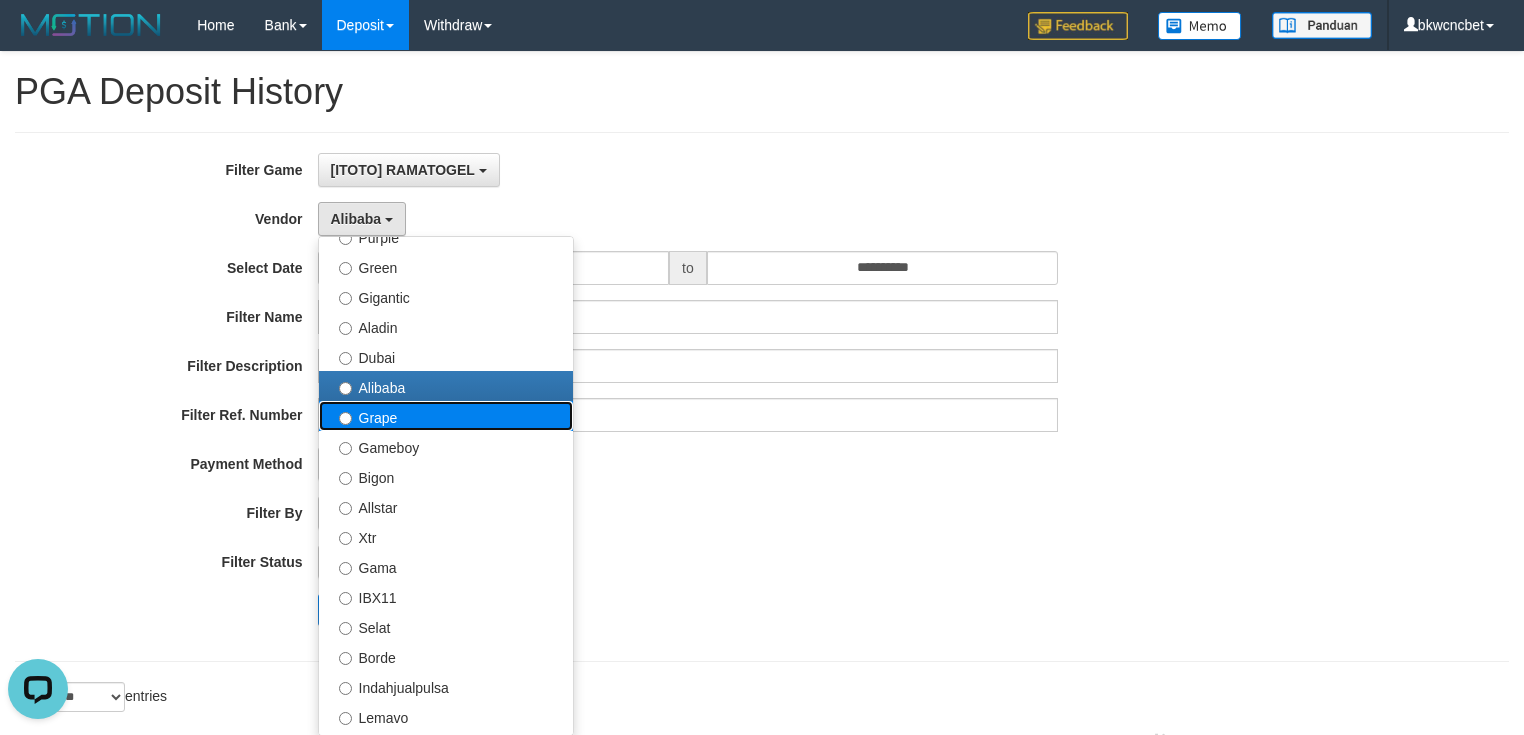 click on "Grape" at bounding box center (446, 416) 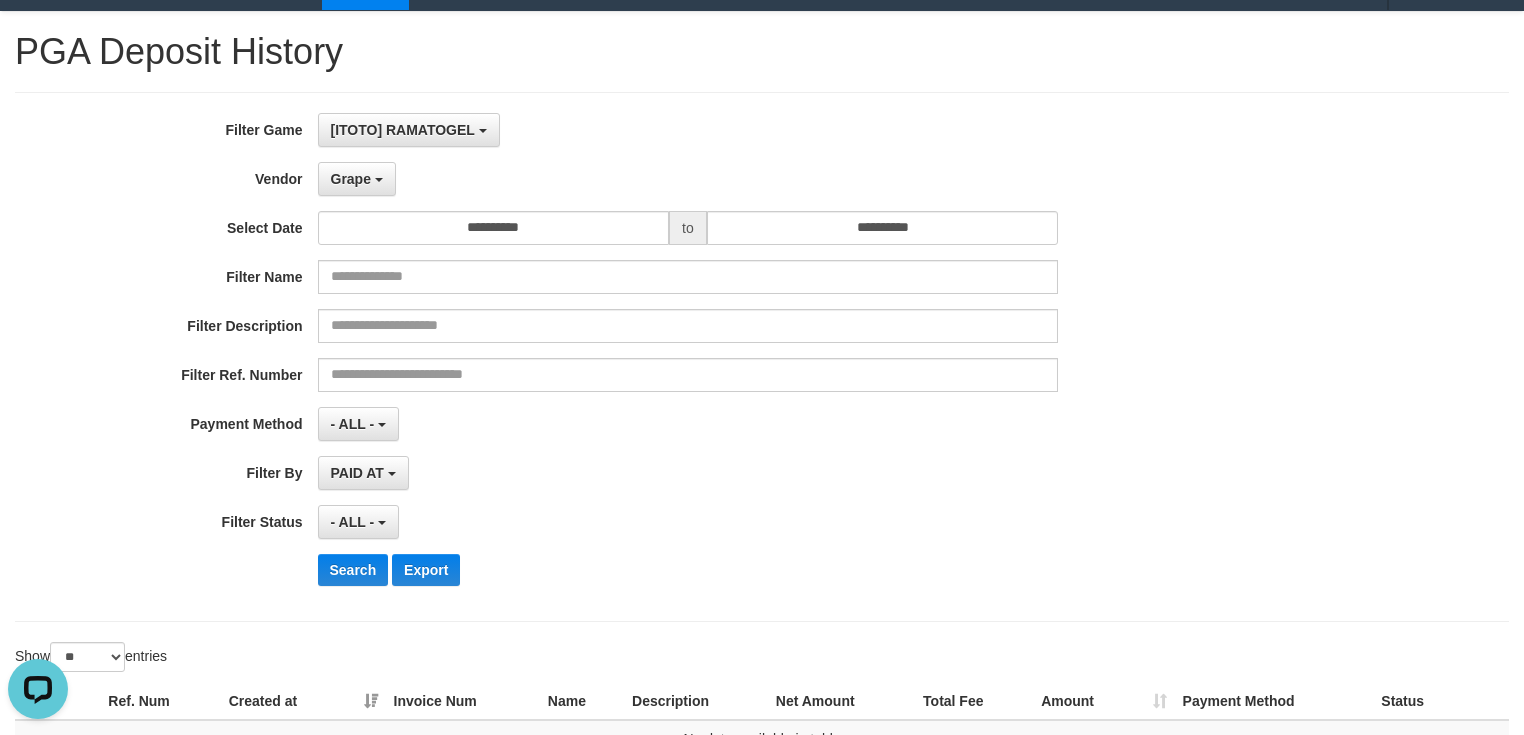 scroll, scrollTop: 80, scrollLeft: 0, axis: vertical 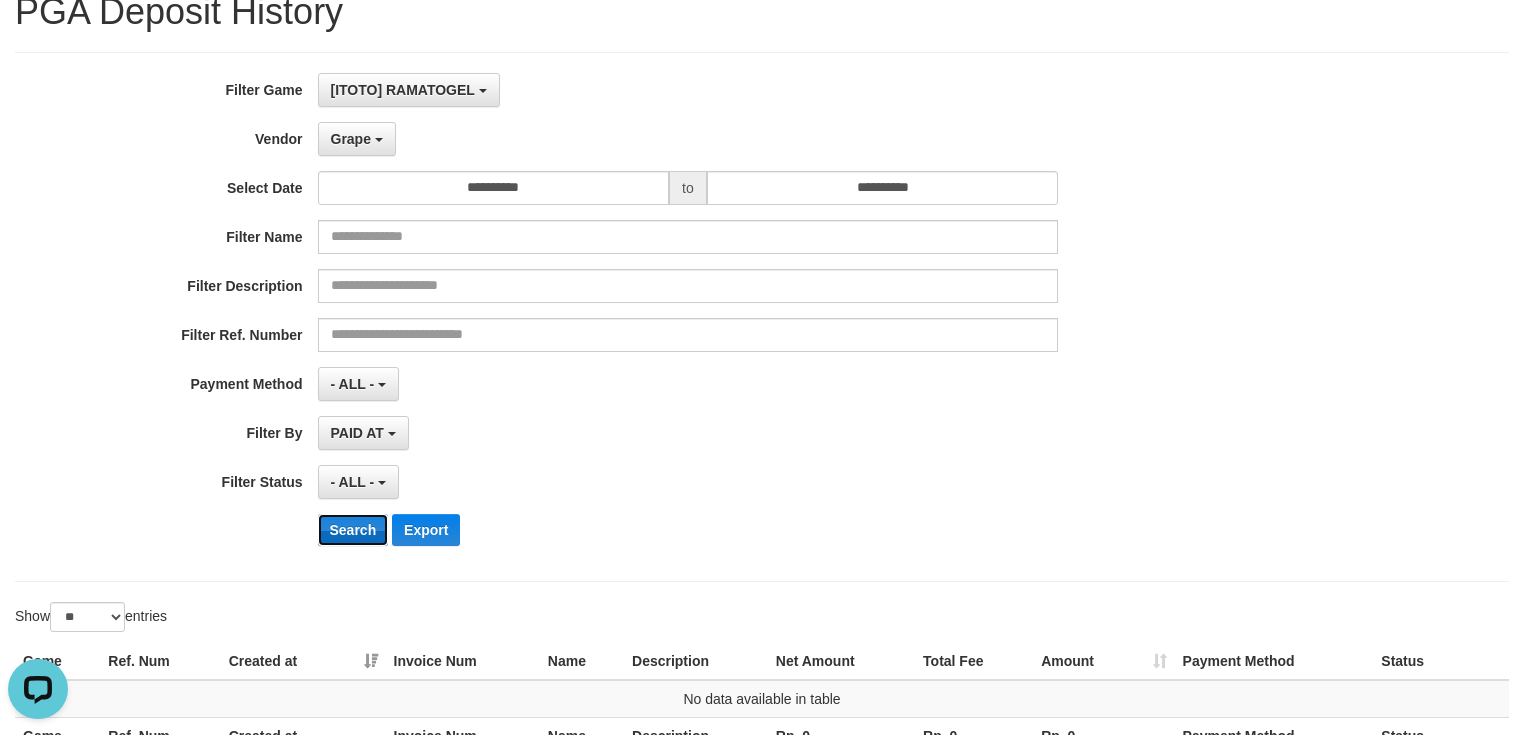 click on "Search" at bounding box center (353, 530) 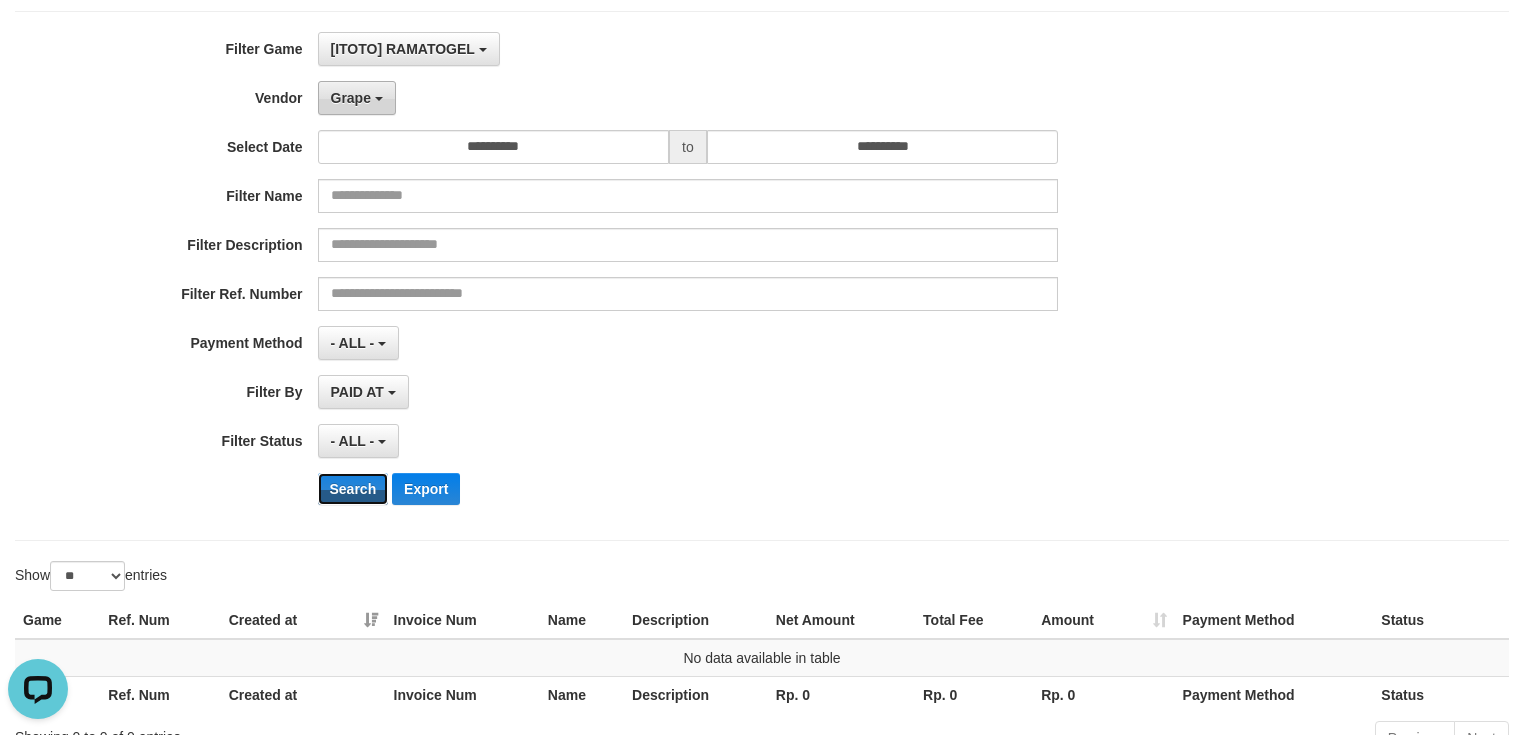 scroll, scrollTop: 0, scrollLeft: 0, axis: both 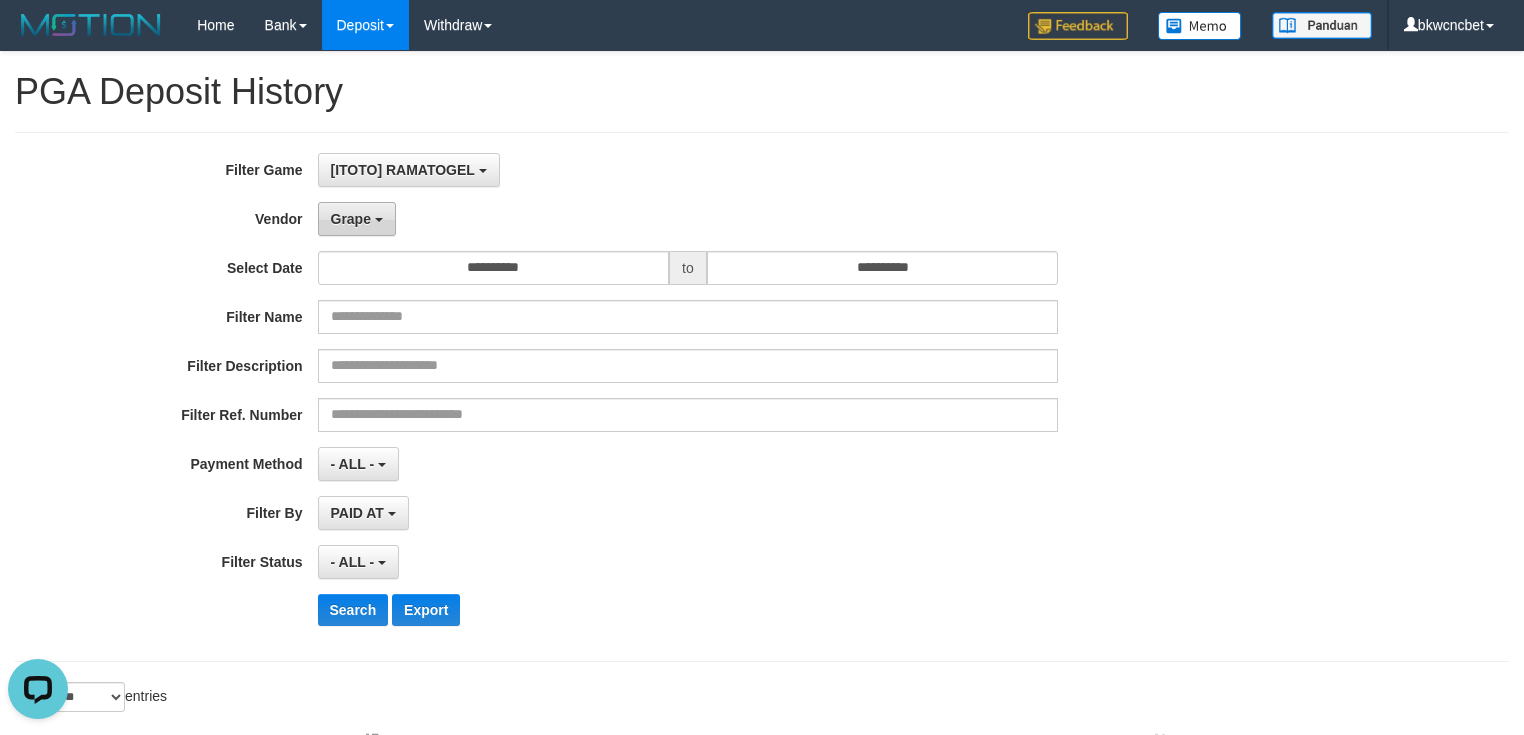 click on "Grape" at bounding box center [357, 219] 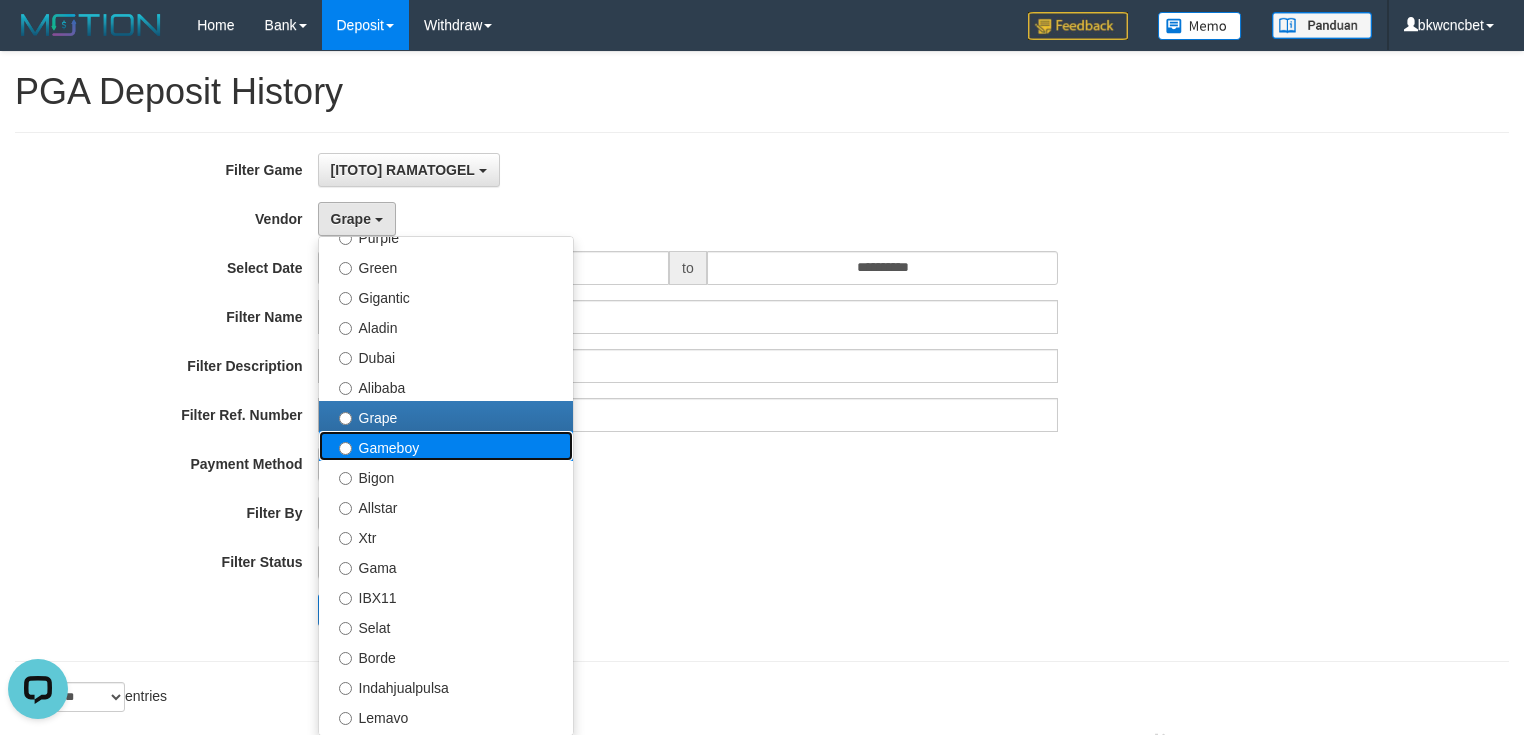 click on "Gameboy" at bounding box center [446, 446] 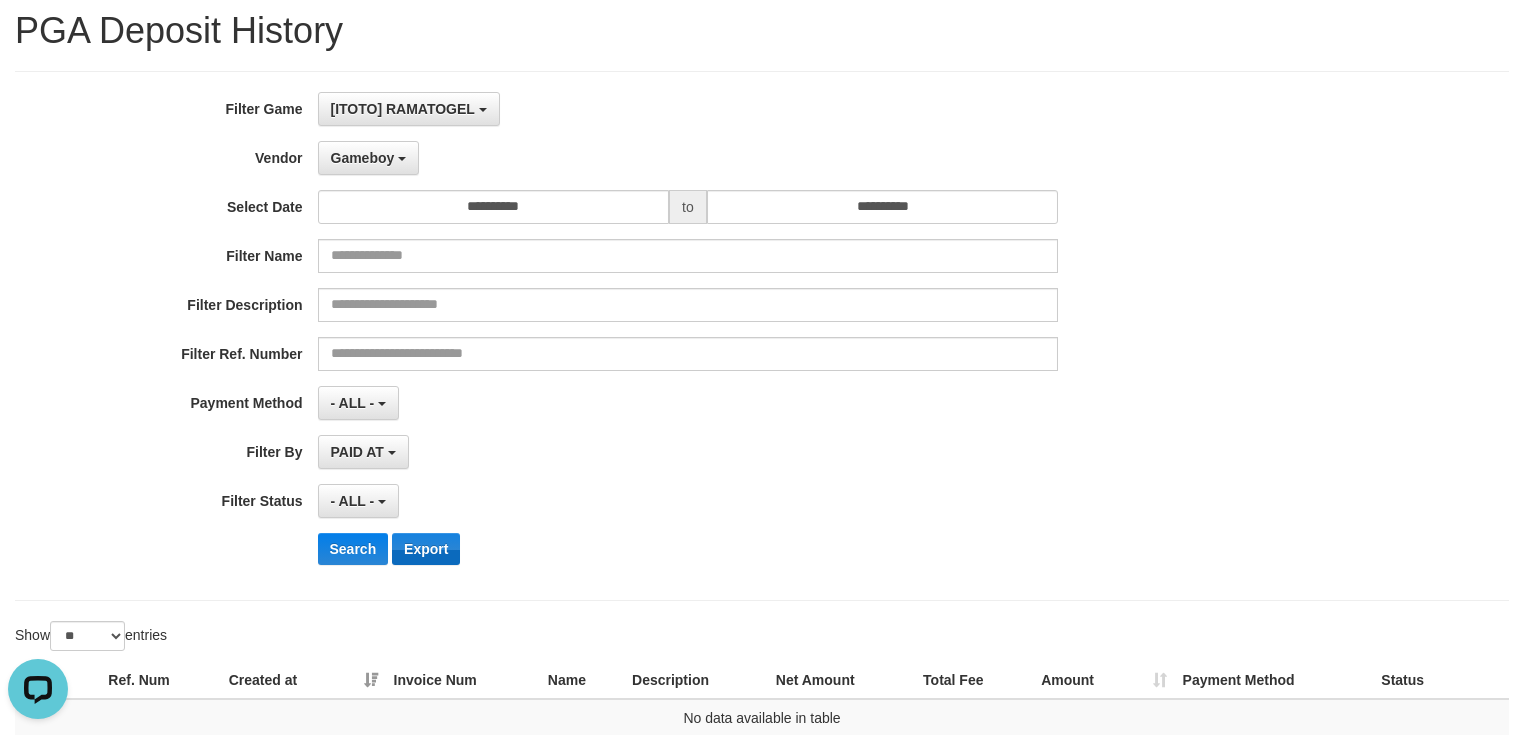 scroll, scrollTop: 160, scrollLeft: 0, axis: vertical 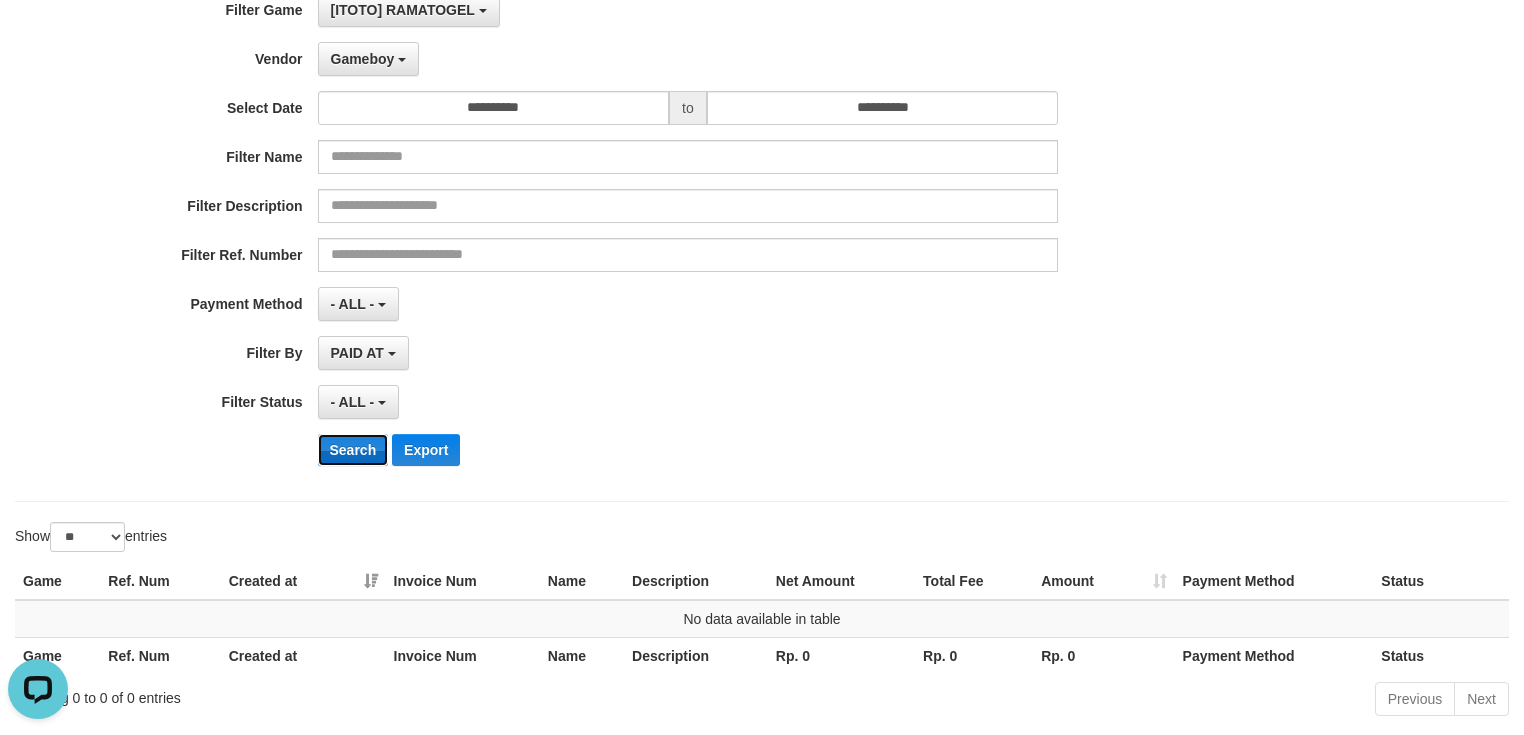 click on "Search" at bounding box center (353, 450) 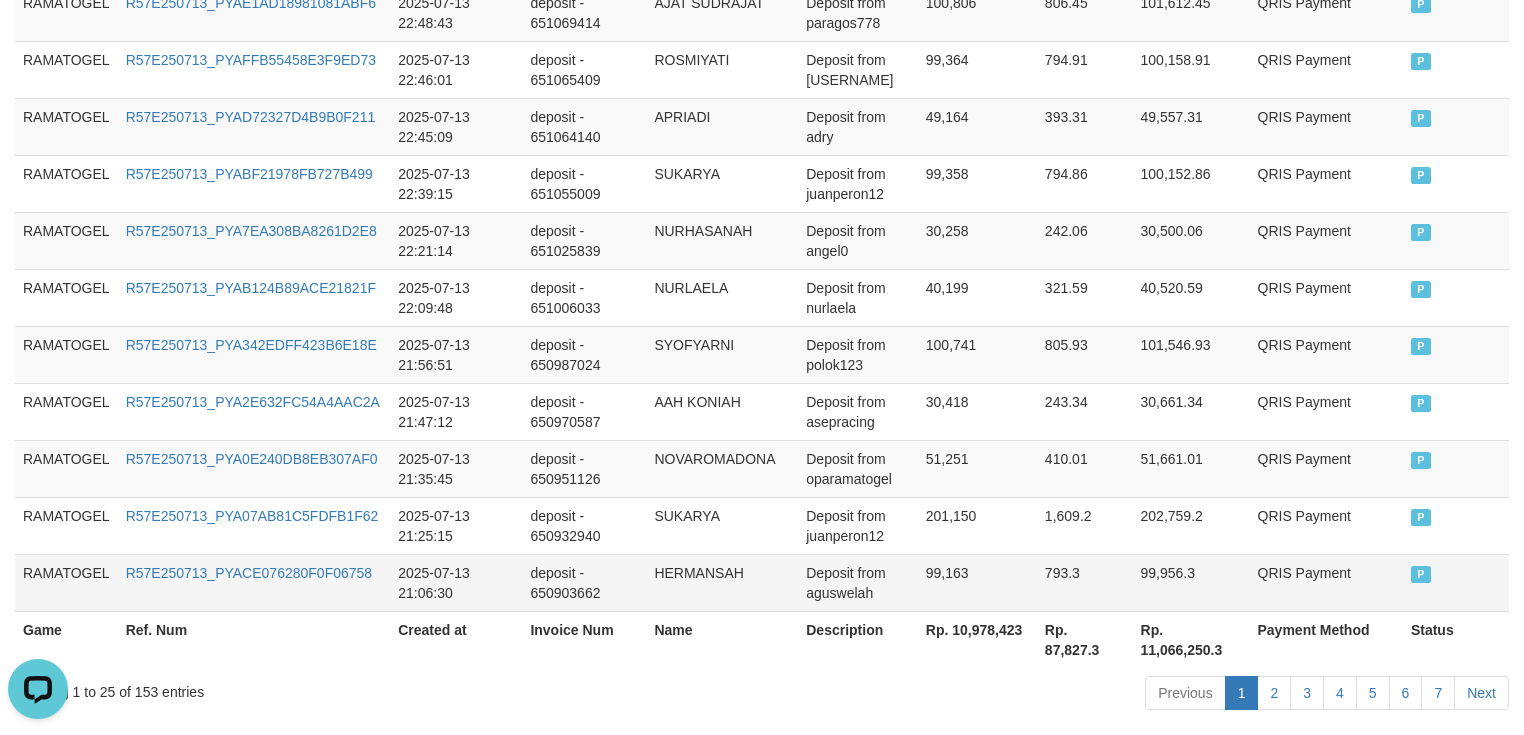 scroll, scrollTop: 1658, scrollLeft: 0, axis: vertical 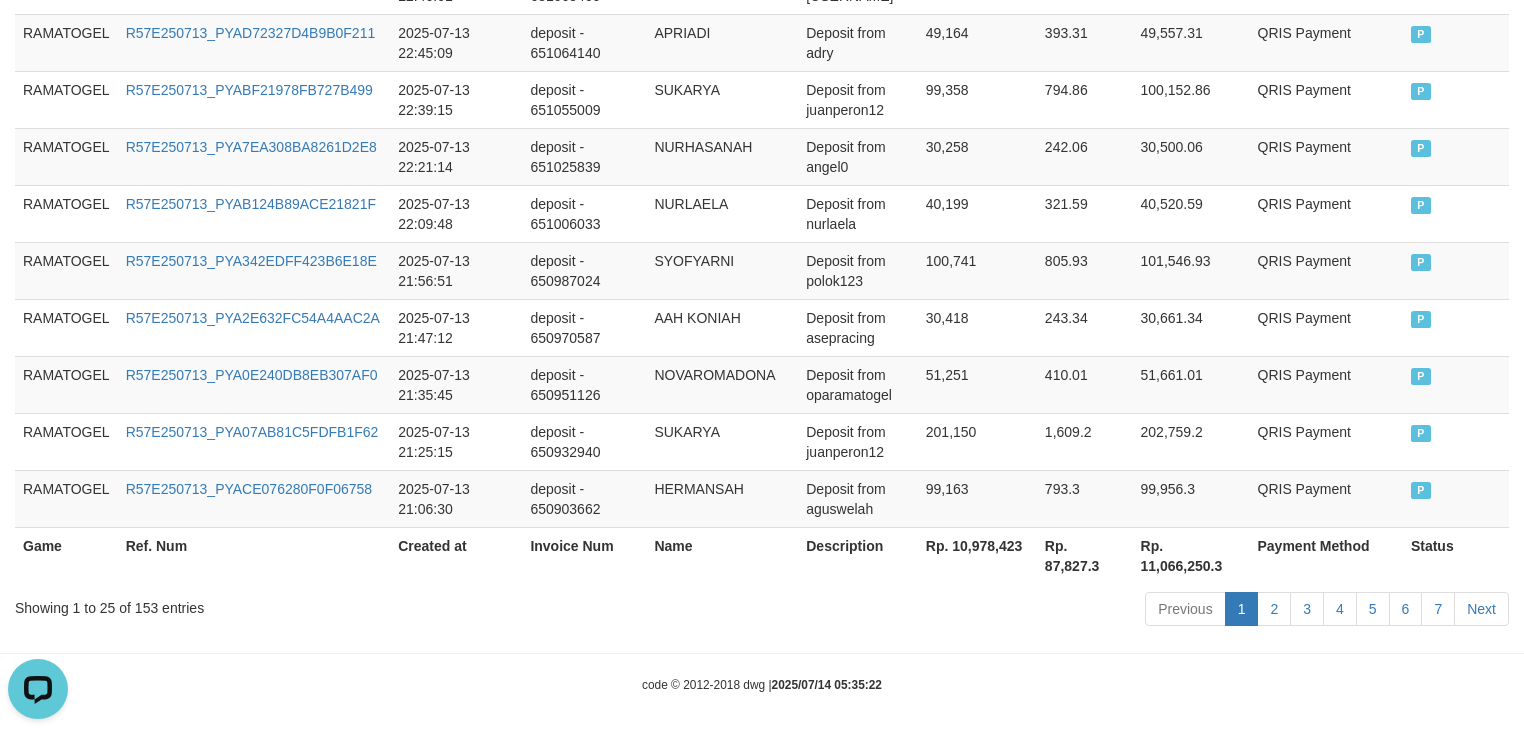 click on "Showing 1 to 25 of 153 entries" at bounding box center (317, 604) 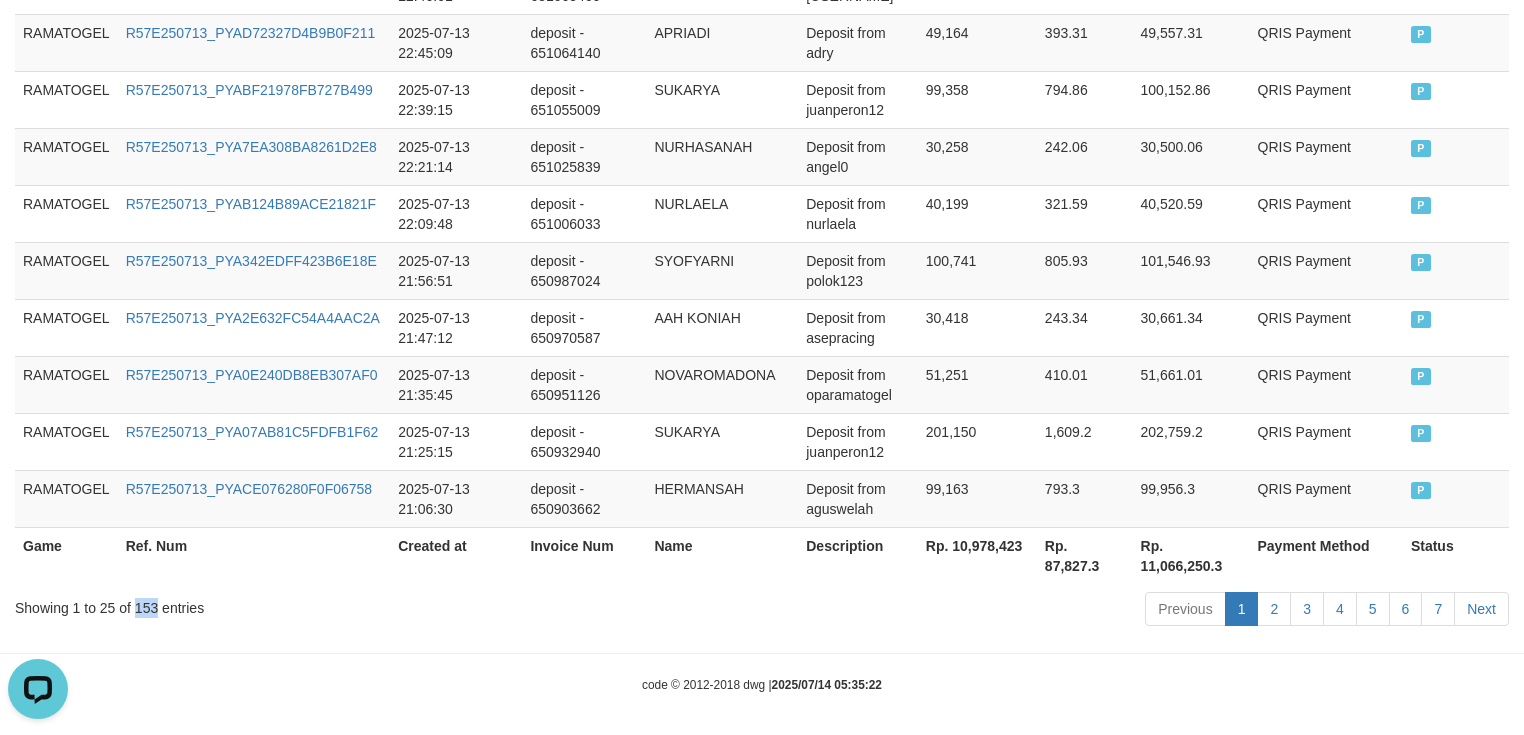 click on "Showing 1 to 25 of 153 entries" at bounding box center [317, 604] 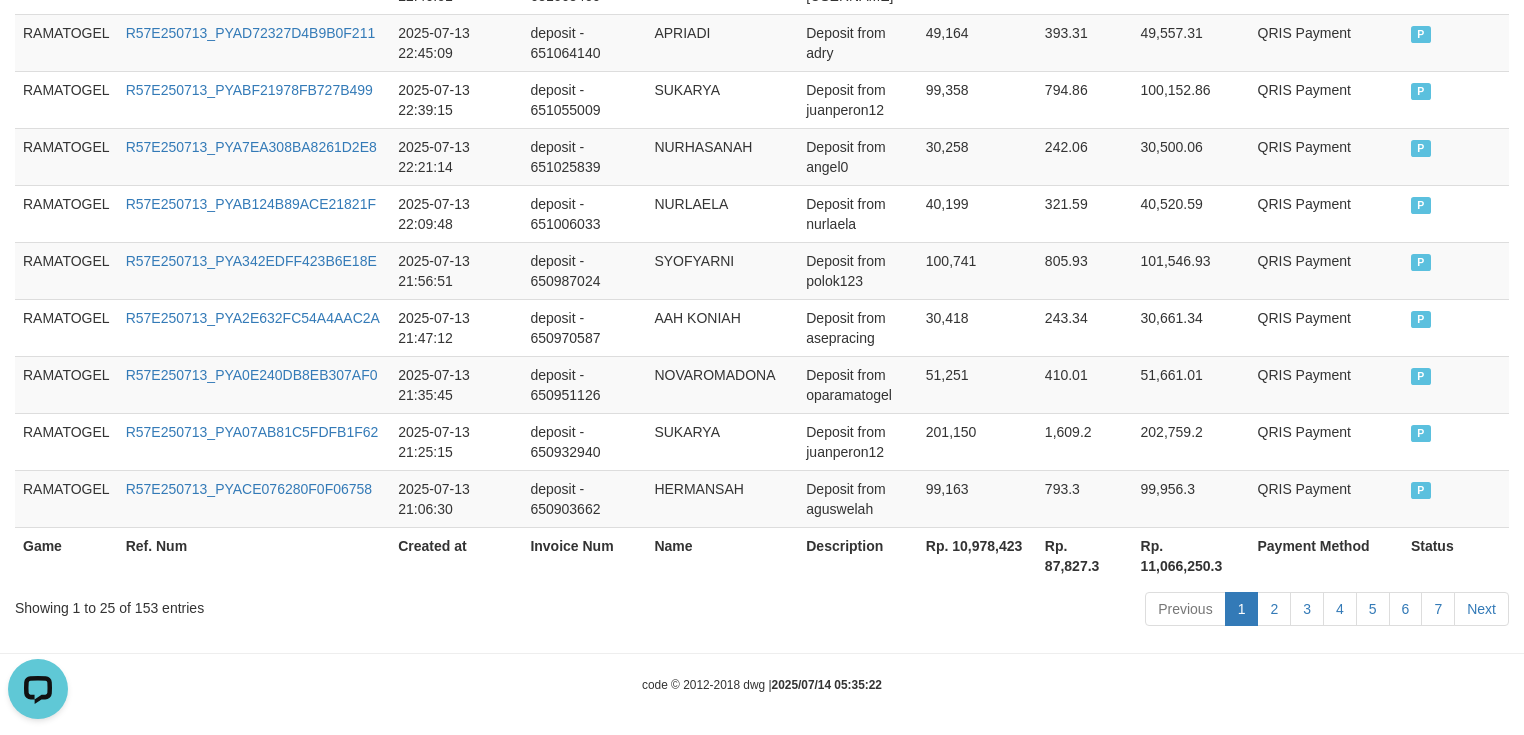 click on "Rp. 10,978,423" at bounding box center [977, 555] 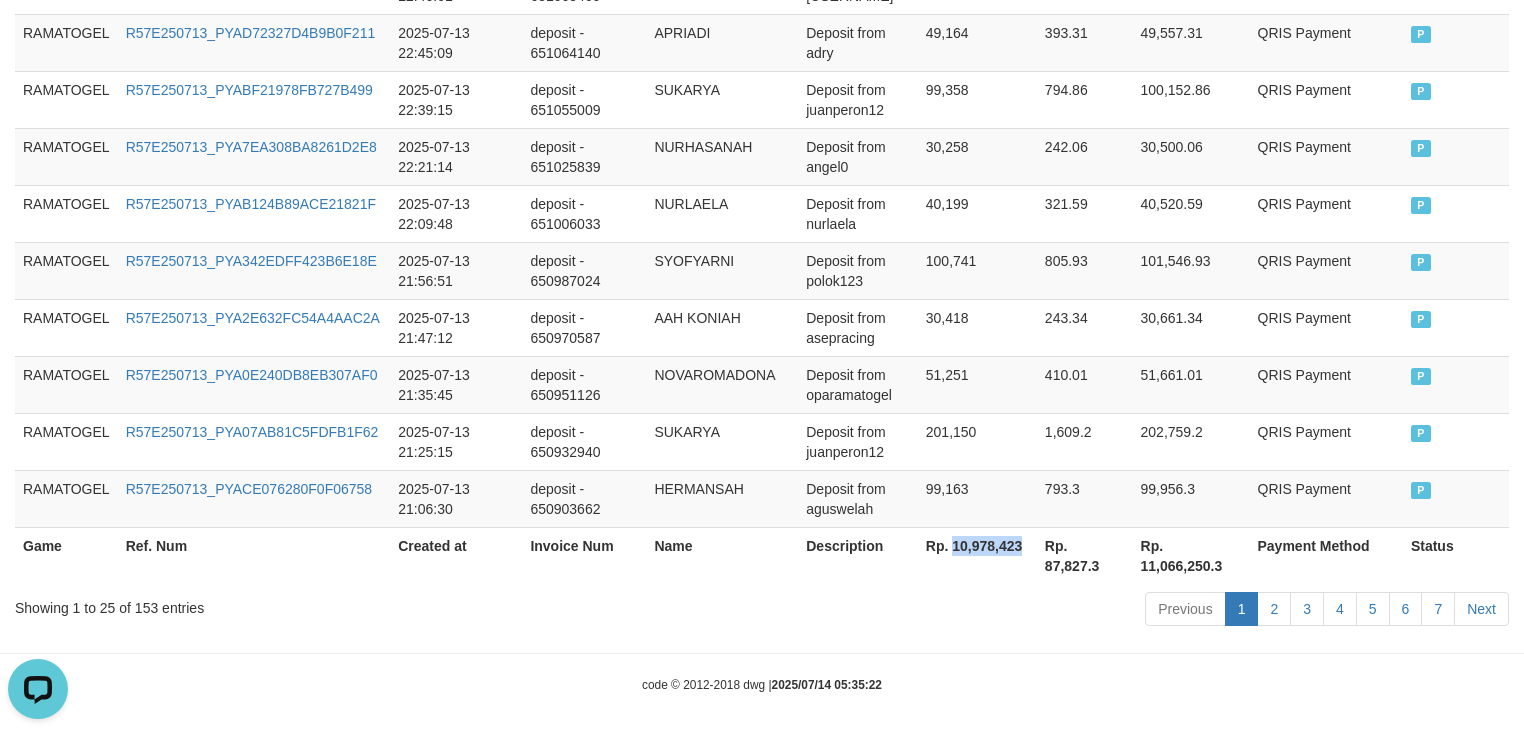 drag, startPoint x: 1000, startPoint y: 533, endPoint x: 988, endPoint y: 535, distance: 12.165525 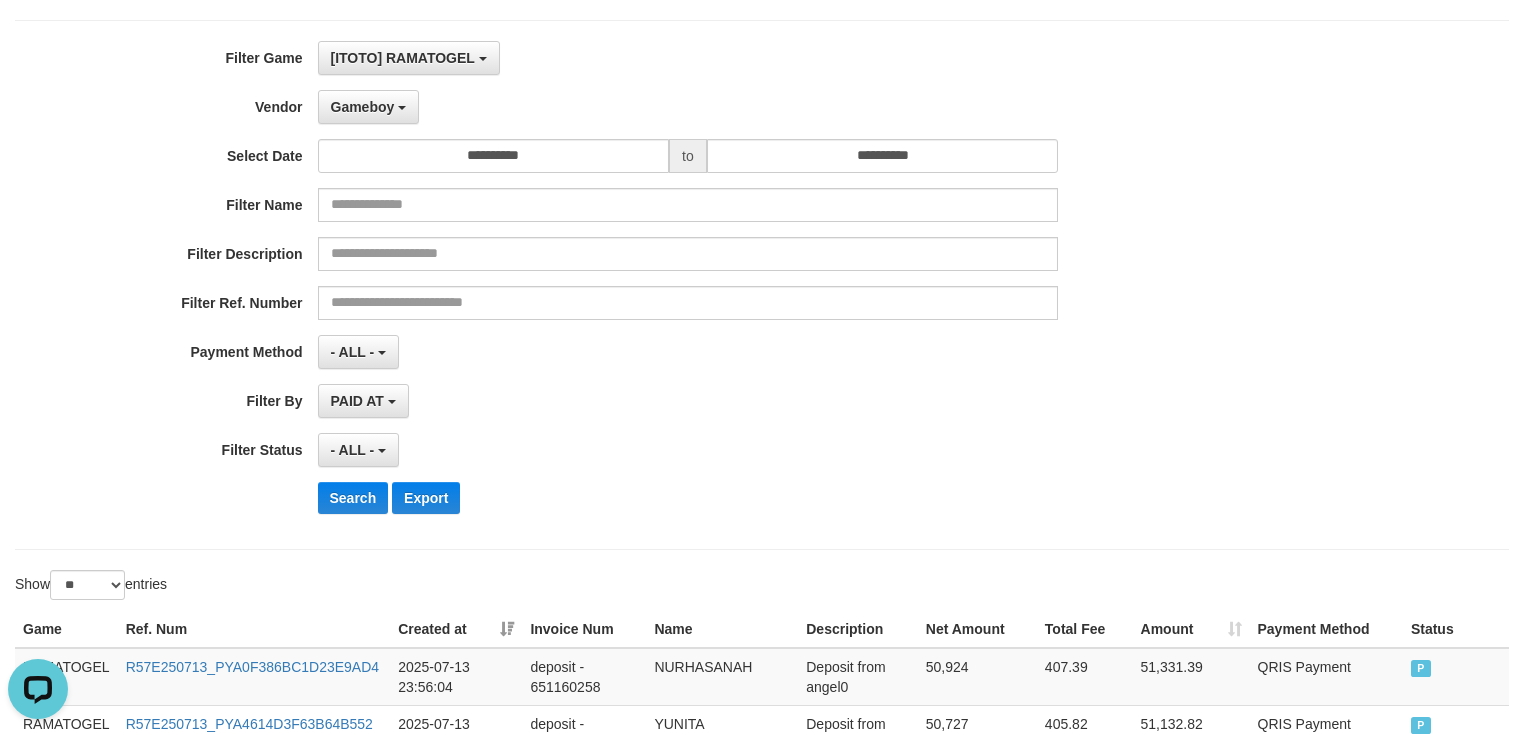 scroll, scrollTop: 0, scrollLeft: 0, axis: both 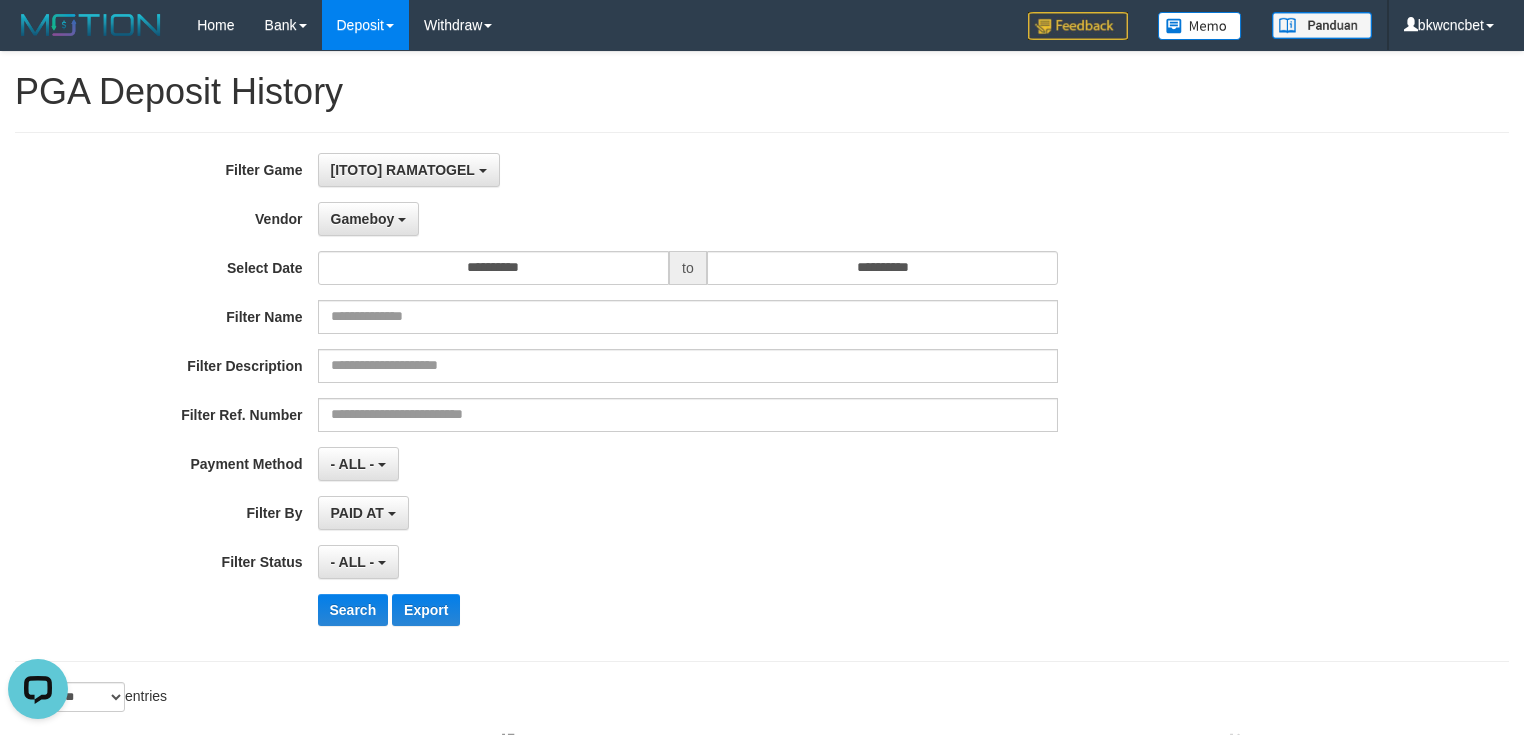 click on "Gameboy    - Default Vendor -  [FIRST]  [LAST]  Atlas  WD LB  Java  Purple  Green  Gigantic  Aladin  Dubai  Alibaba  Grape  Gameboy  Bigon  Allstar  Xtr  Gama  IBX11  Selat  Borde  Indahjualpulsa  Lemavo  Gogogoy  Itudo  Yuwanatopup  Sidikgame  Voucher100  Awalpulsa  Lambda  Combo  IBX3 NUANSATOPUP  IBX3 Pusatjualpulsa  IBX3 Itemgame  IBX3 SILAKSA  IBX3 Makmurvoucher  IBX3 MAKMURTOPUP  IBX3 Pilihvoucher" at bounding box center (688, 219) 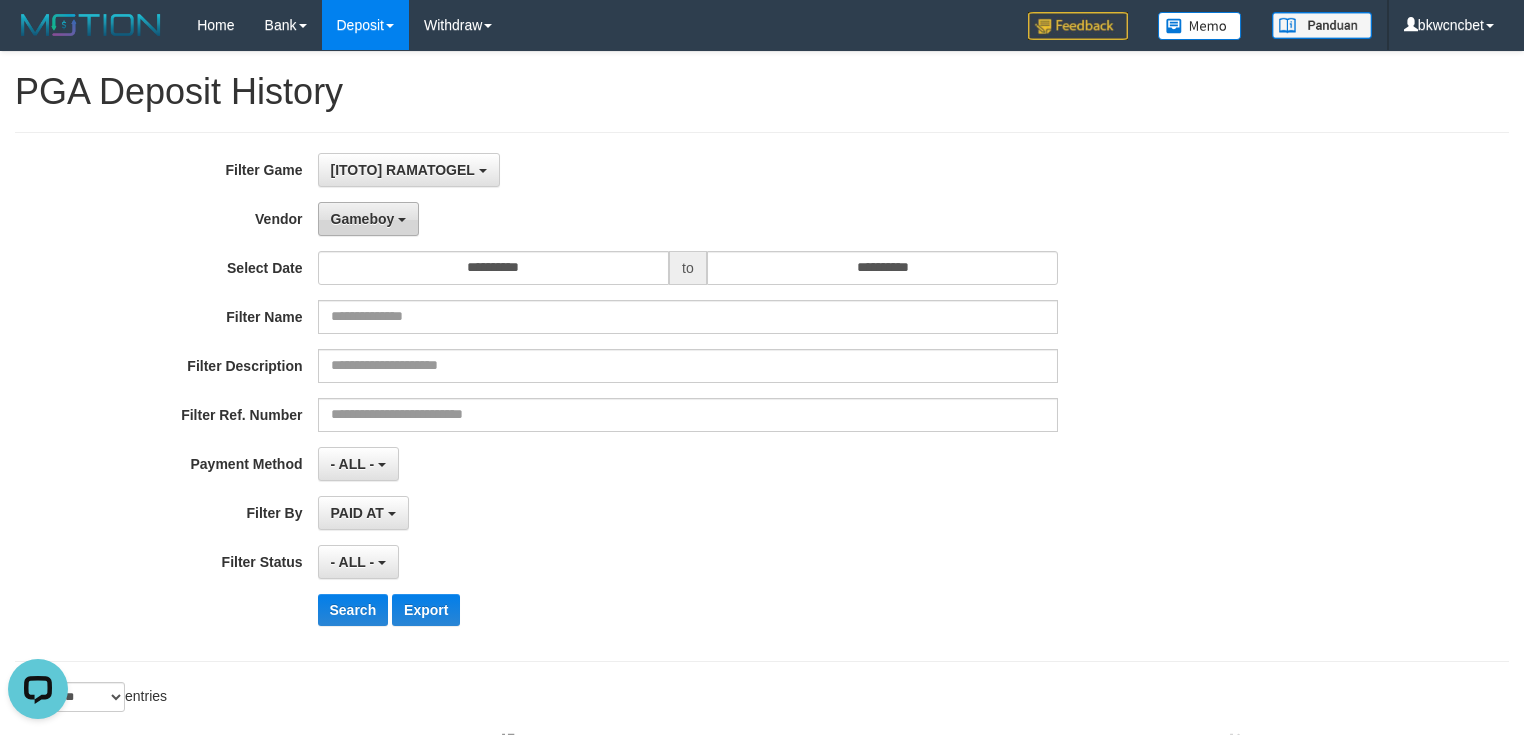 click on "Gameboy" at bounding box center [369, 219] 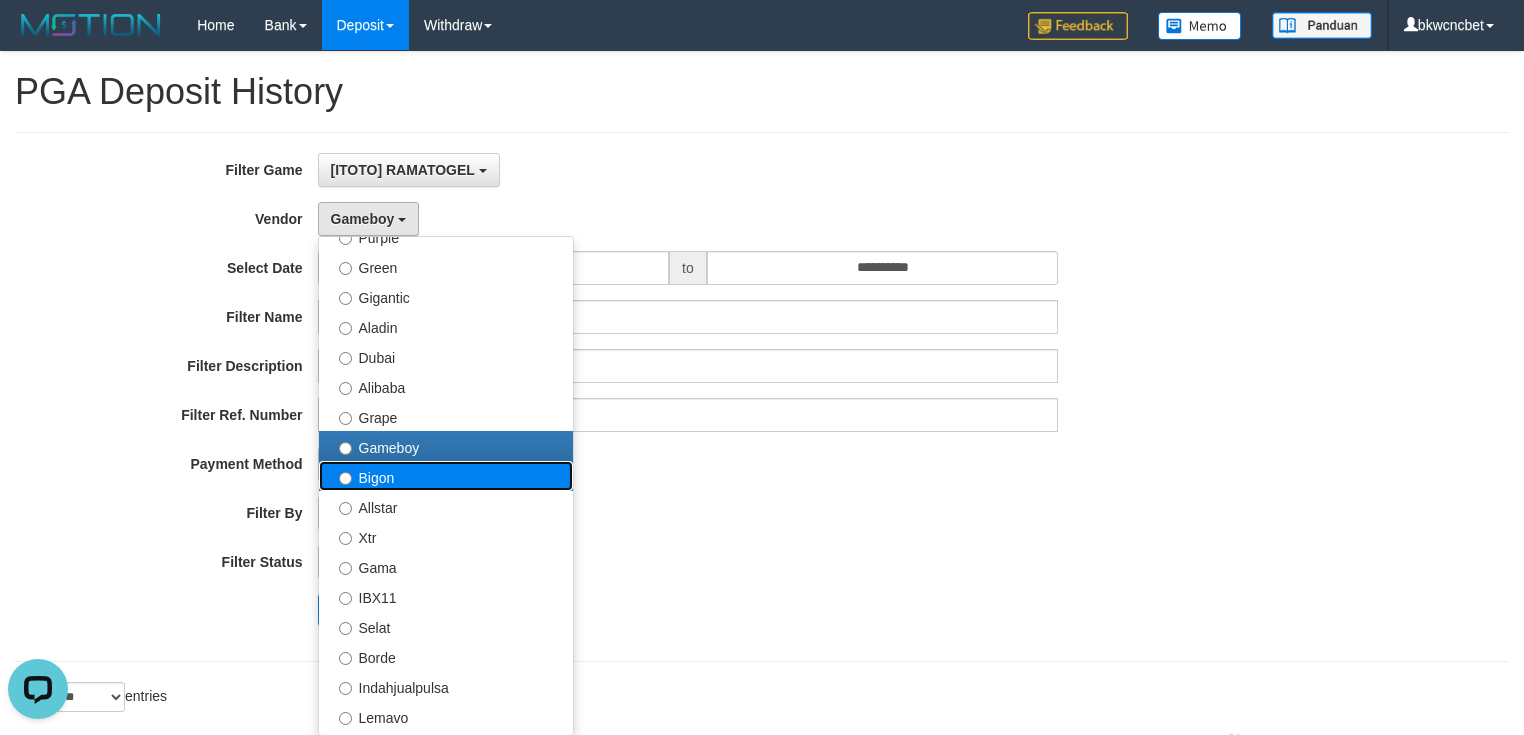 click on "Bigon" at bounding box center (446, 476) 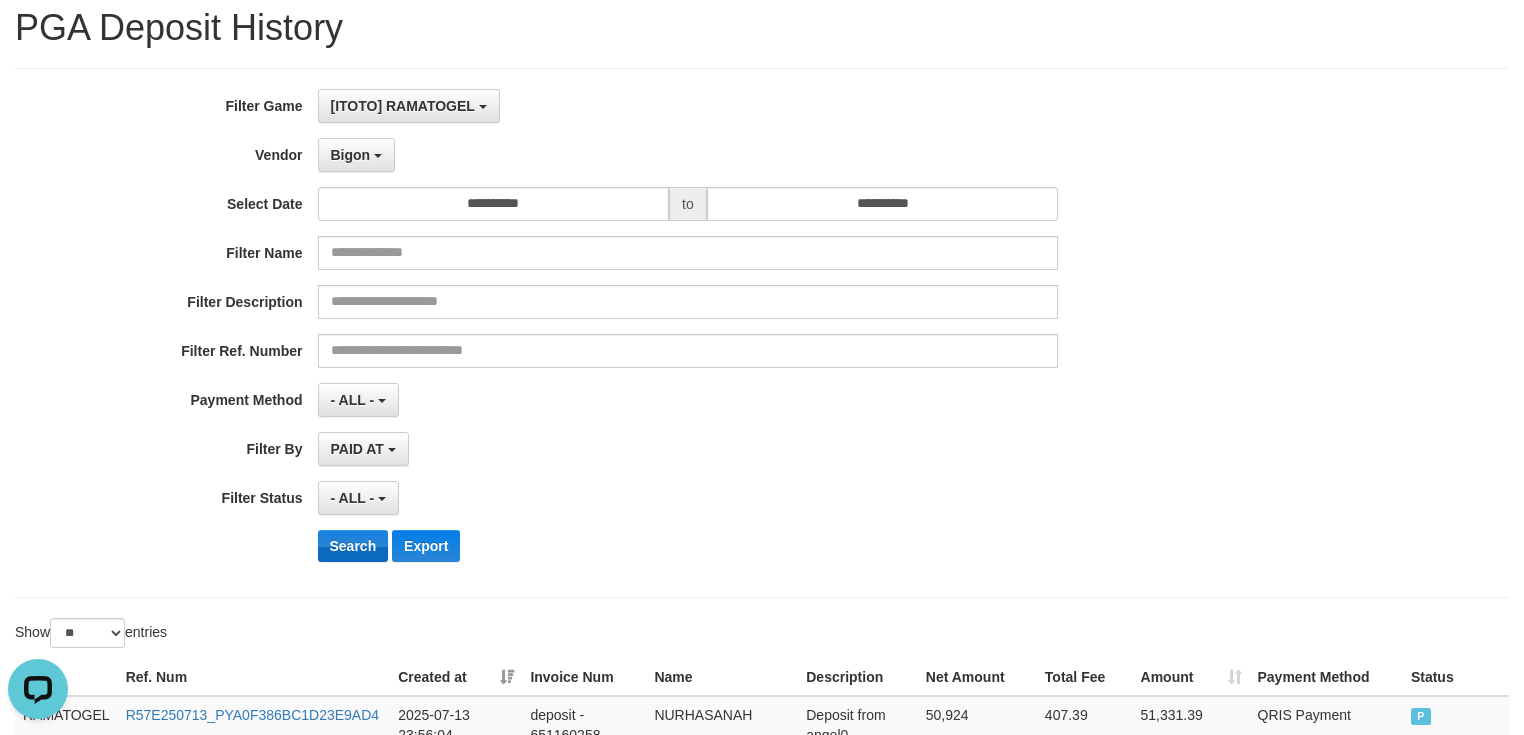 scroll, scrollTop: 160, scrollLeft: 0, axis: vertical 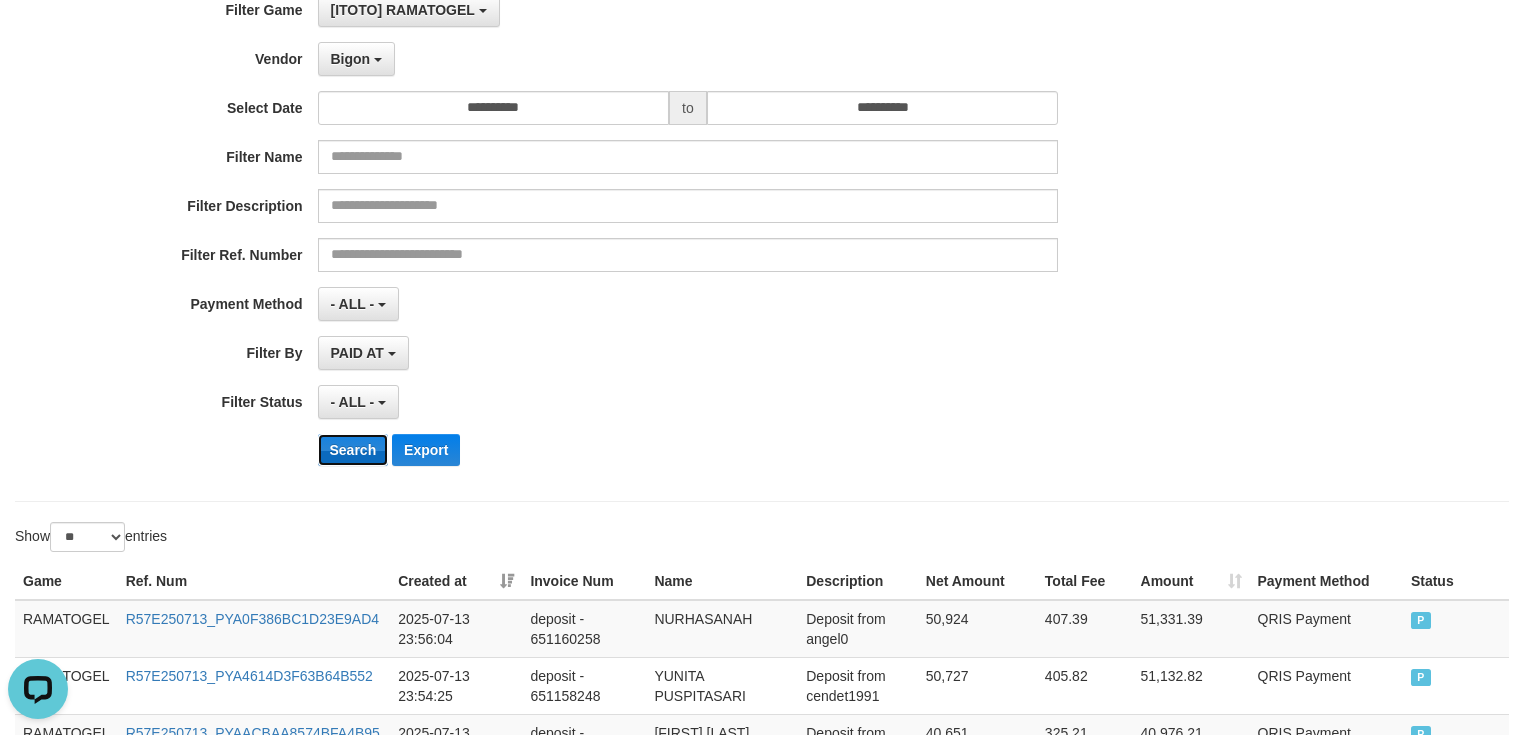 click on "Search" at bounding box center (353, 450) 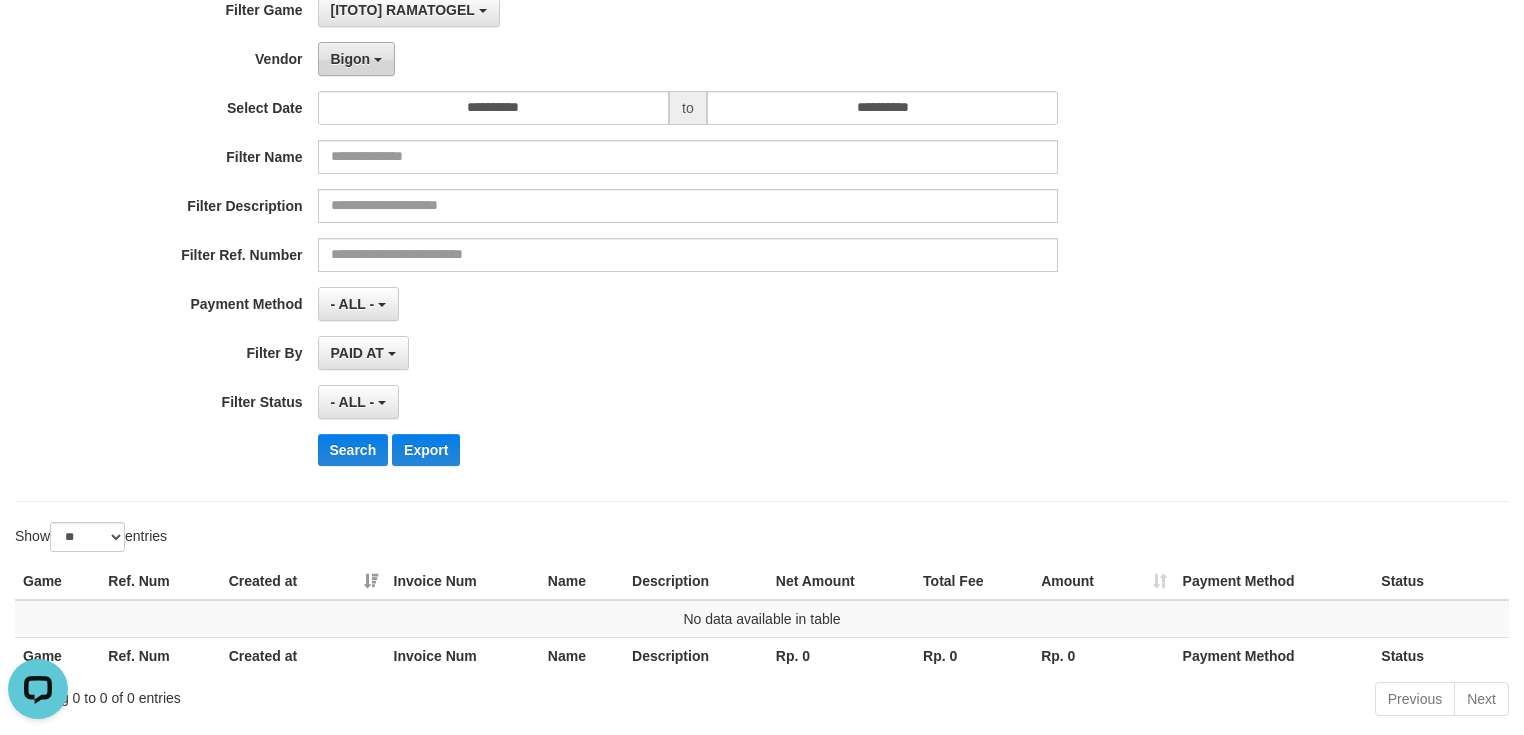 click at bounding box center (378, 60) 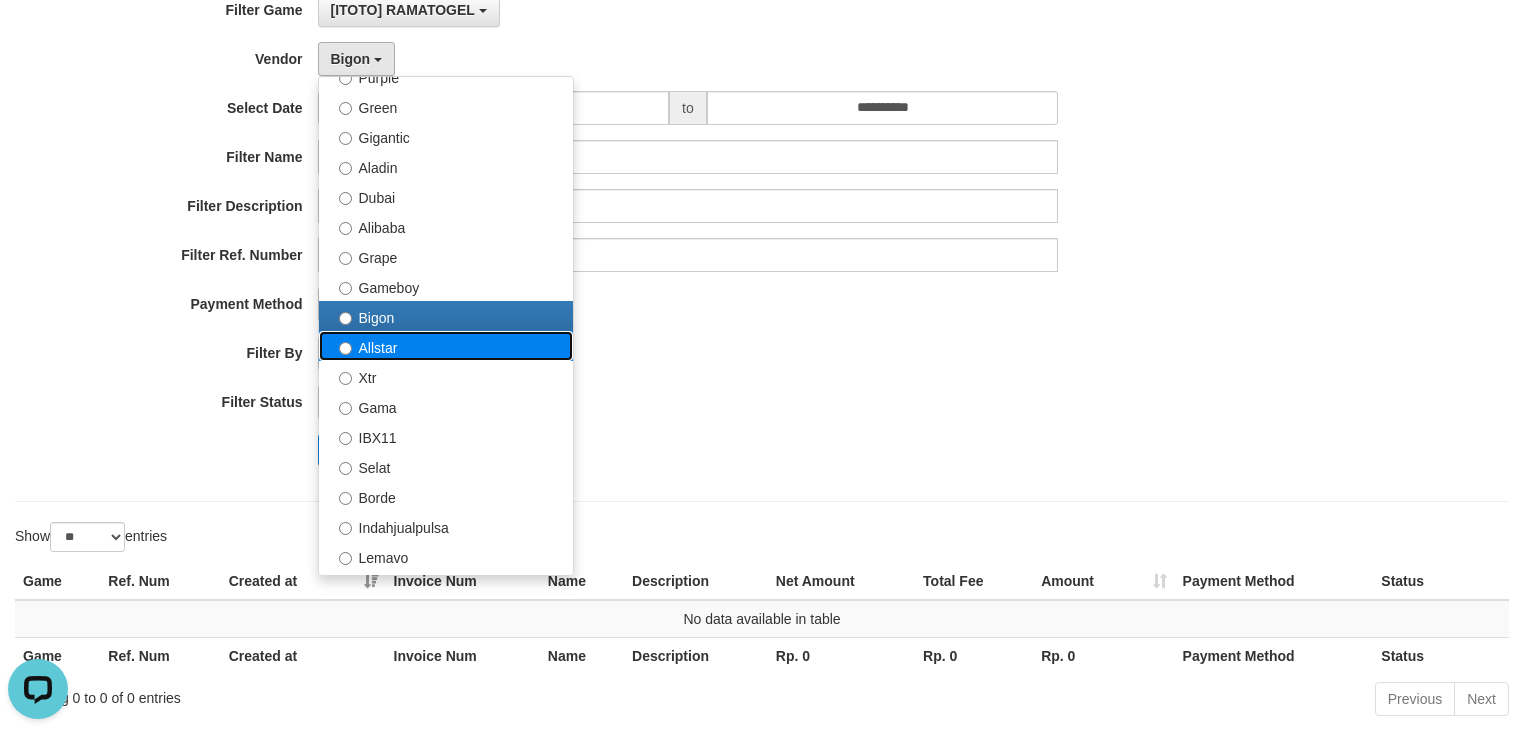click on "Allstar" at bounding box center [446, 346] 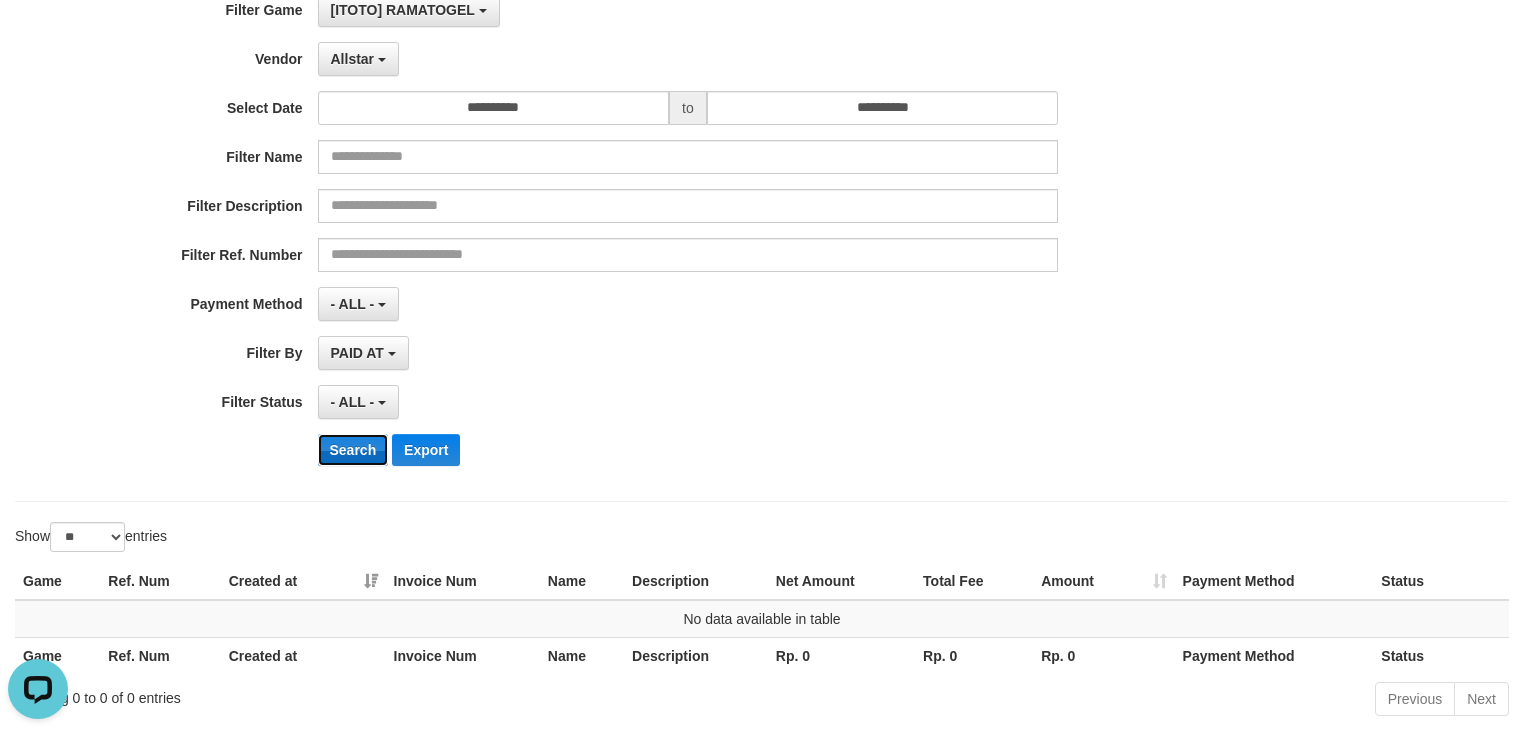 click on "Search" at bounding box center (353, 450) 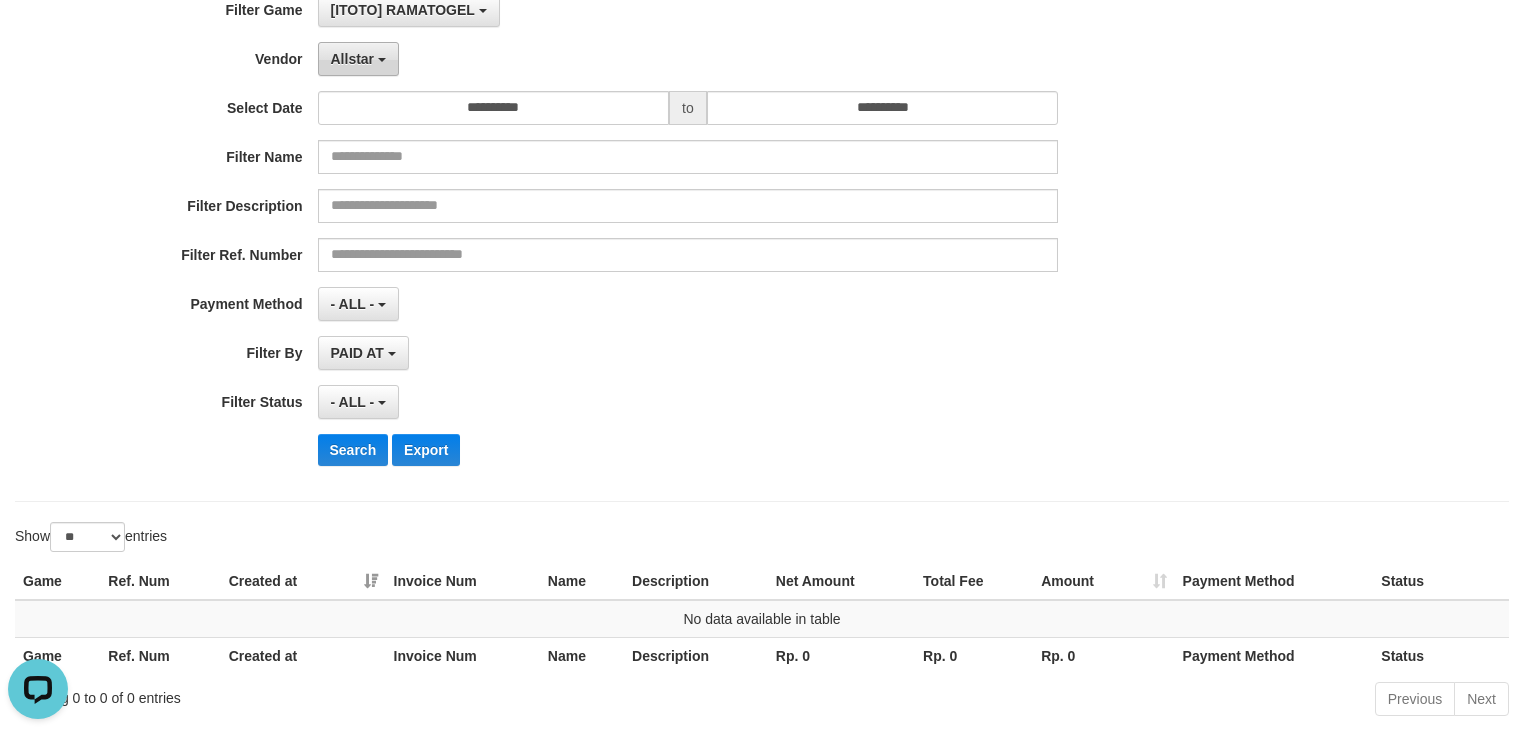 click on "Allstar" at bounding box center [358, 59] 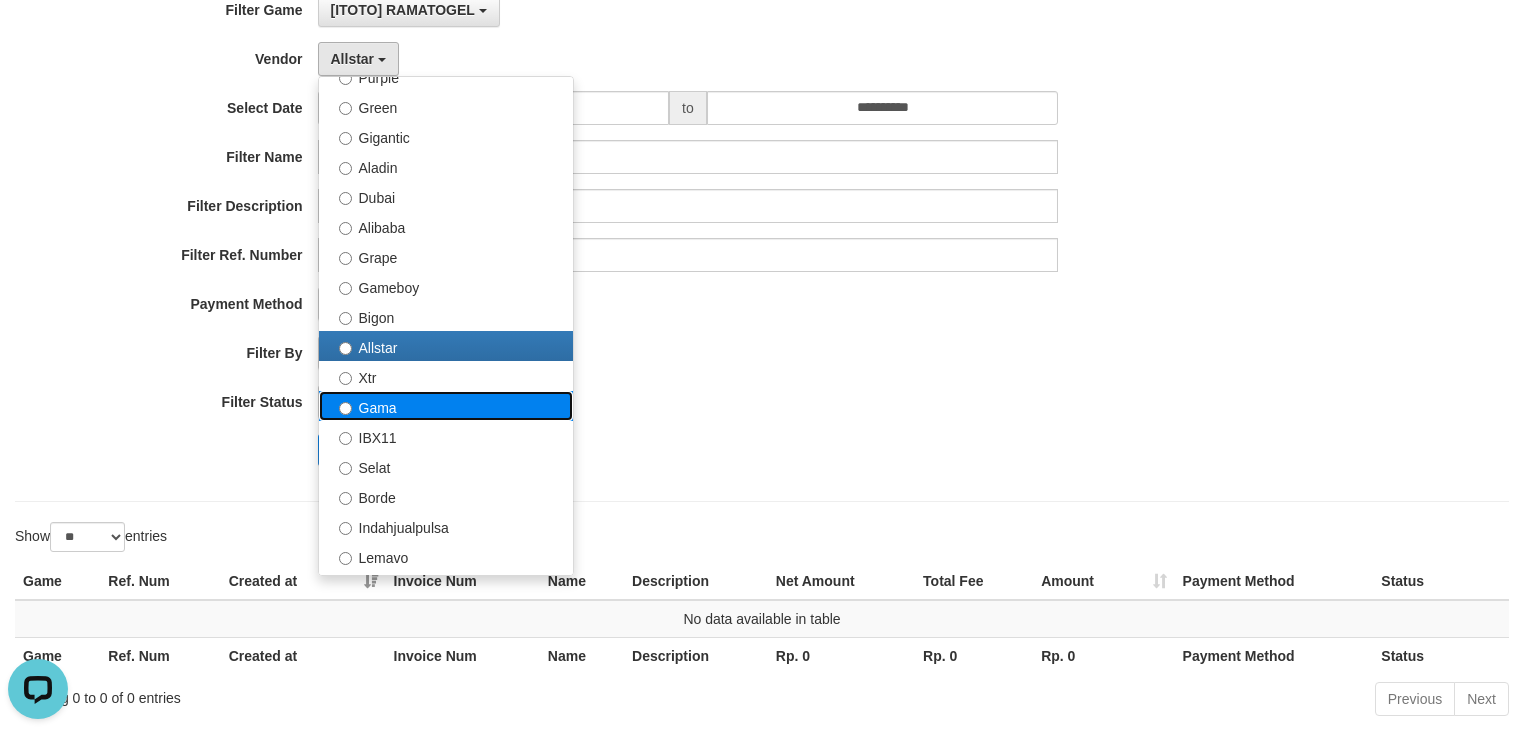 click on "Gama" at bounding box center (446, 406) 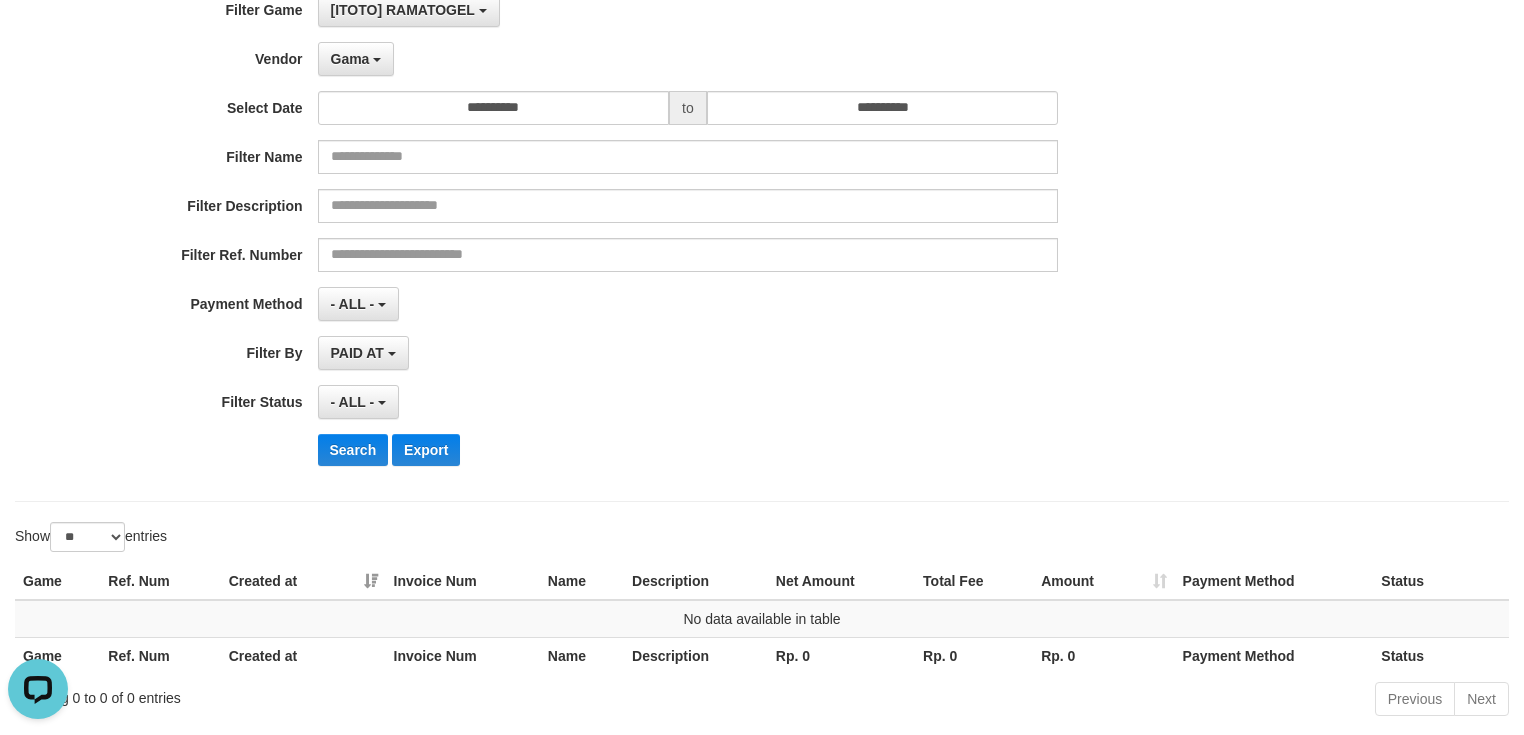 click on "**********" at bounding box center [635, 237] 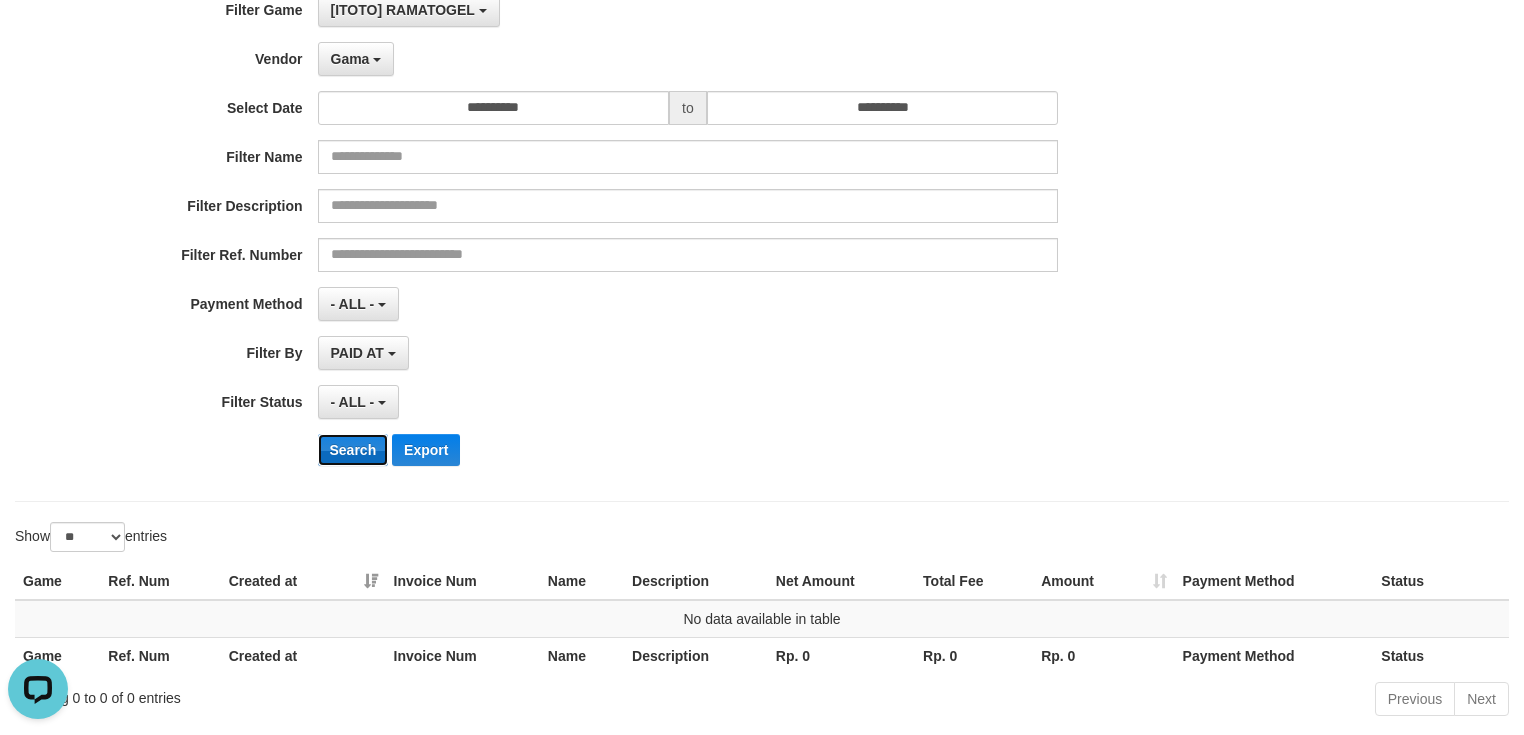 click on "Search" at bounding box center [353, 450] 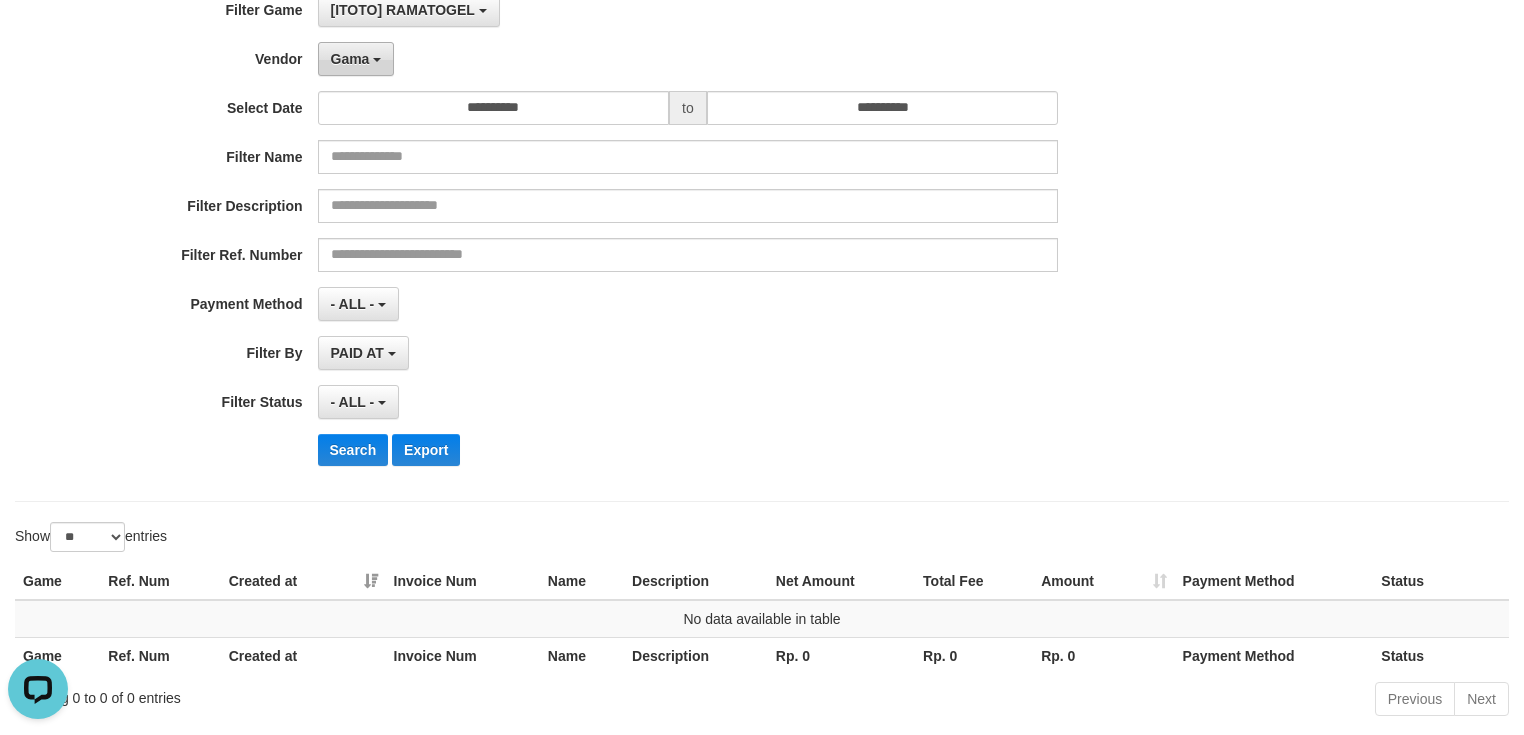 click on "Gama" at bounding box center (350, 59) 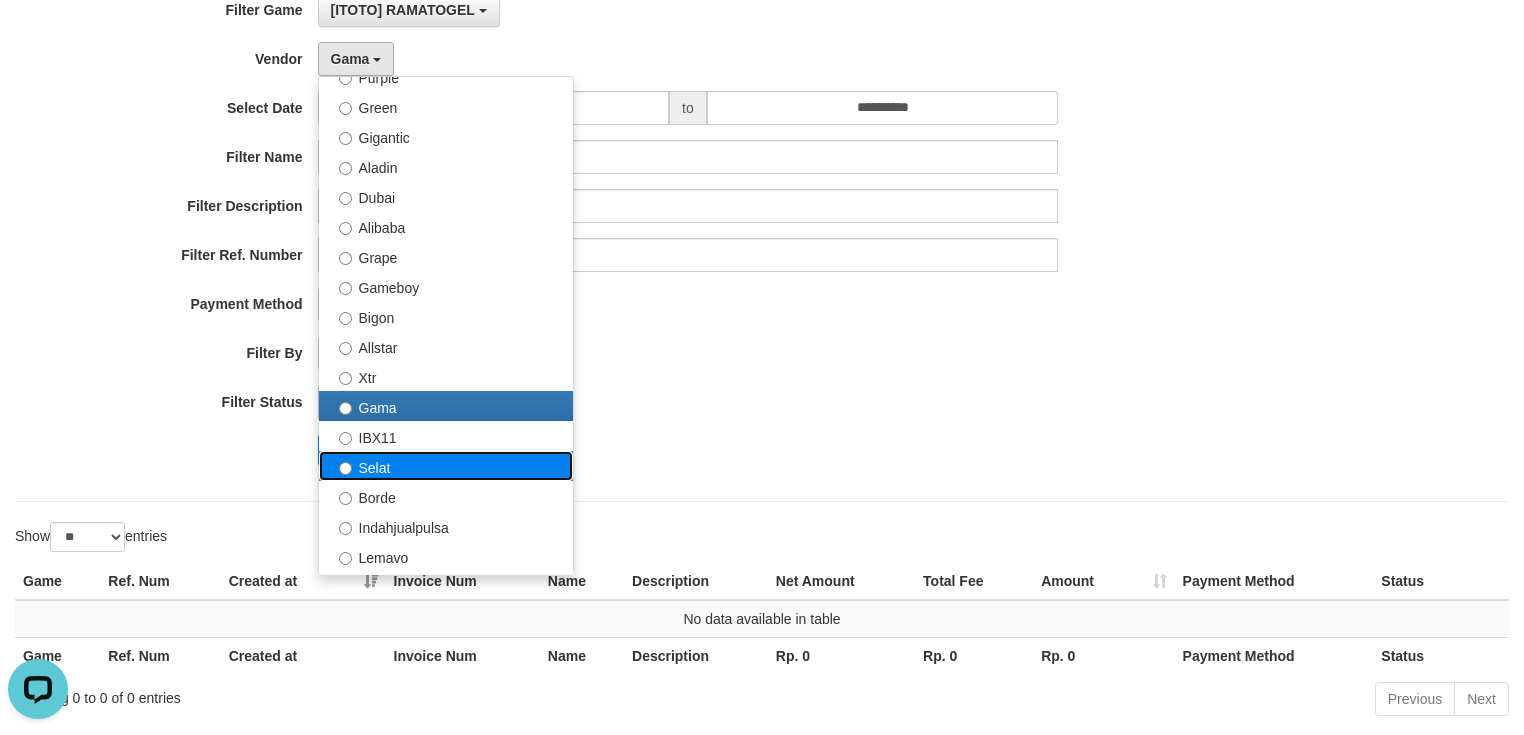 click on "Selat" at bounding box center [446, 466] 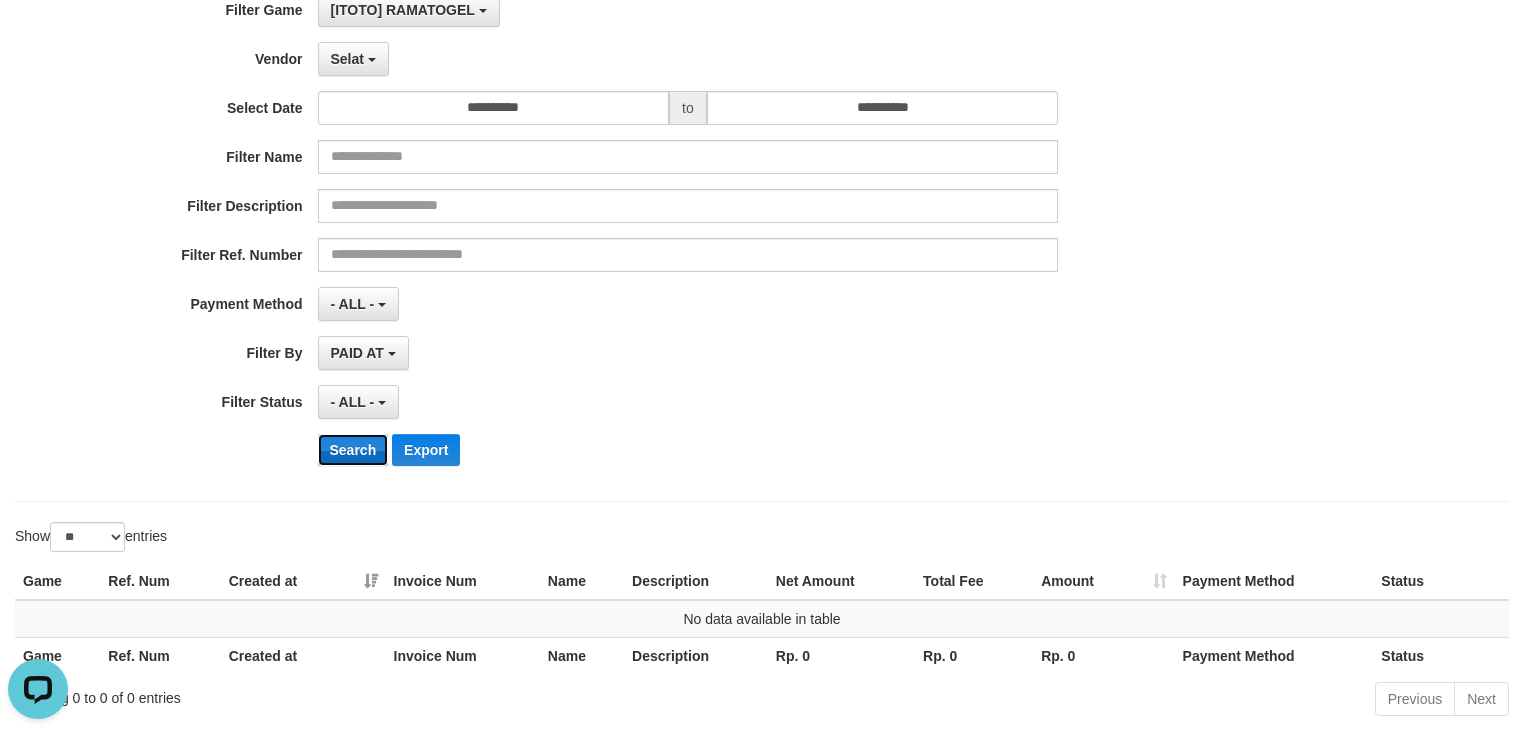 click on "Search" at bounding box center (353, 450) 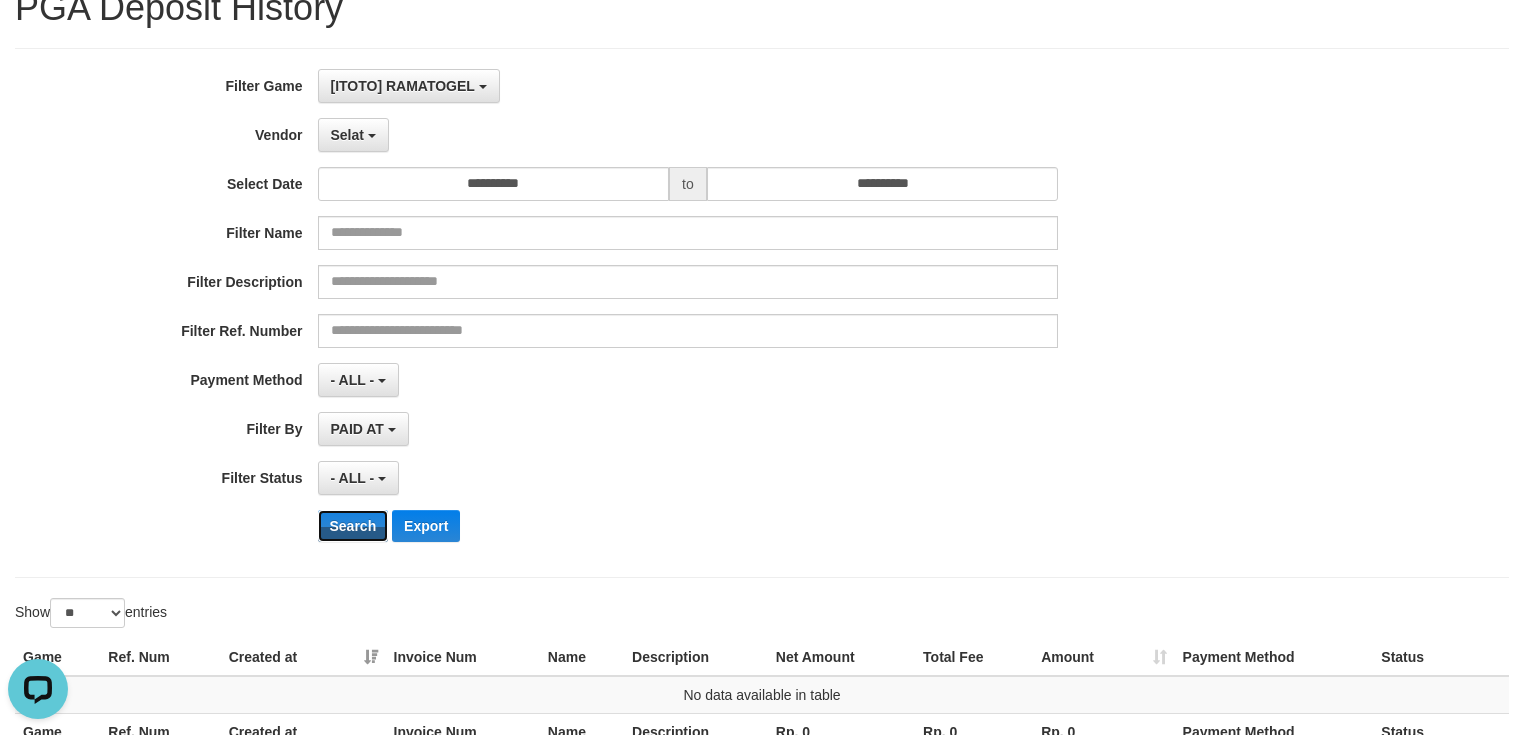 scroll, scrollTop: 80, scrollLeft: 0, axis: vertical 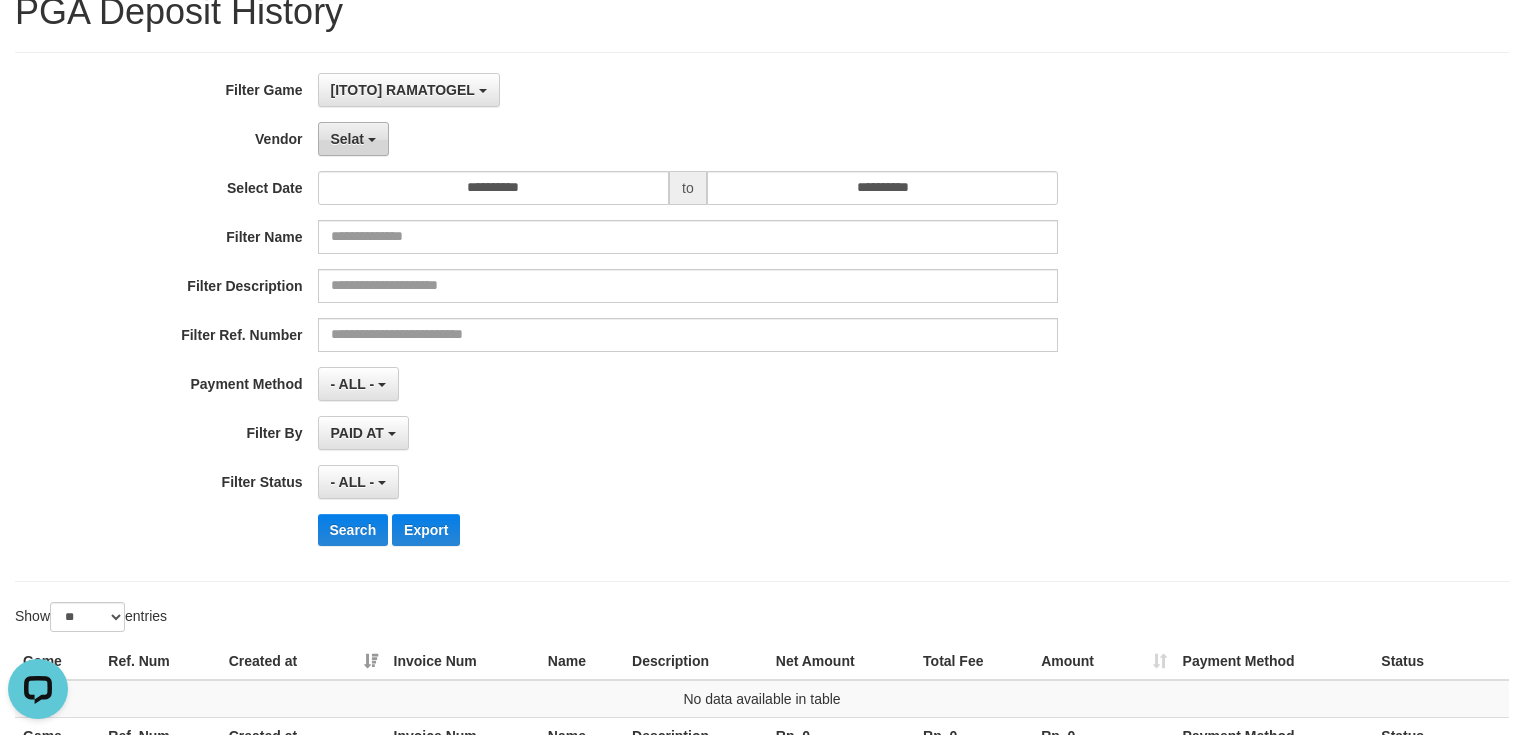 click on "Selat" at bounding box center [353, 139] 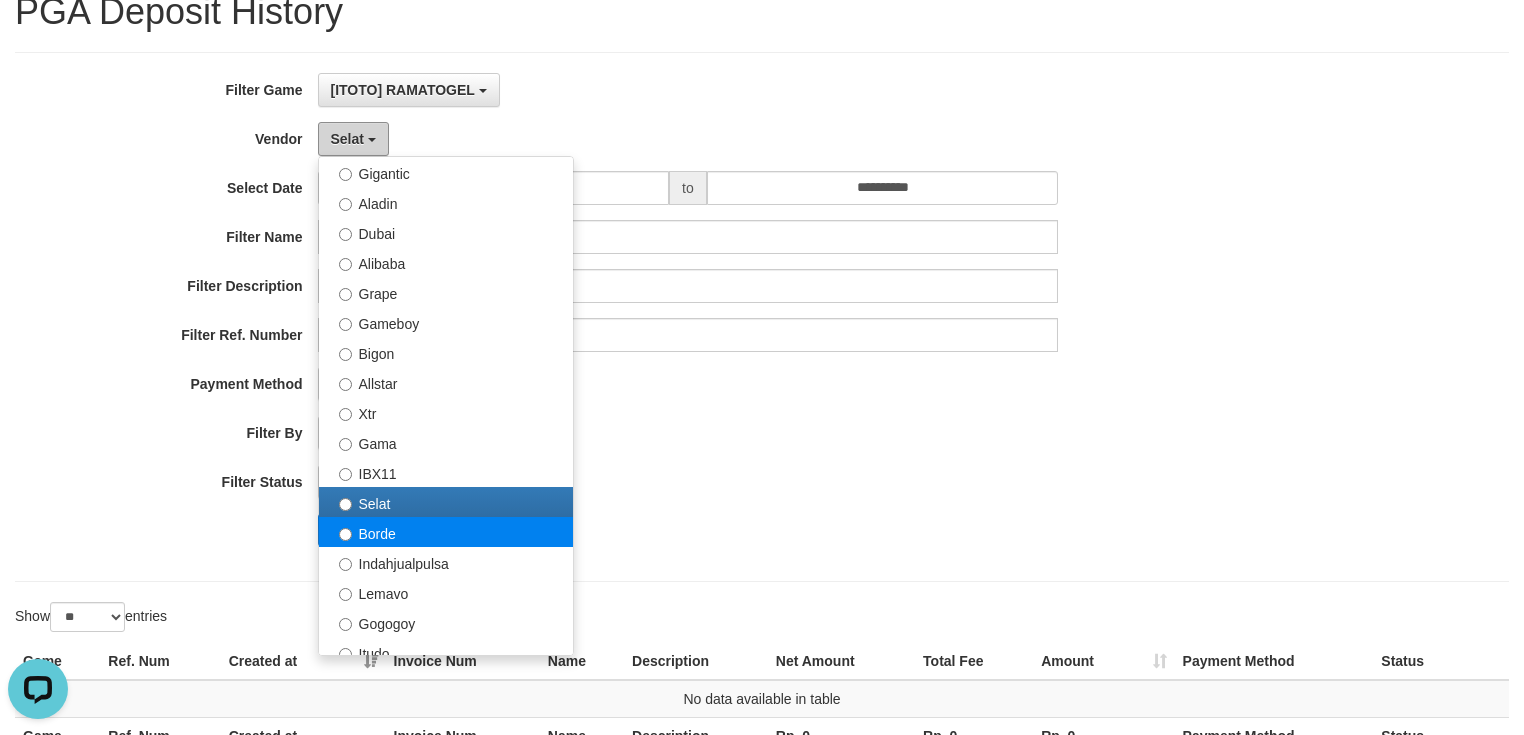 scroll, scrollTop: 320, scrollLeft: 0, axis: vertical 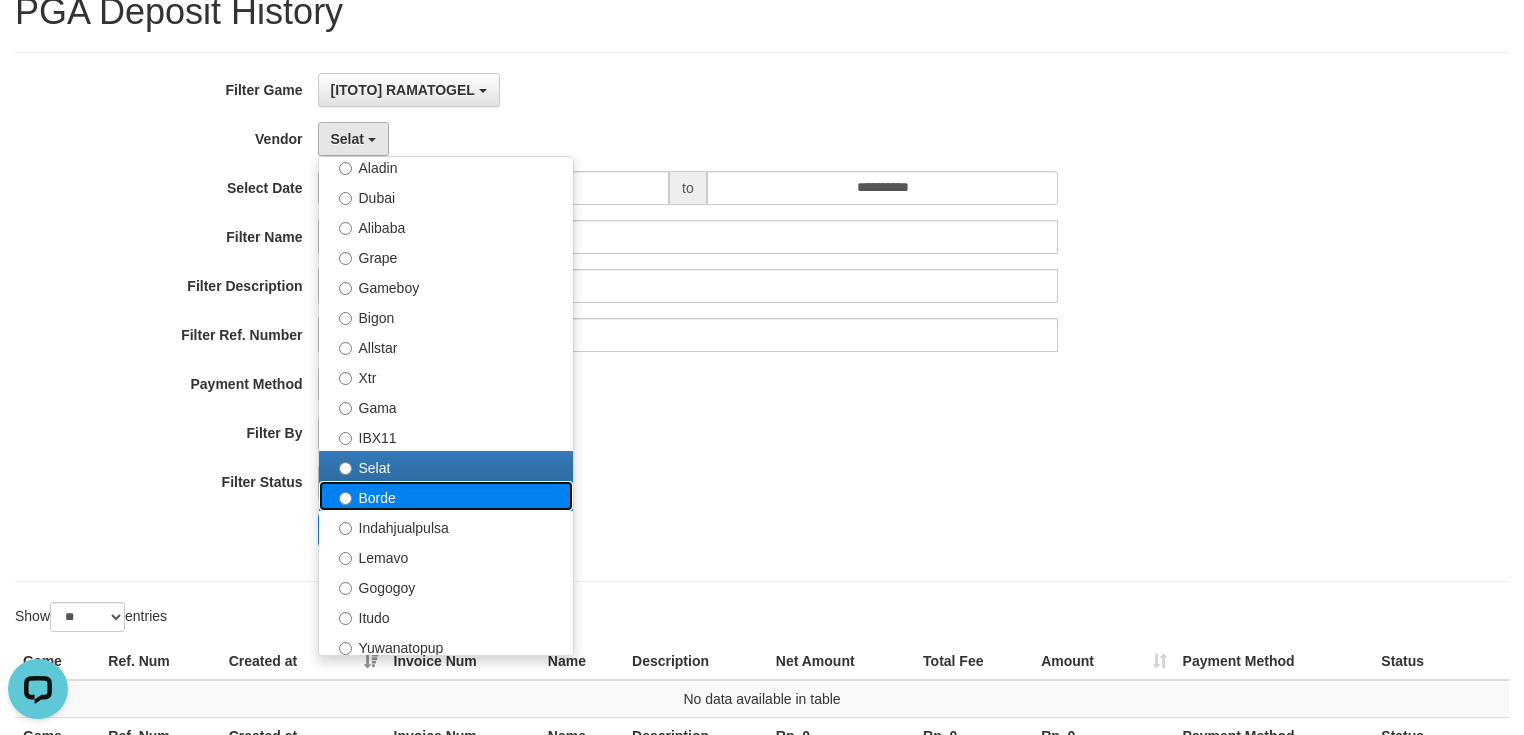 click on "Borde" at bounding box center (446, 496) 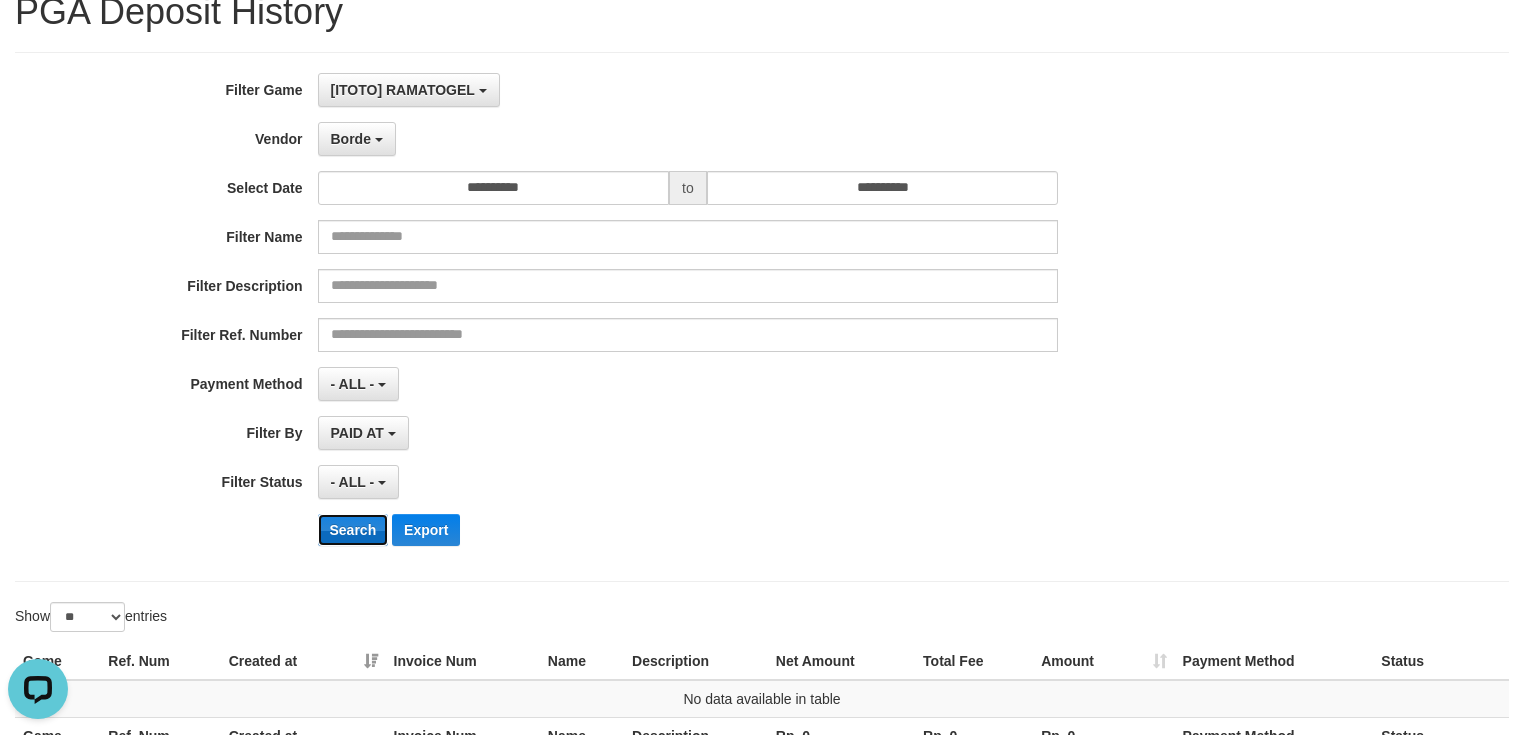 click on "Search" at bounding box center (353, 530) 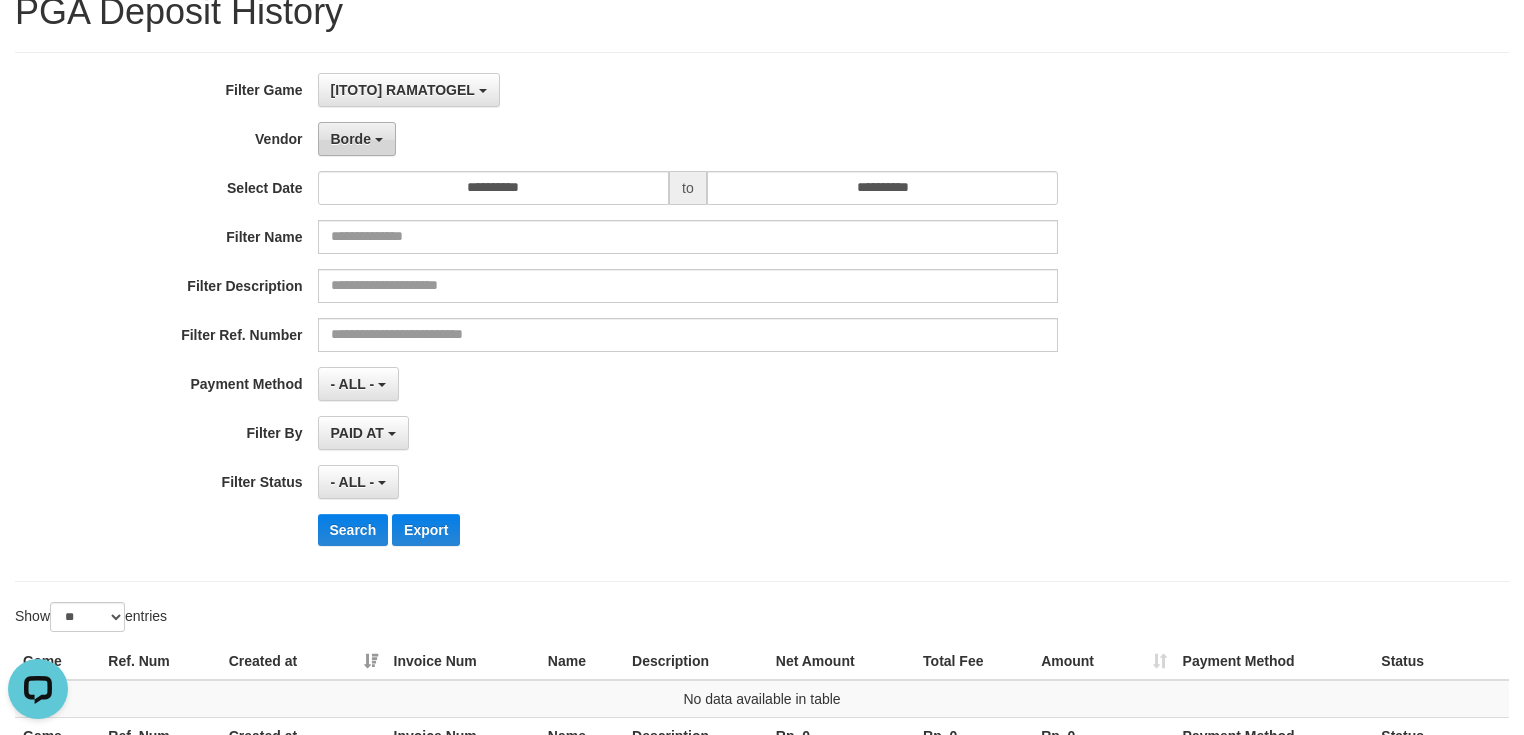 click on "Borde" at bounding box center [351, 139] 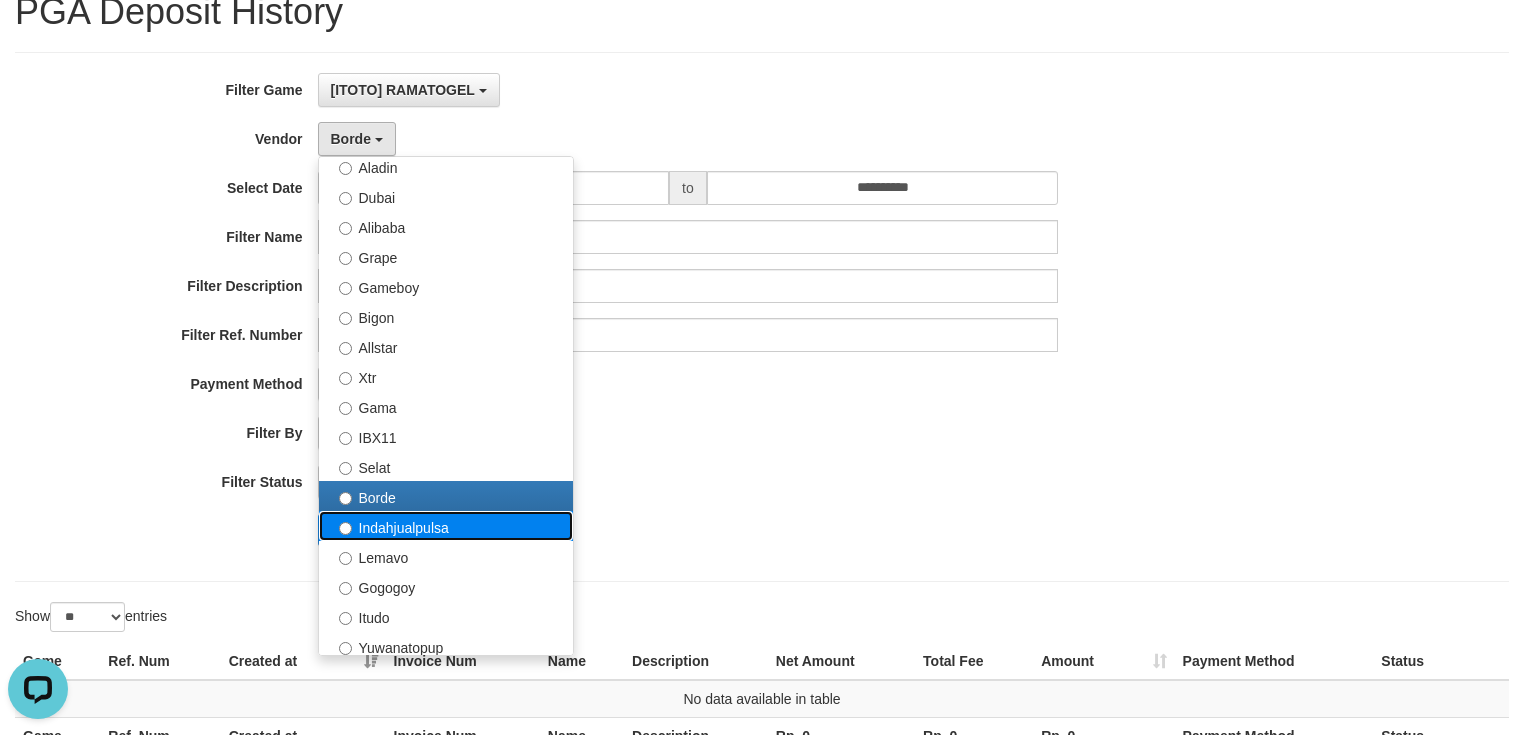 click on "Indahjualpulsa" at bounding box center (446, 526) 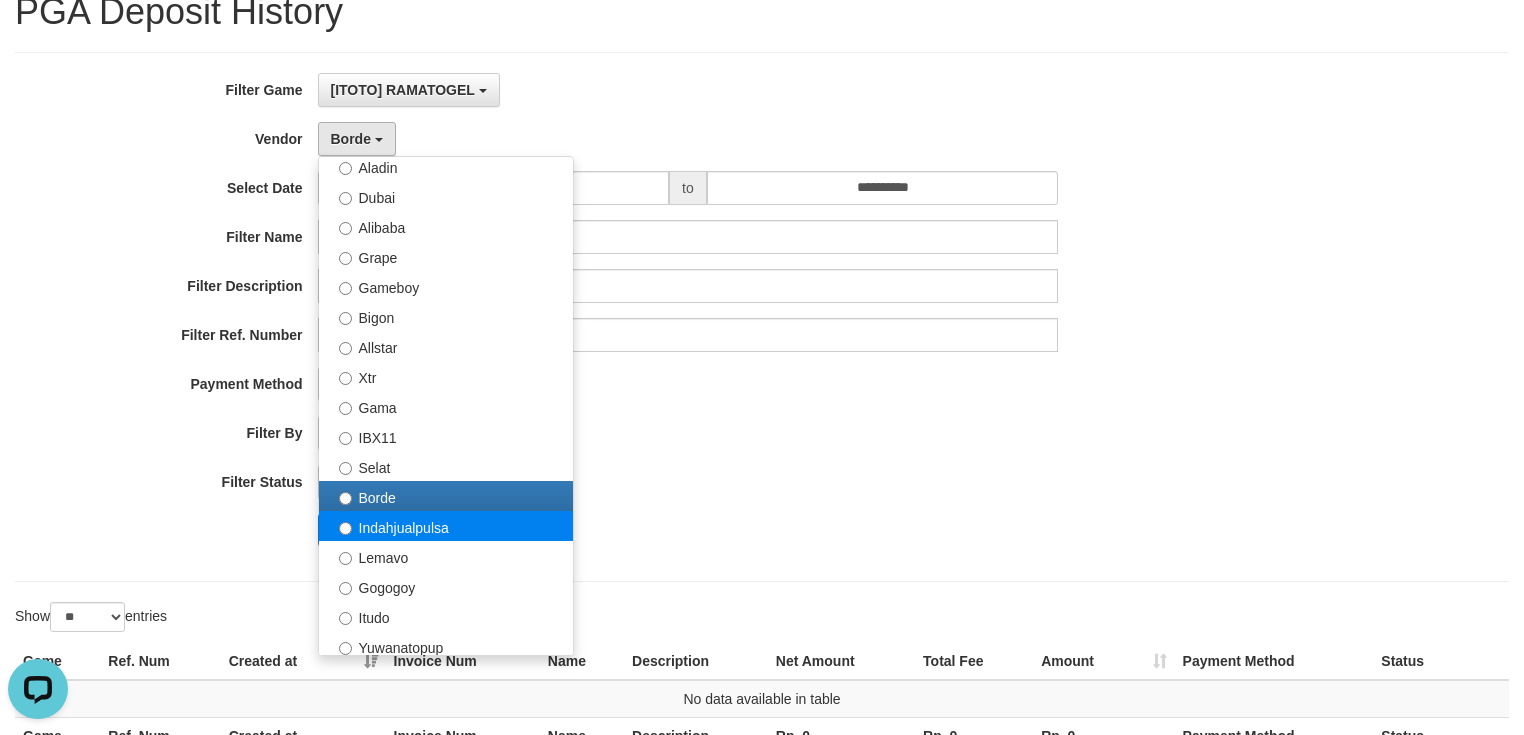 select on "**********" 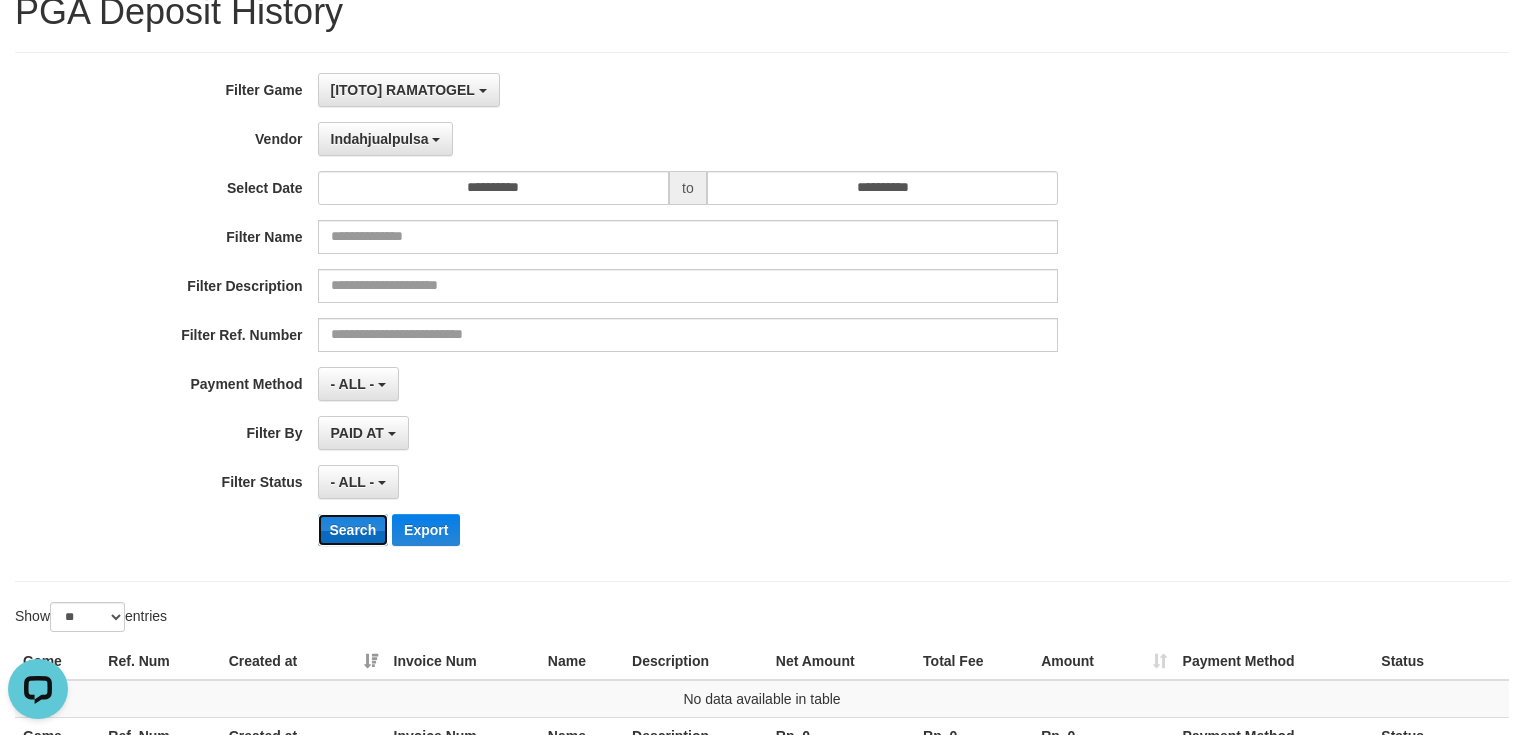 click on "Search" at bounding box center (353, 530) 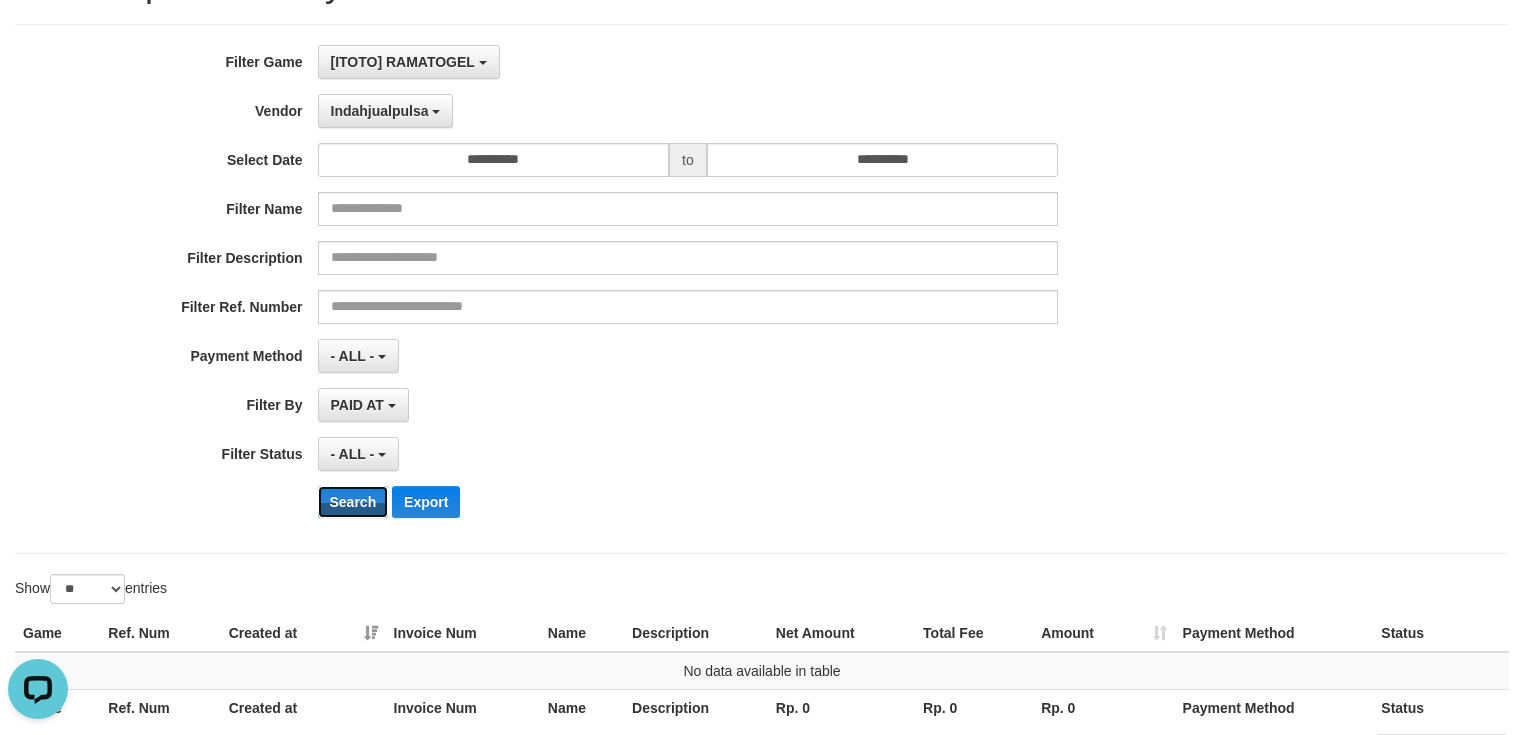 scroll, scrollTop: 80, scrollLeft: 0, axis: vertical 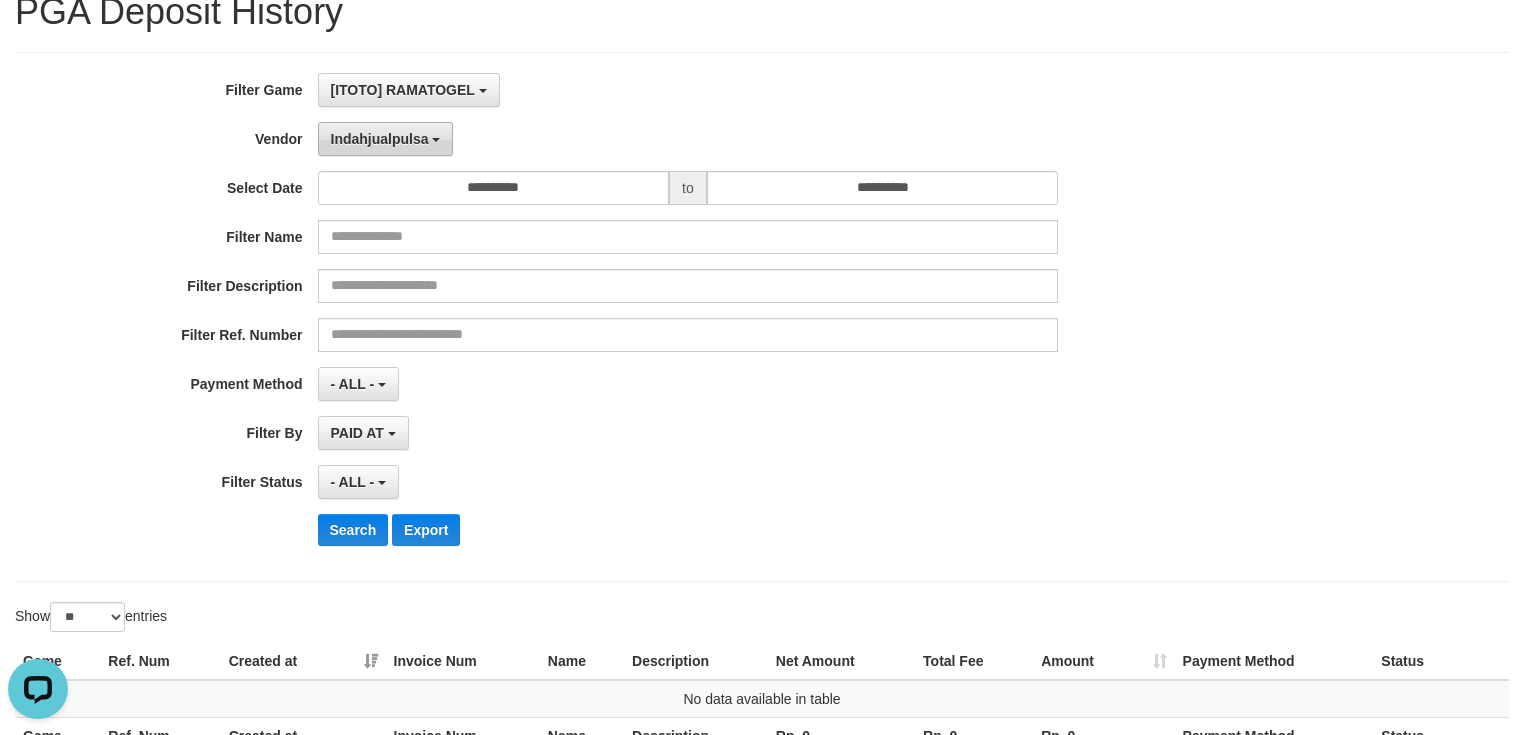 click on "Indahjualpulsa" at bounding box center (386, 139) 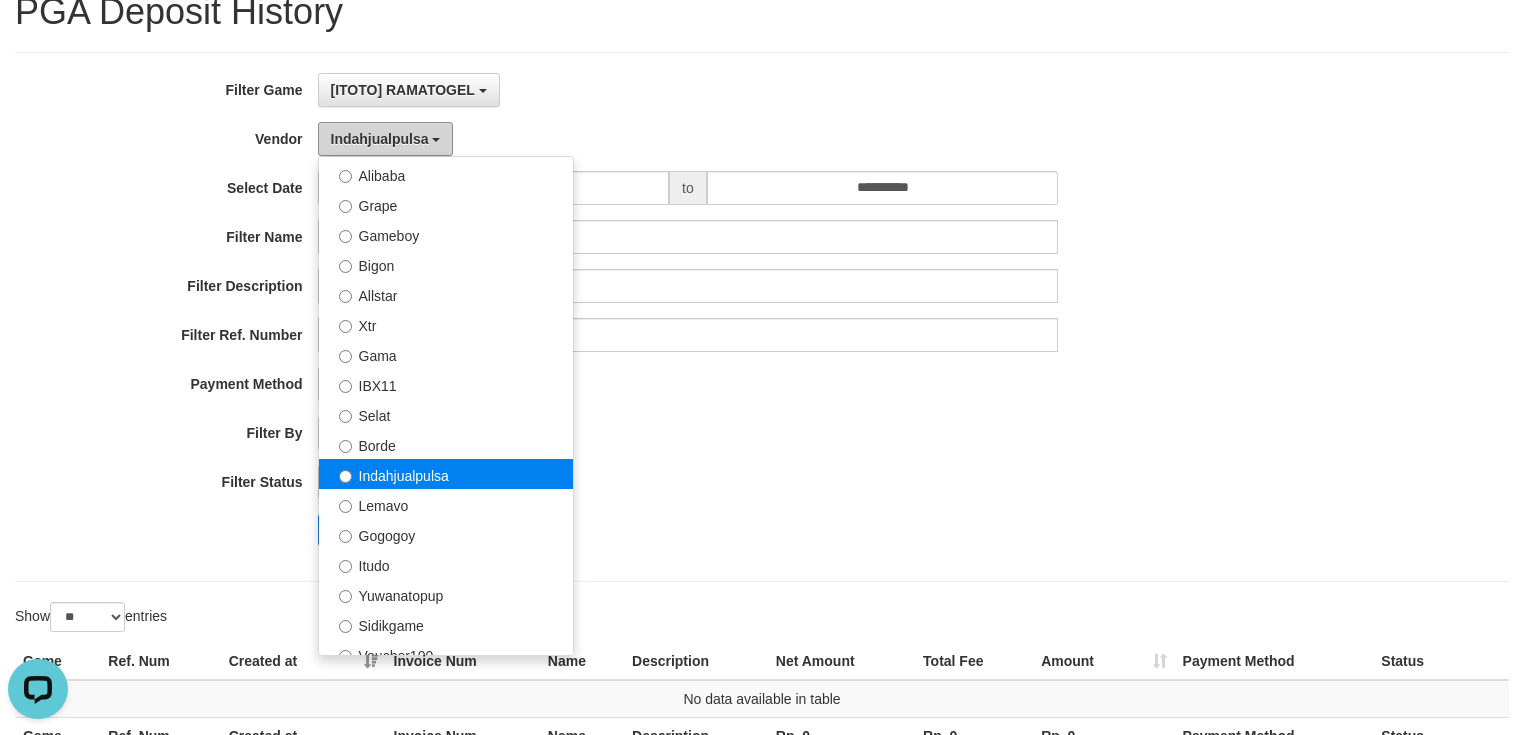 scroll, scrollTop: 400, scrollLeft: 0, axis: vertical 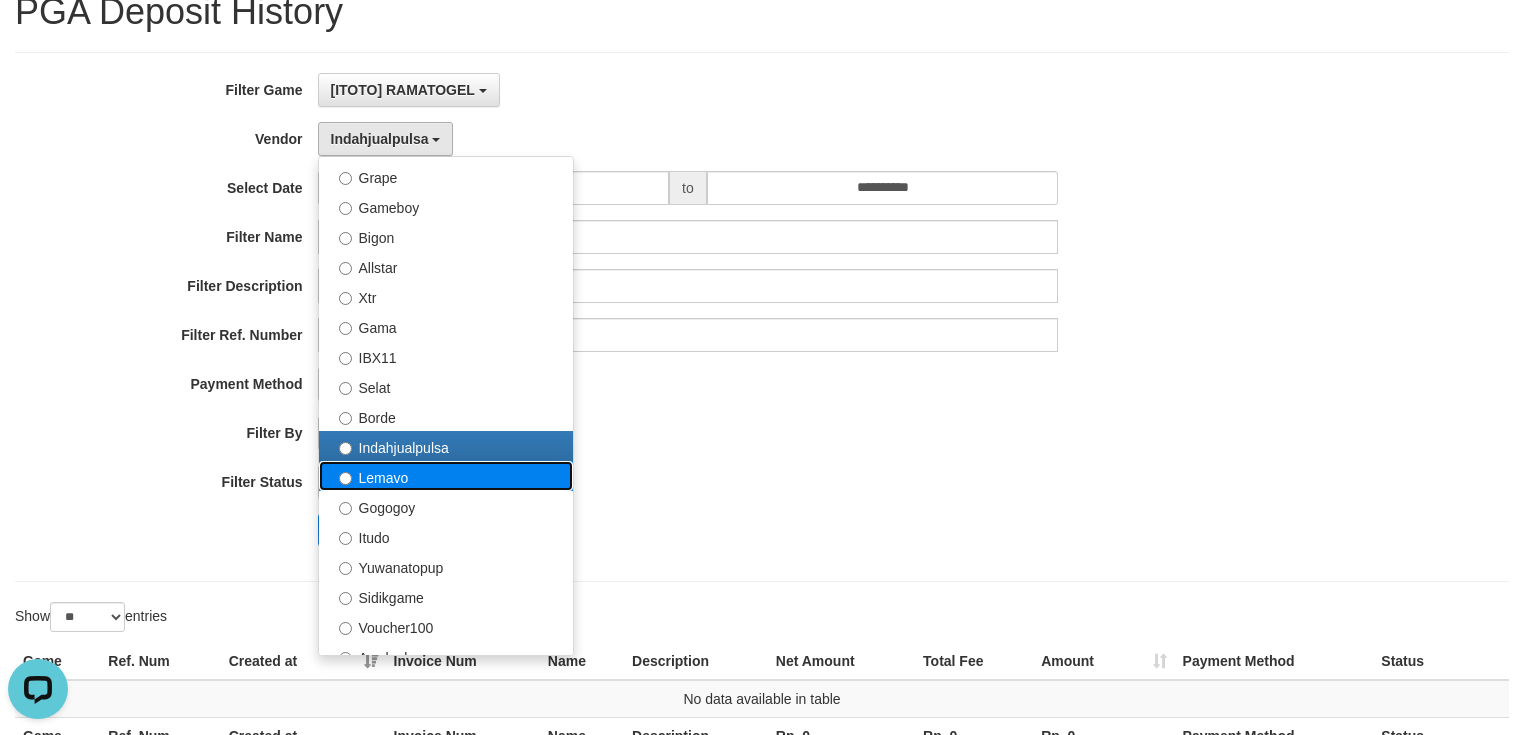 click on "Lemavo" at bounding box center [446, 476] 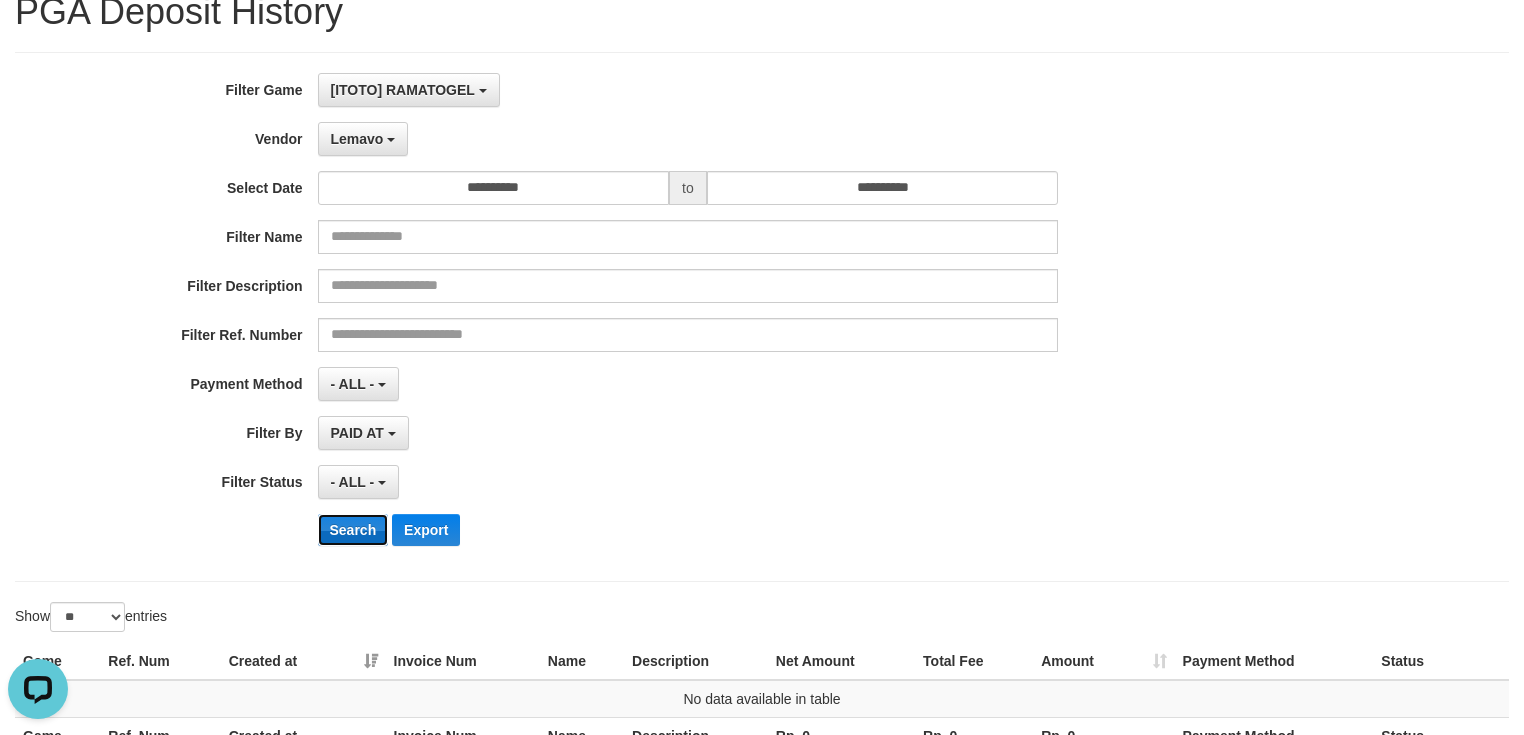 click on "Search" at bounding box center (353, 530) 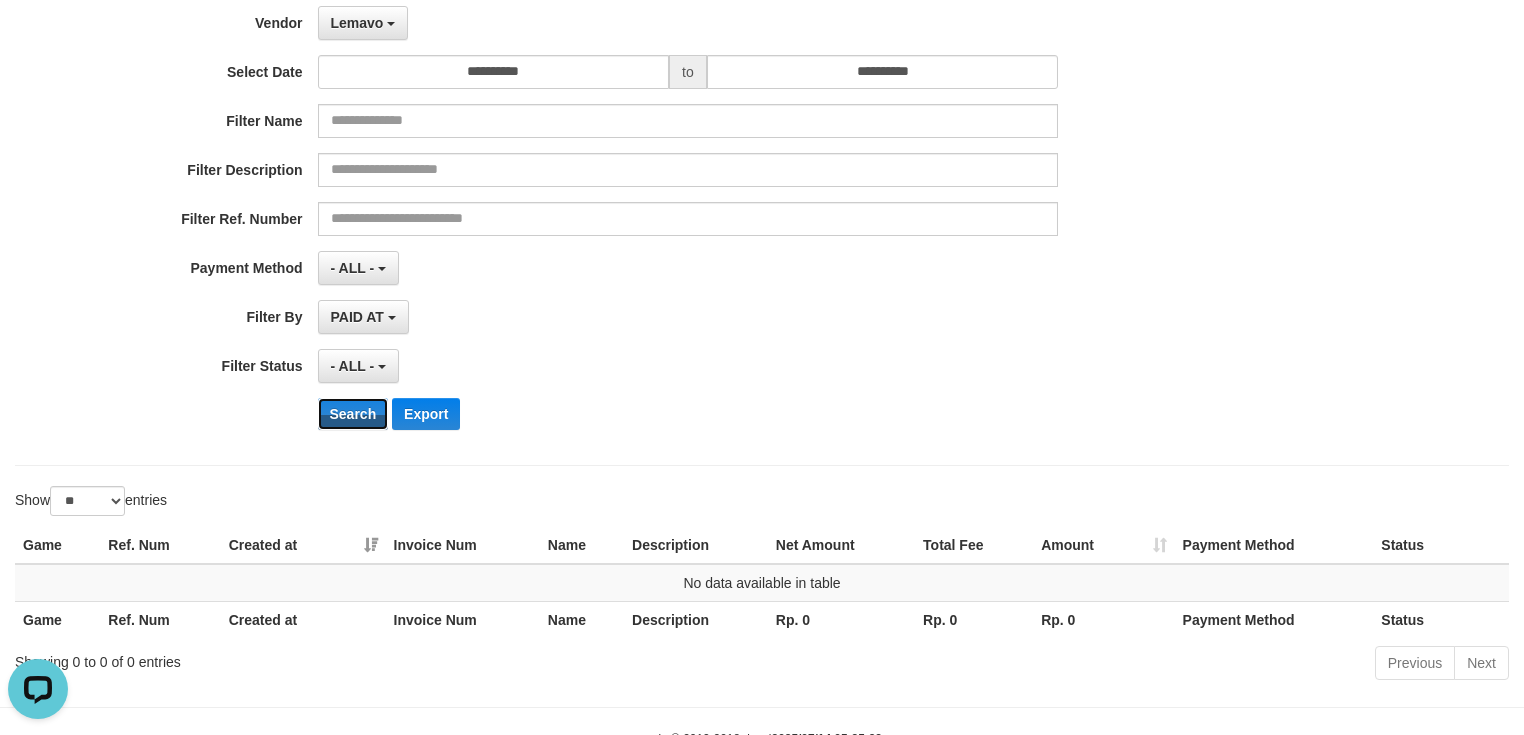 scroll, scrollTop: 160, scrollLeft: 0, axis: vertical 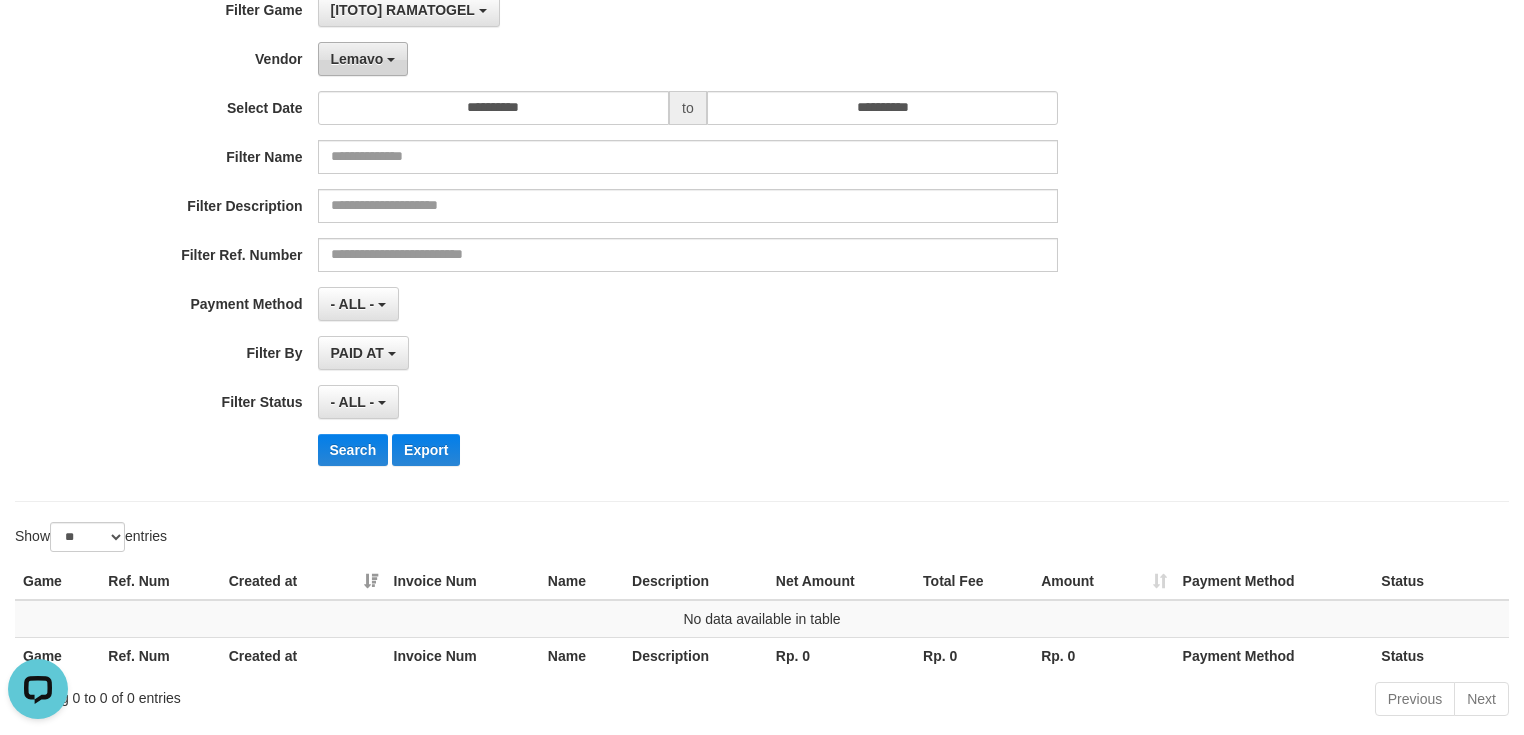click on "Lemavo" at bounding box center (363, 59) 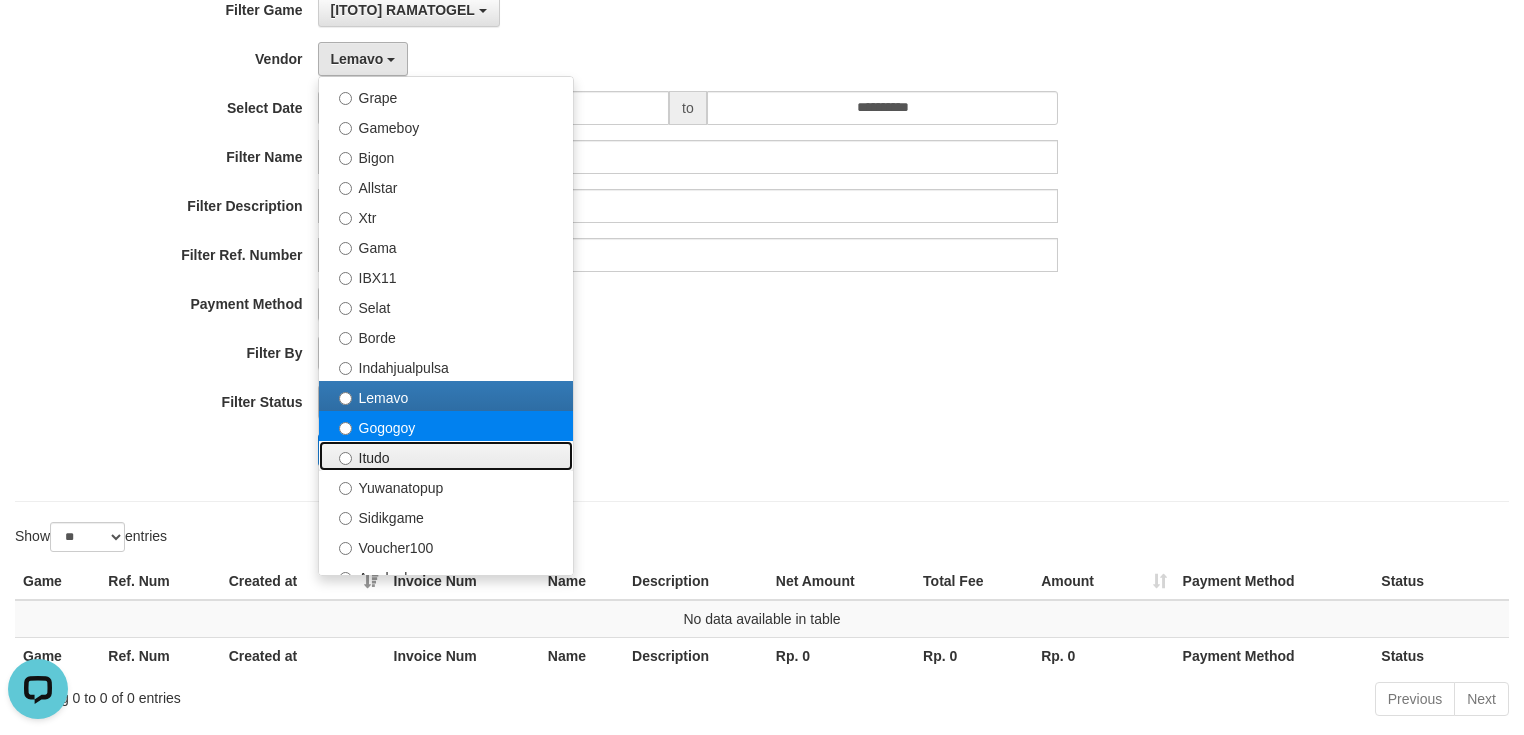 drag, startPoint x: 451, startPoint y: 439, endPoint x: 458, endPoint y: 428, distance: 13.038404 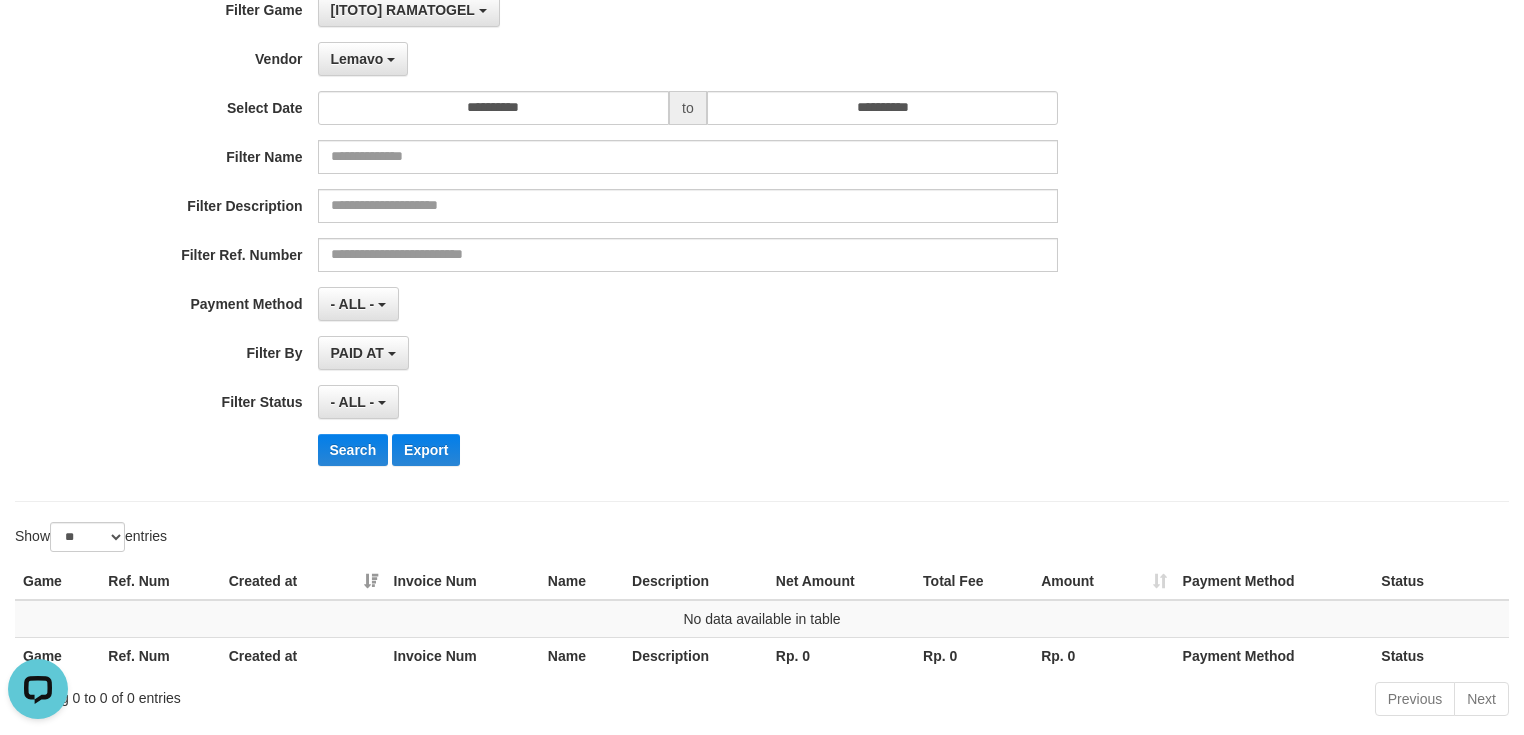 click on "[USERNAME]    - Default Vendor -  [FIRST]  [LAST]  Atlas  WD LB  Java  Purple  Green  Gigantic  Aladin  Dubai  Alibaba  Grape  Gameboy  Bigon  Allstar  Xtr  Gama  IBX11  Selat  Borde  Indahjualpulsa  Lemavo  Gogogoy  Itudo  Yuwanatopup  Sidikgame  Voucher100  Awalpulsa  Lambda  Combo  IBX3 NUANSATOPUP  IBX3 Pusatjualpulsa  IBX3 Itemgame  IBX3 SILAKSA  IBX3 Makmurvoucher  IBX3 MAKMURTOPUP  IBX3 Pilihvoucher" at bounding box center (688, 59) 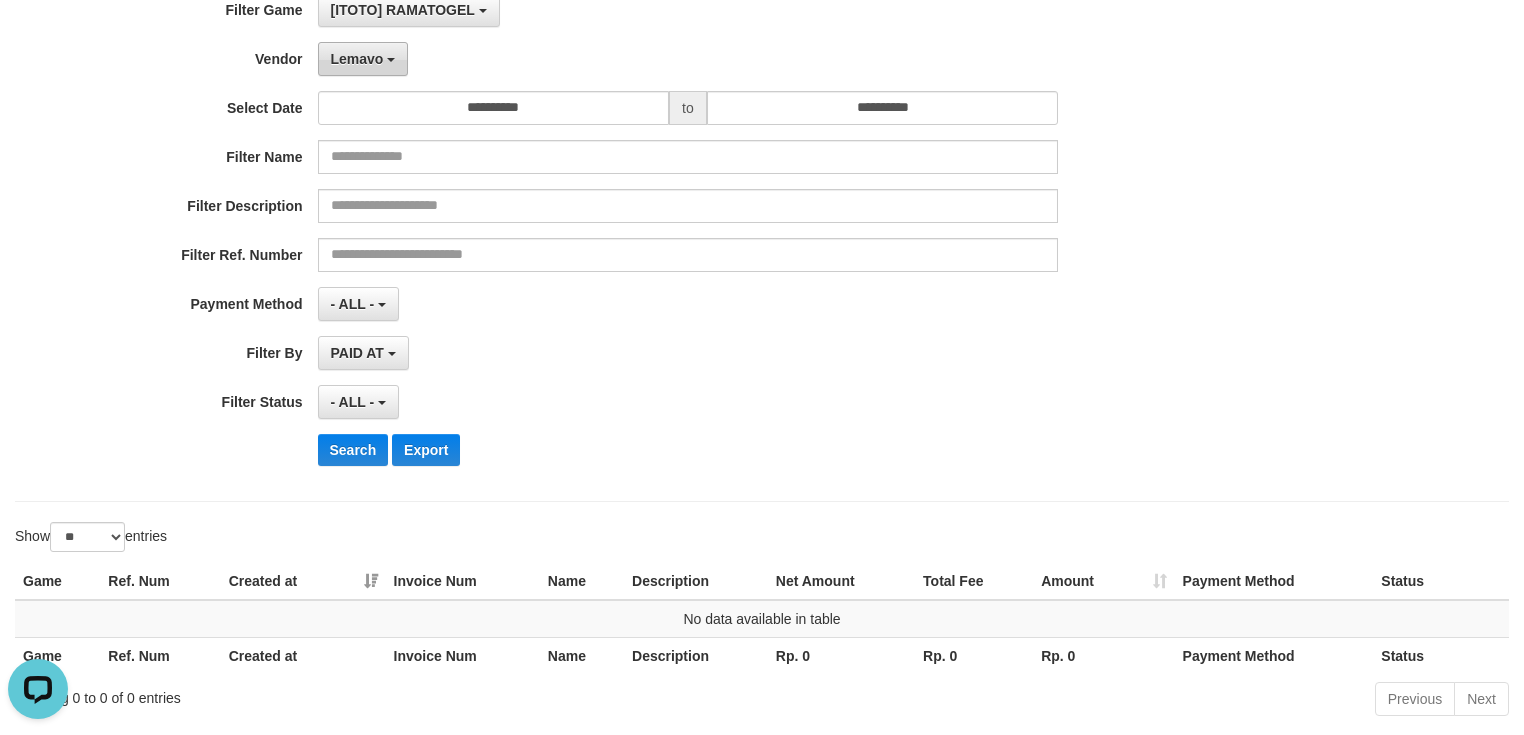 click on "Lemavo" at bounding box center (363, 59) 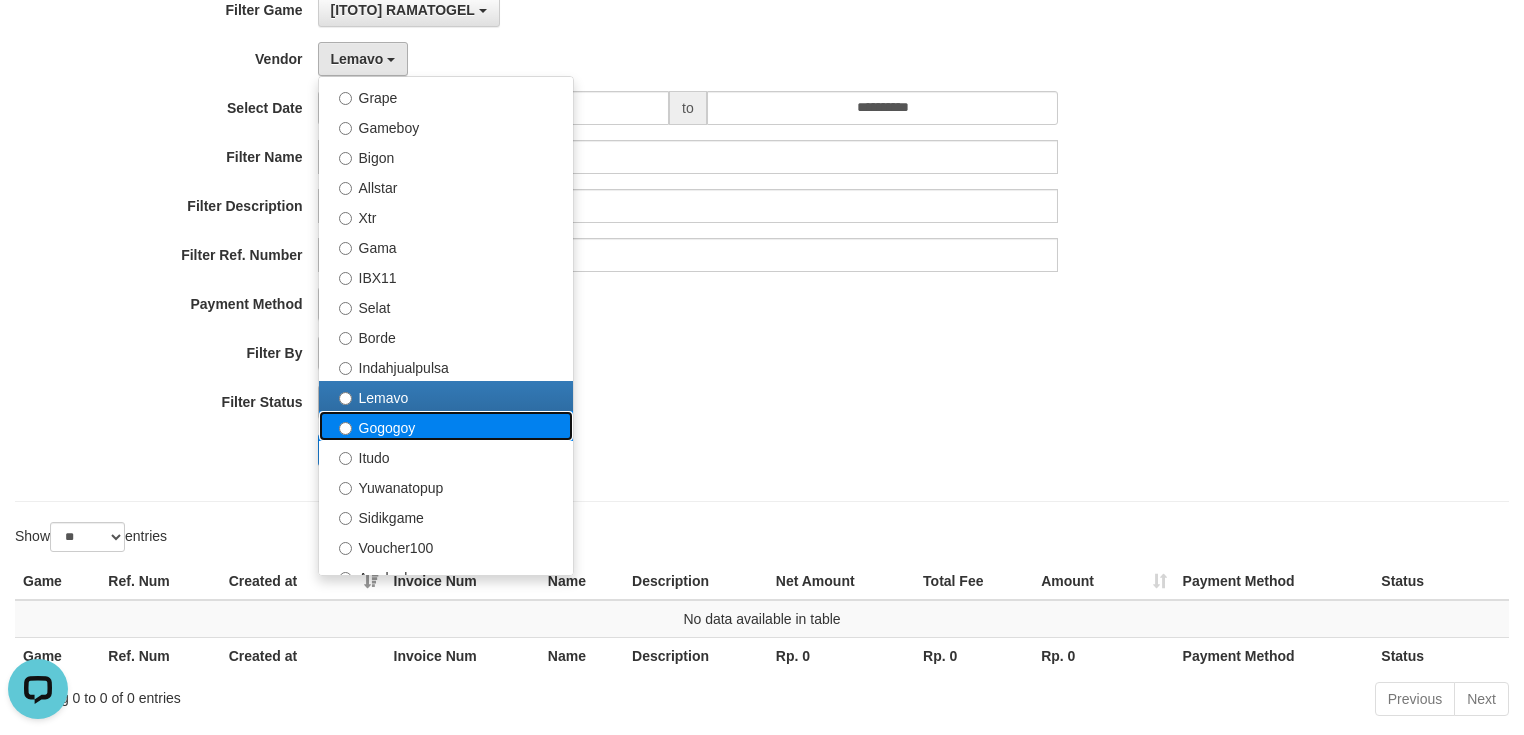 click on "Gogogoy" at bounding box center [446, 426] 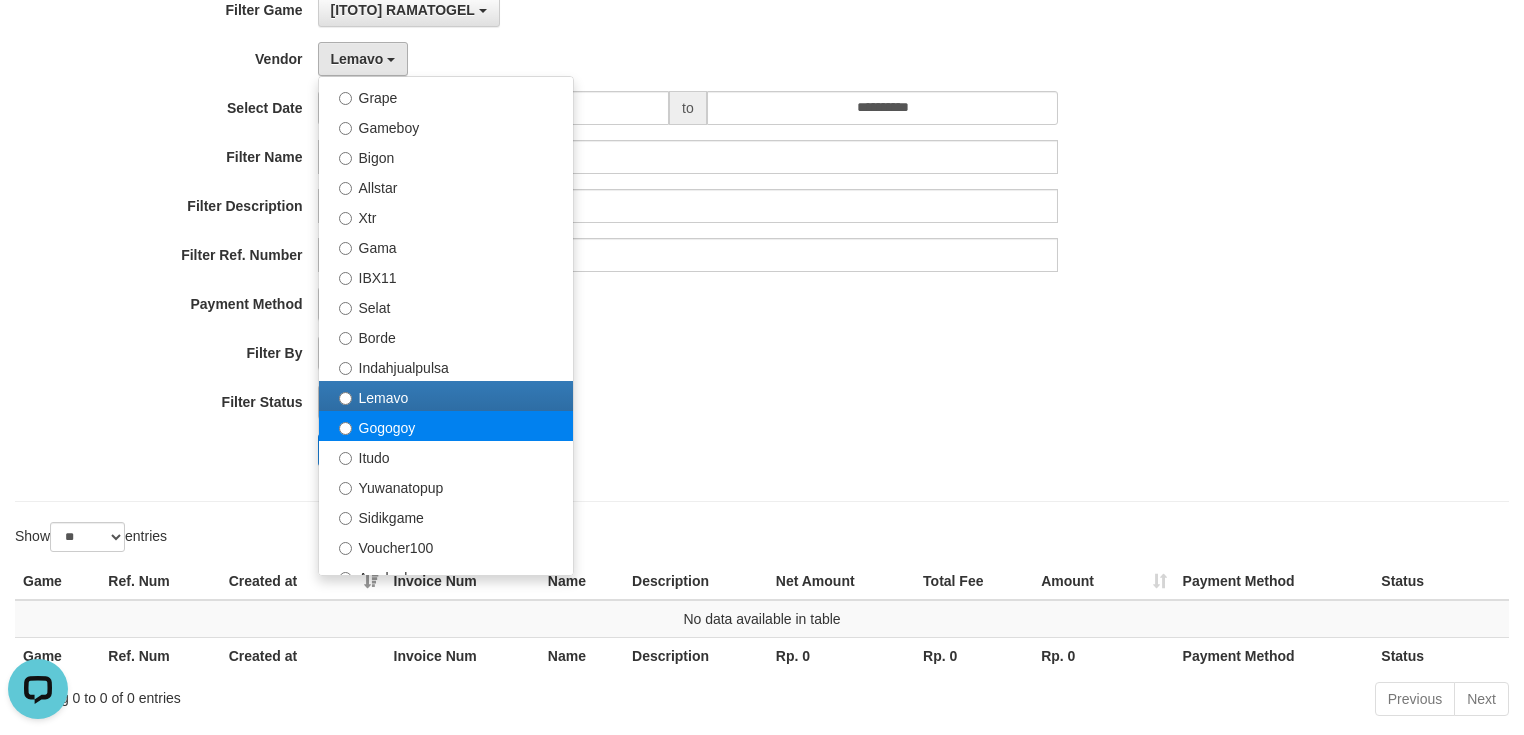 select on "**********" 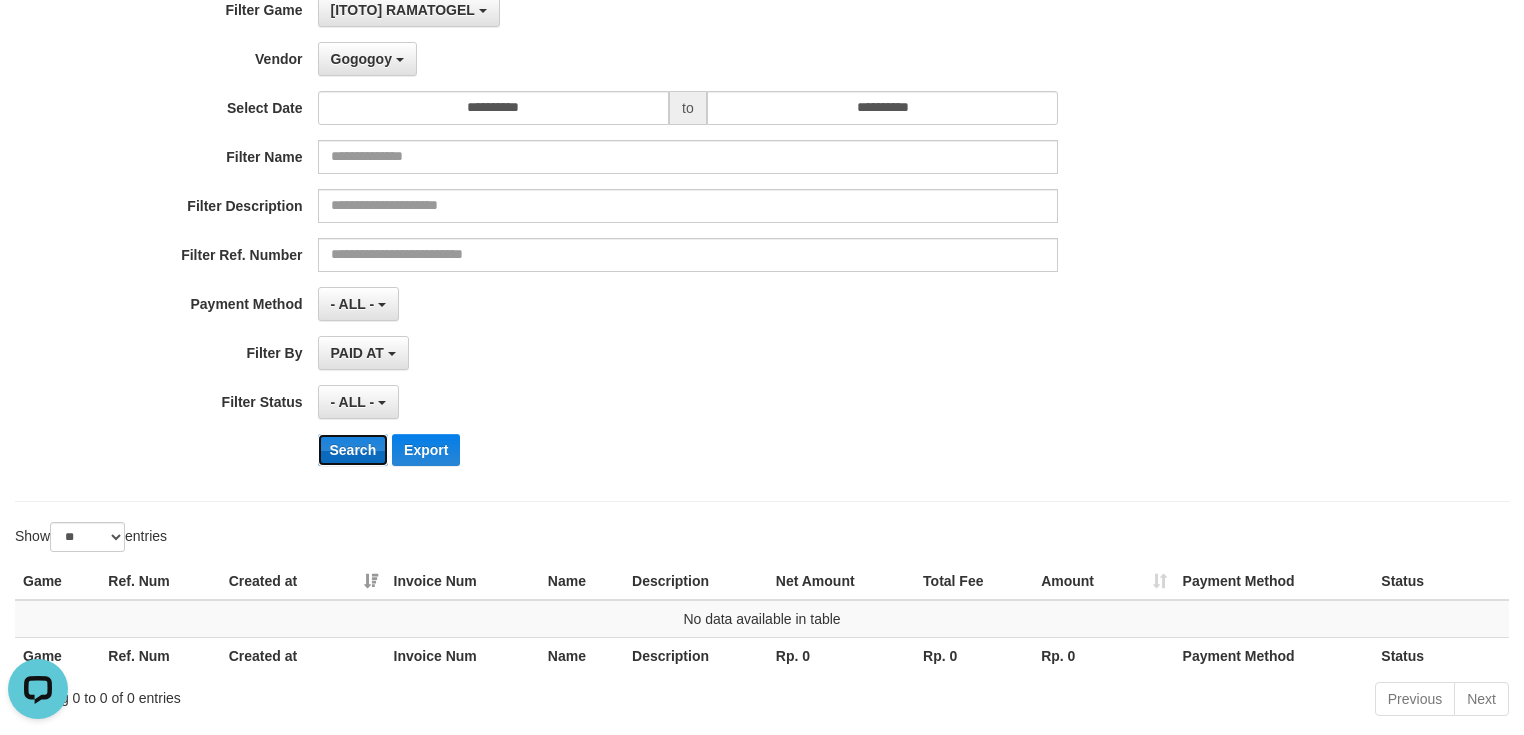 click on "Search" at bounding box center [353, 450] 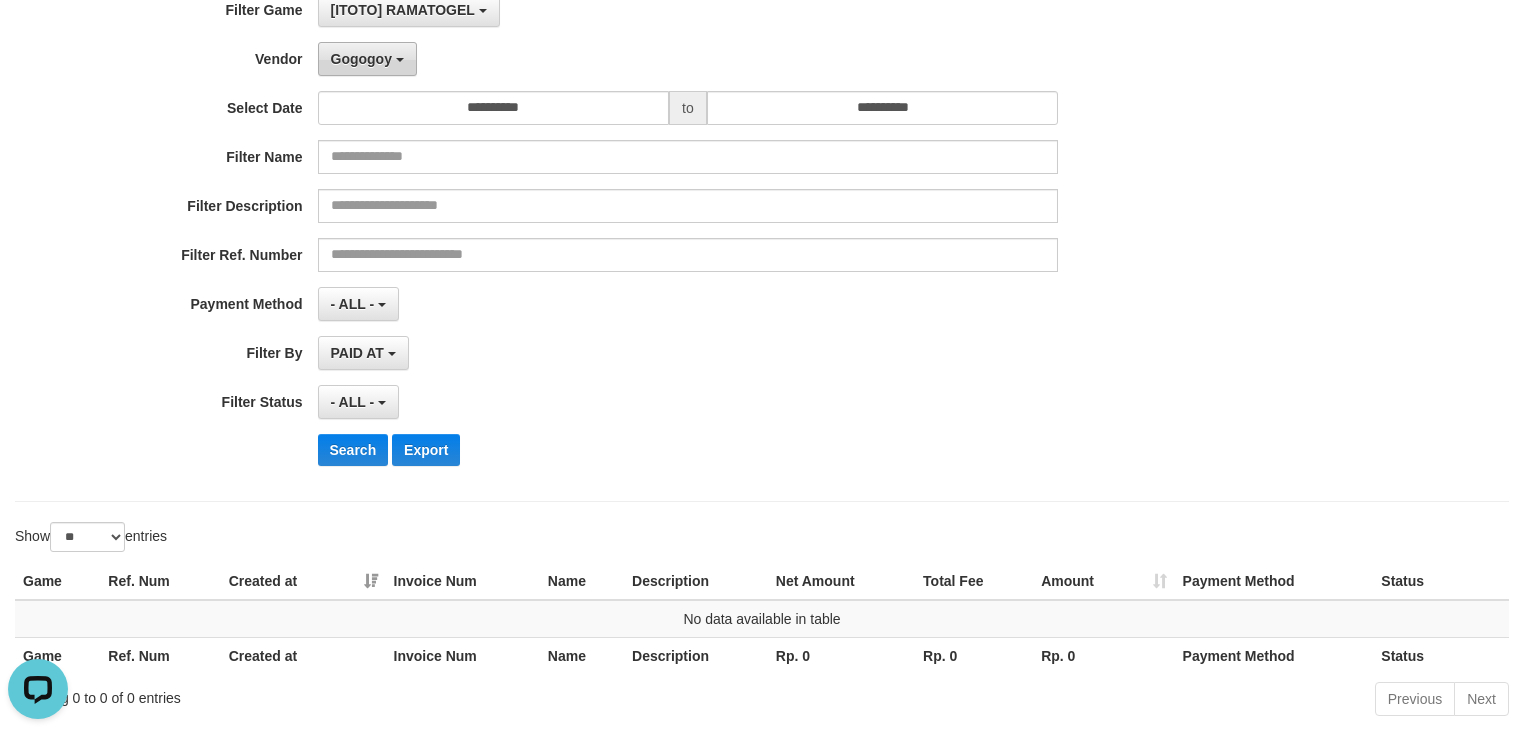 click on "Gogogoy" at bounding box center (361, 59) 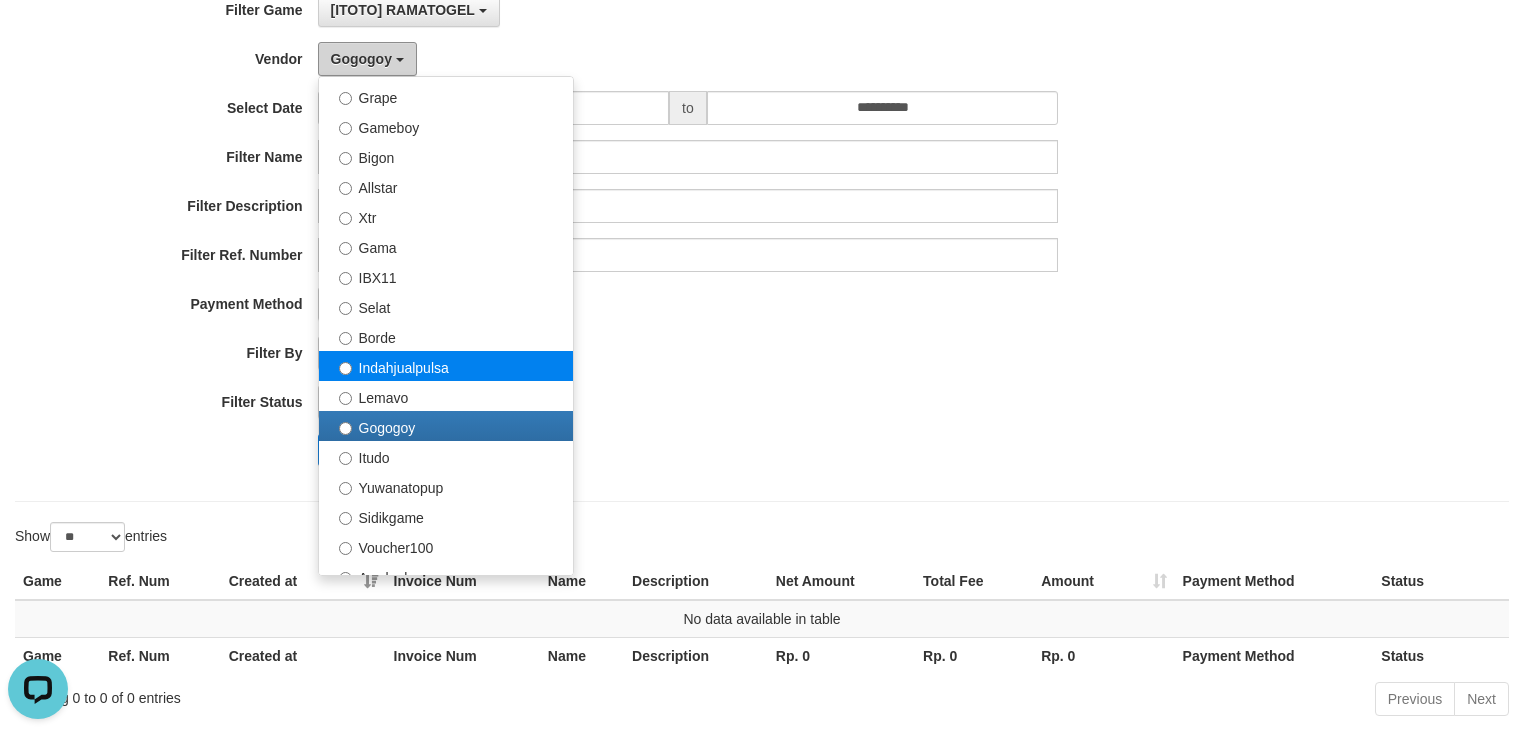 scroll, scrollTop: 480, scrollLeft: 0, axis: vertical 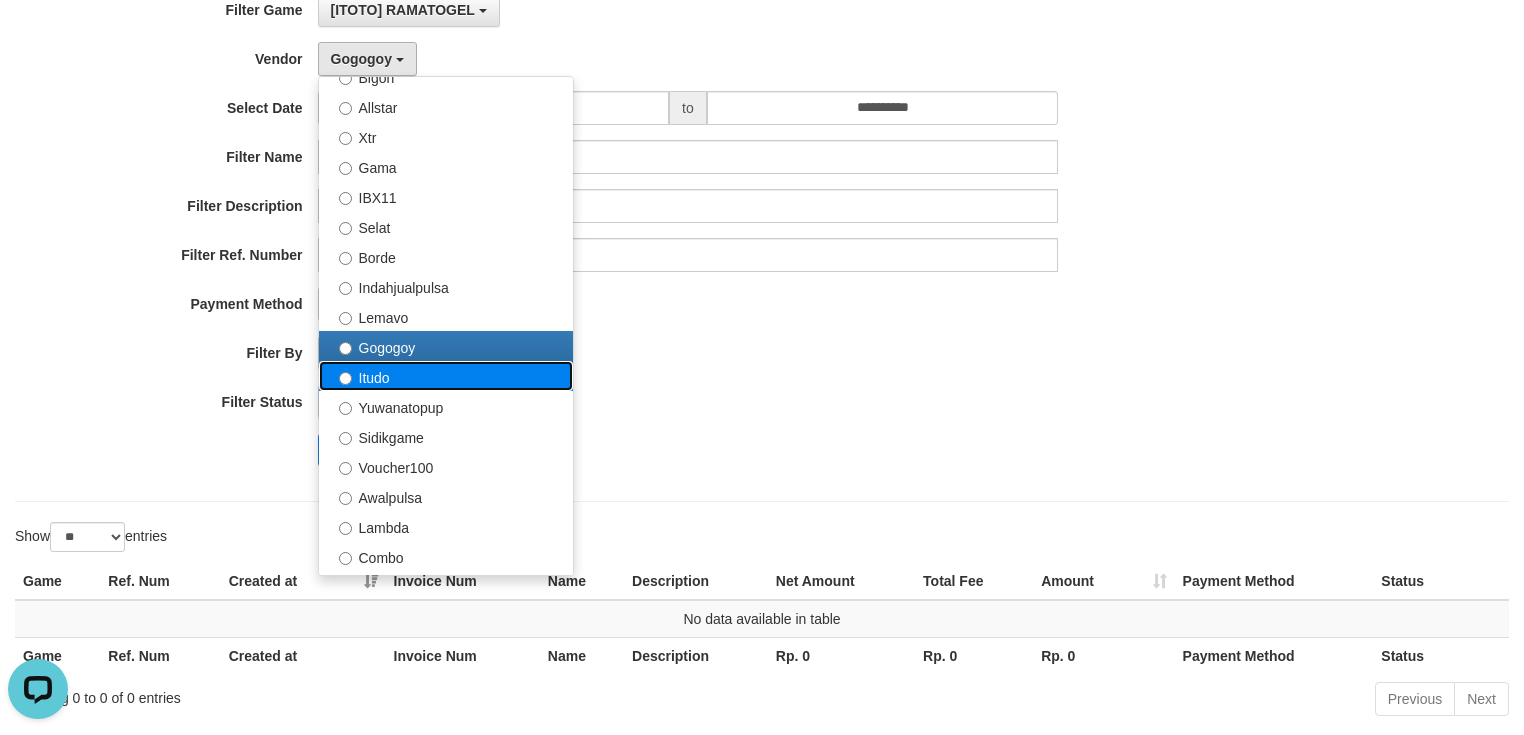 click on "Itudo" at bounding box center (446, 376) 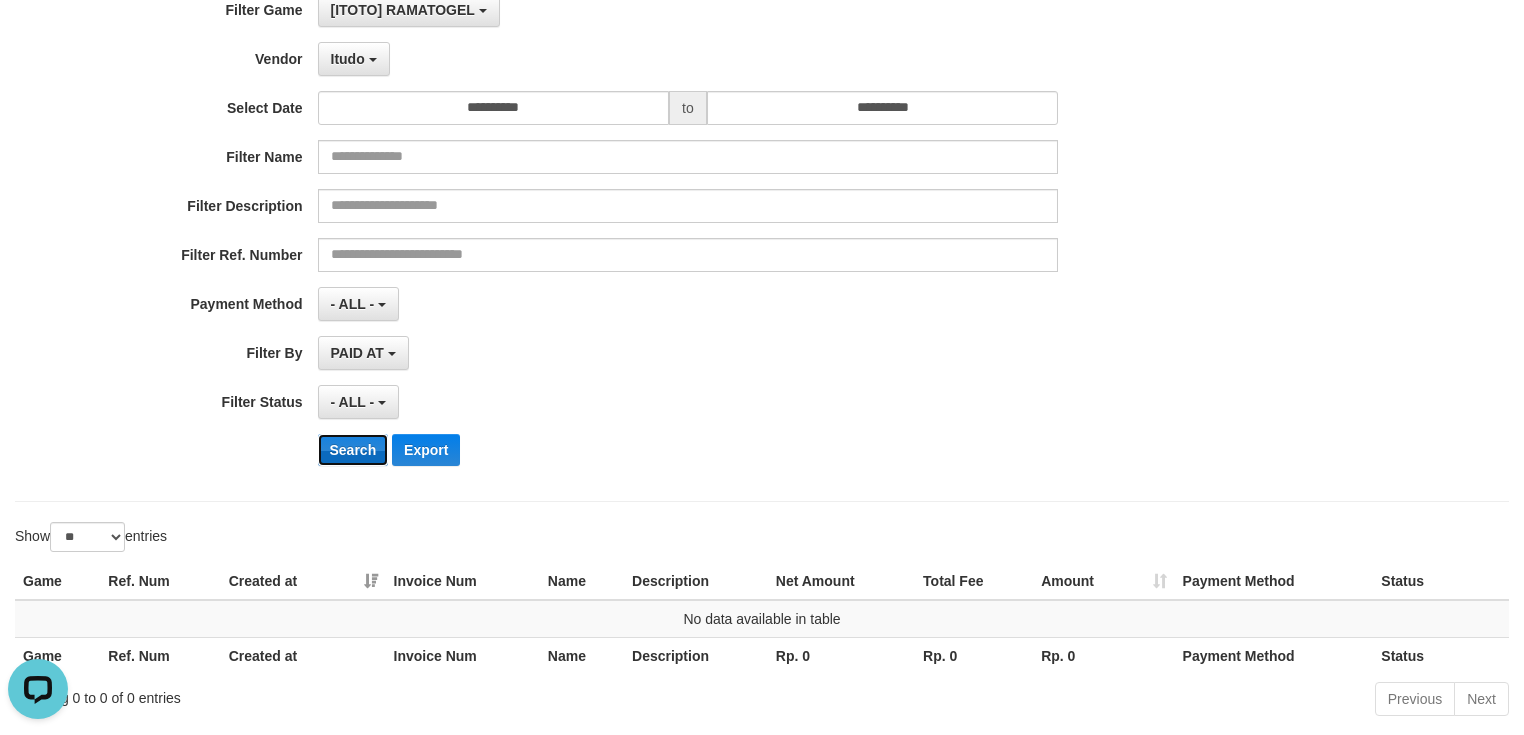click on "Search" at bounding box center [353, 450] 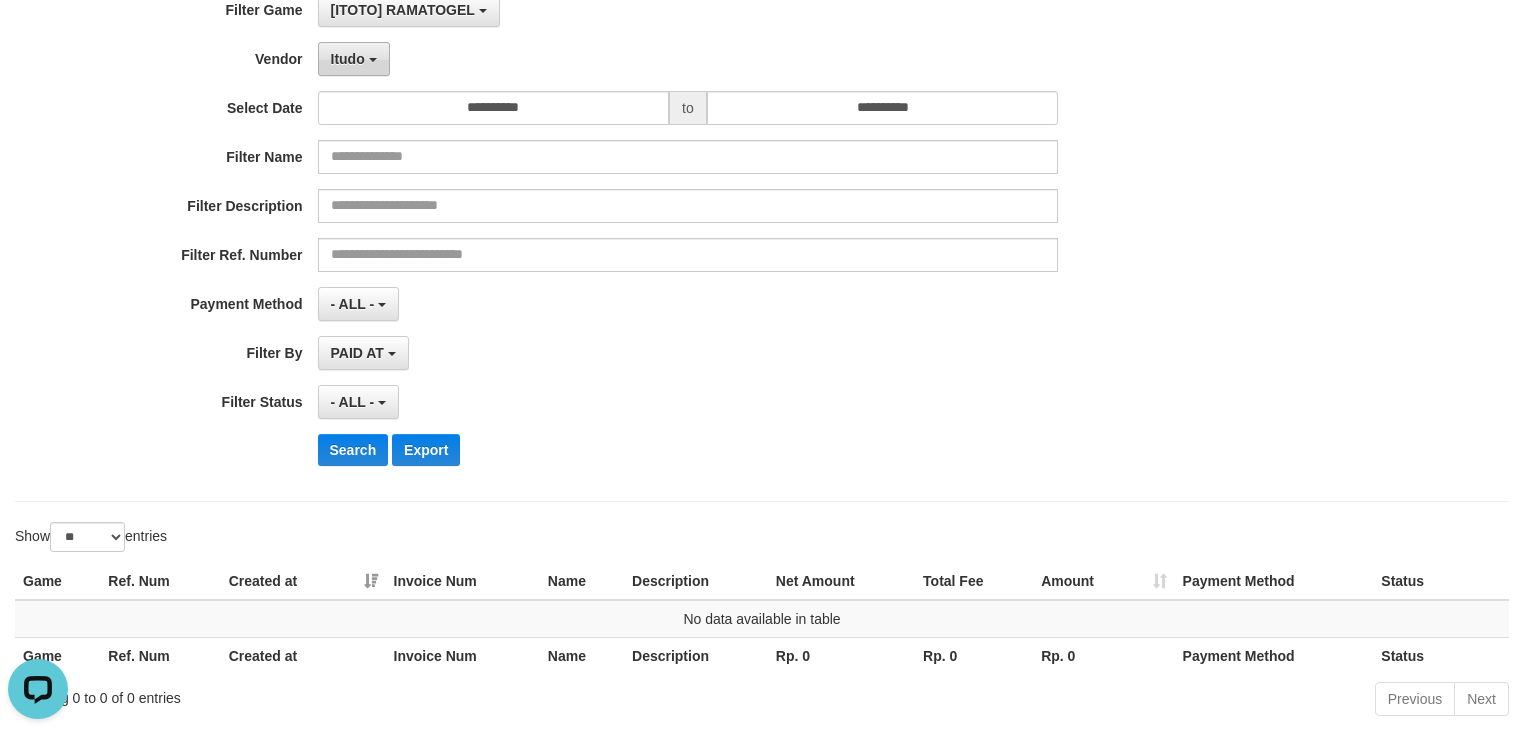 click on "Itudo" at bounding box center (354, 59) 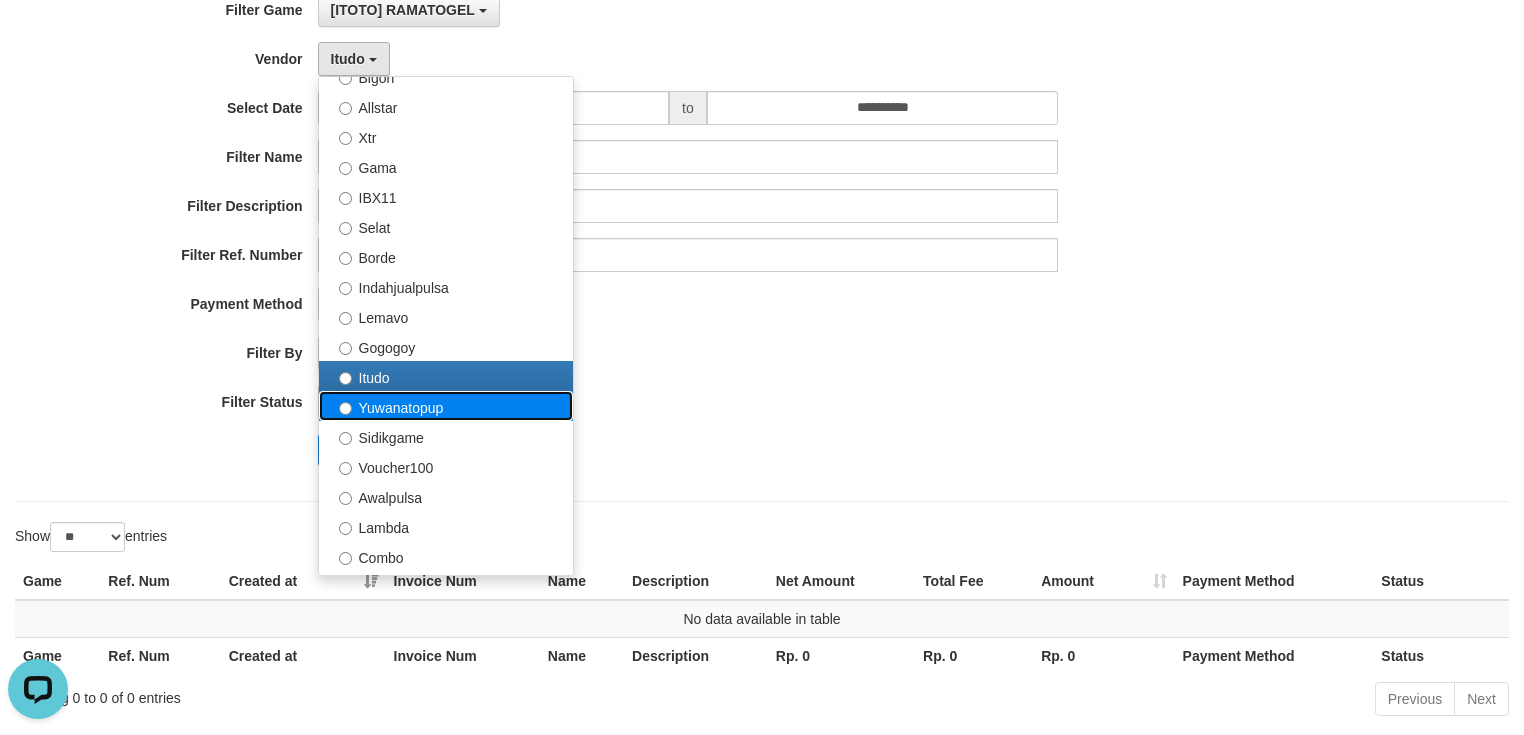 click on "Yuwanatopup" at bounding box center [446, 406] 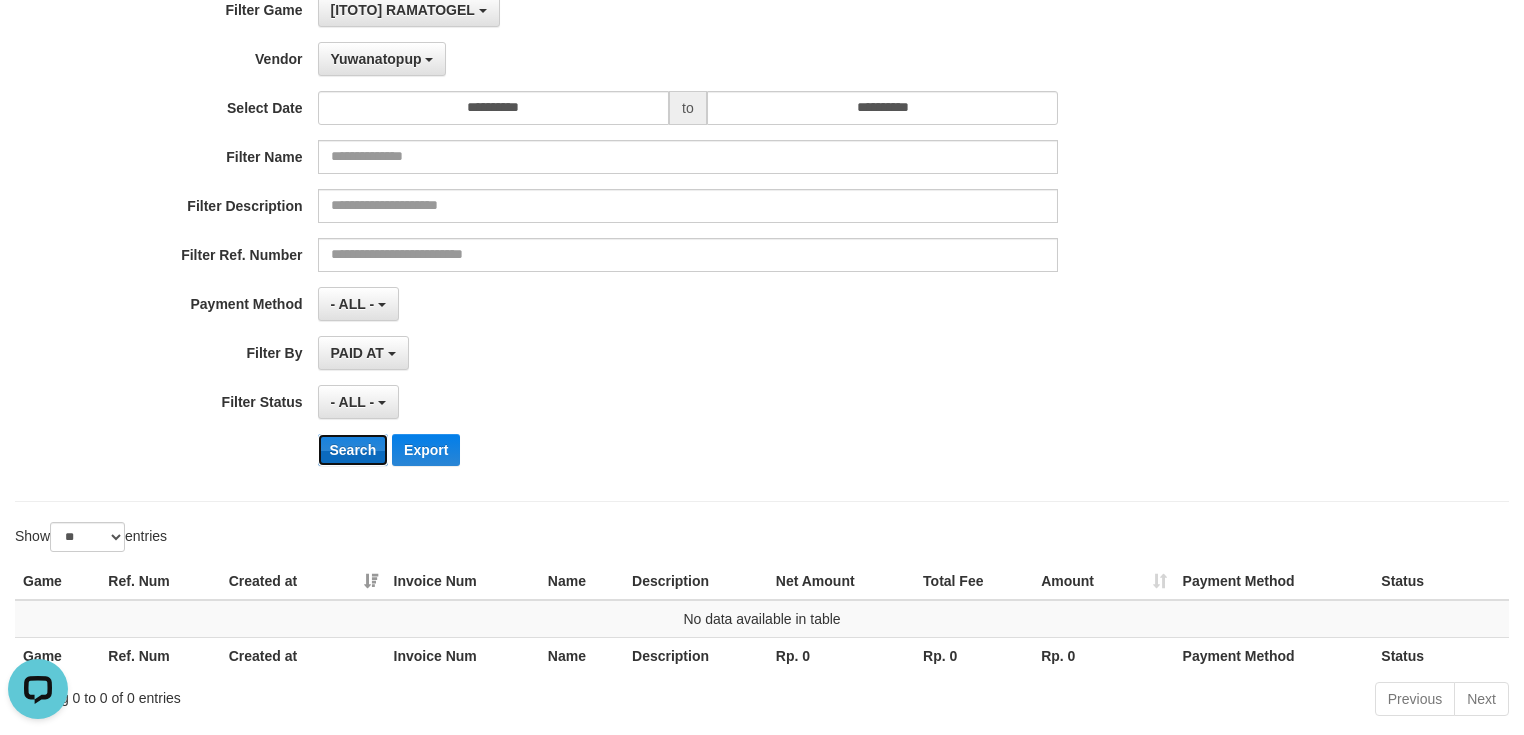 click on "Search" at bounding box center [353, 450] 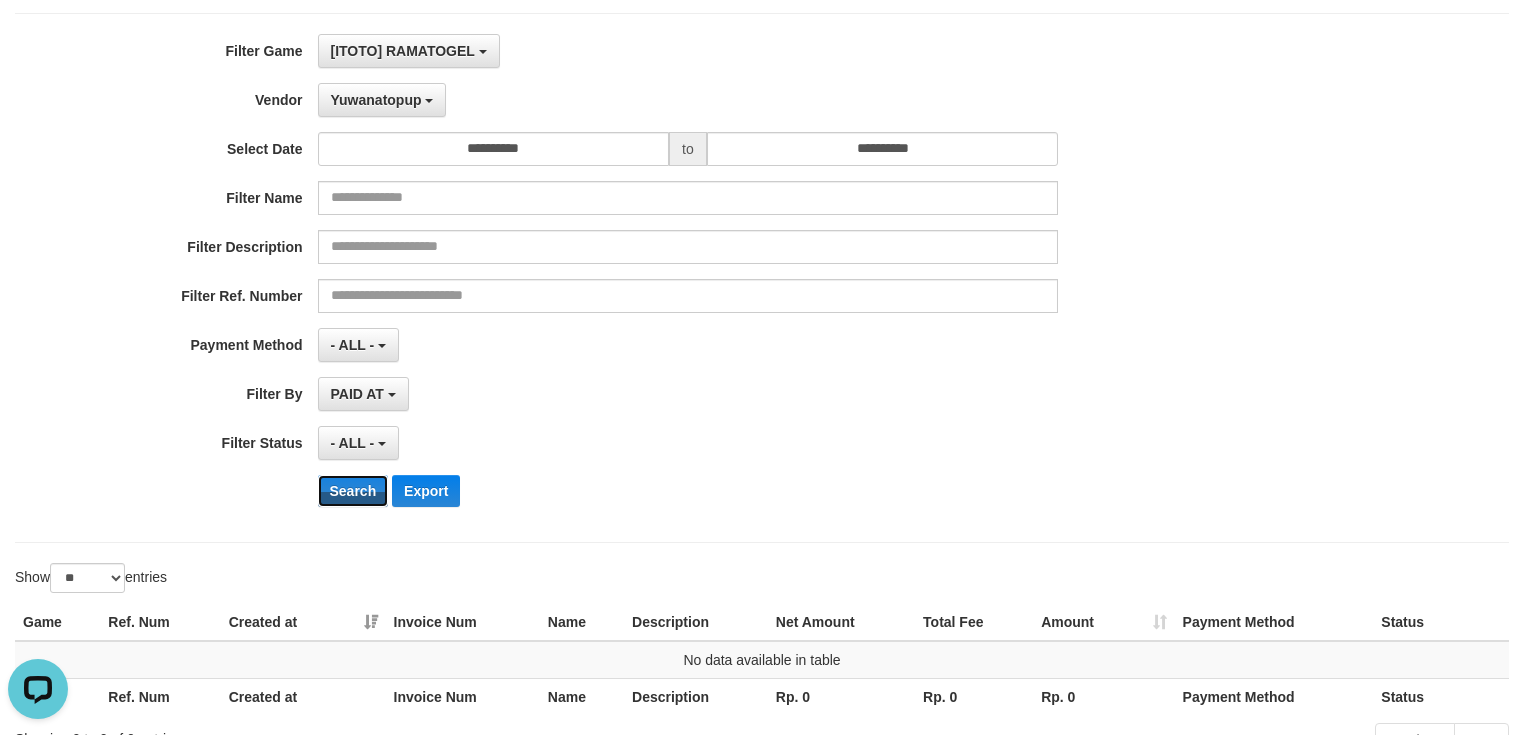 scroll, scrollTop: 15, scrollLeft: 0, axis: vertical 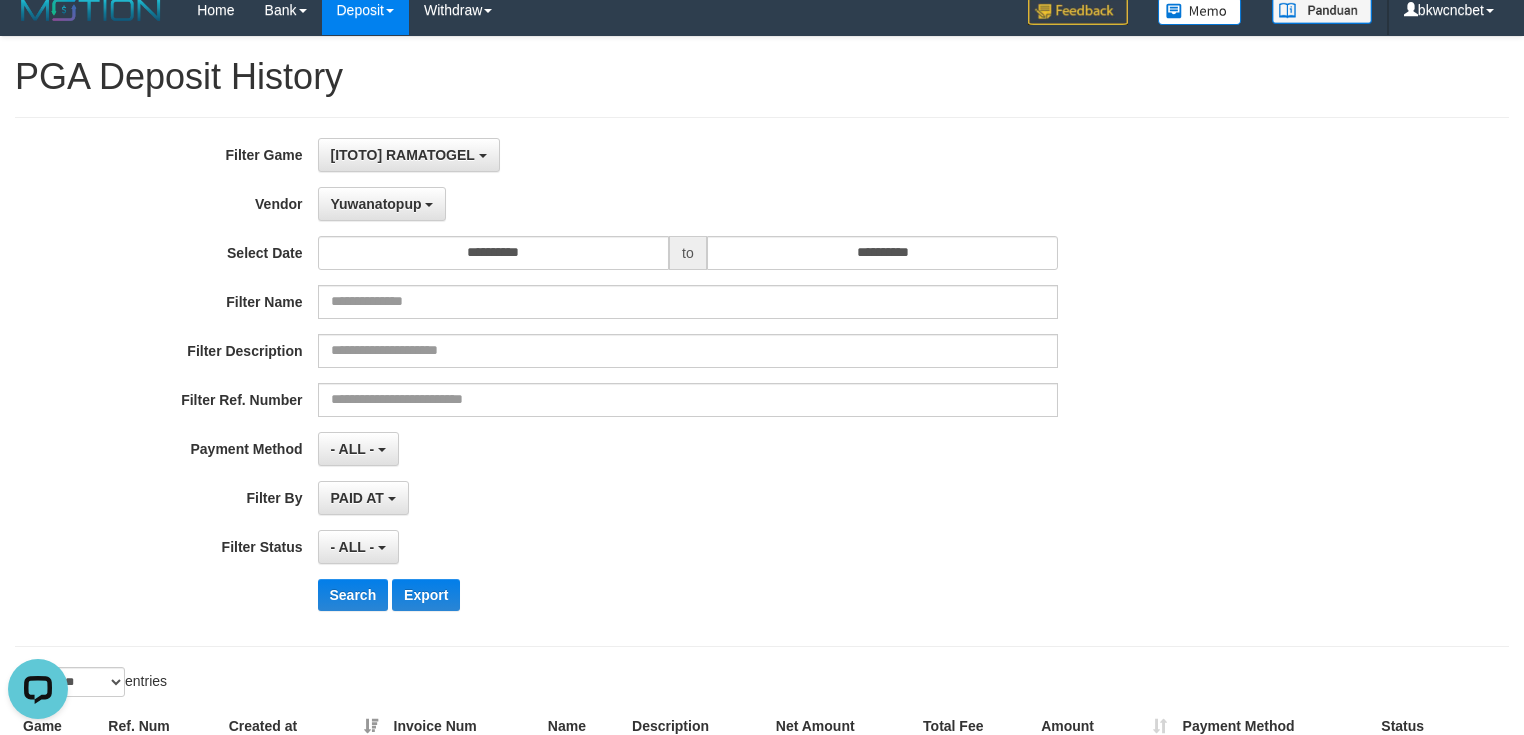 click on "**********" at bounding box center [635, 382] 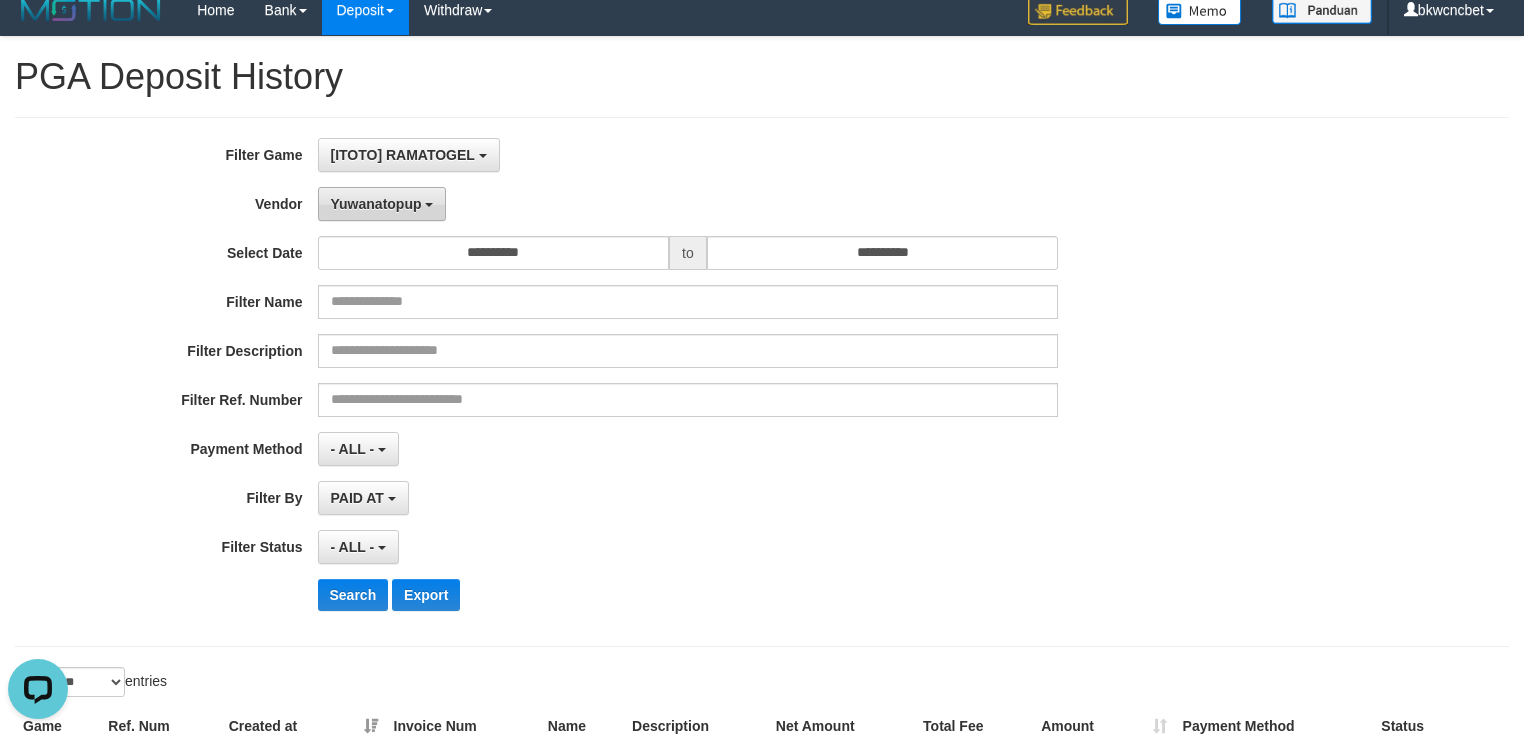 click on "Yuwanatopup" at bounding box center [382, 204] 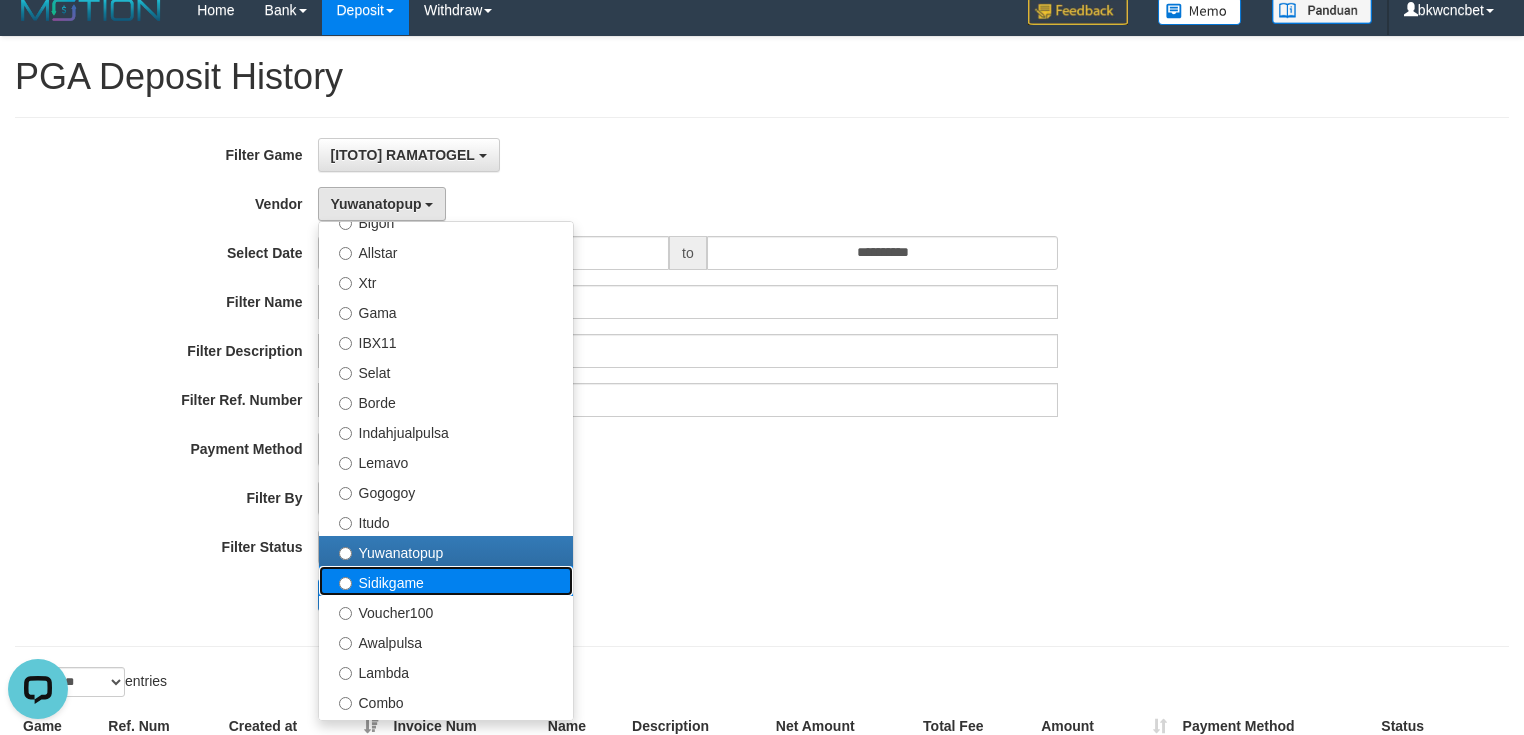 click on "Sidikgame" at bounding box center (446, 581) 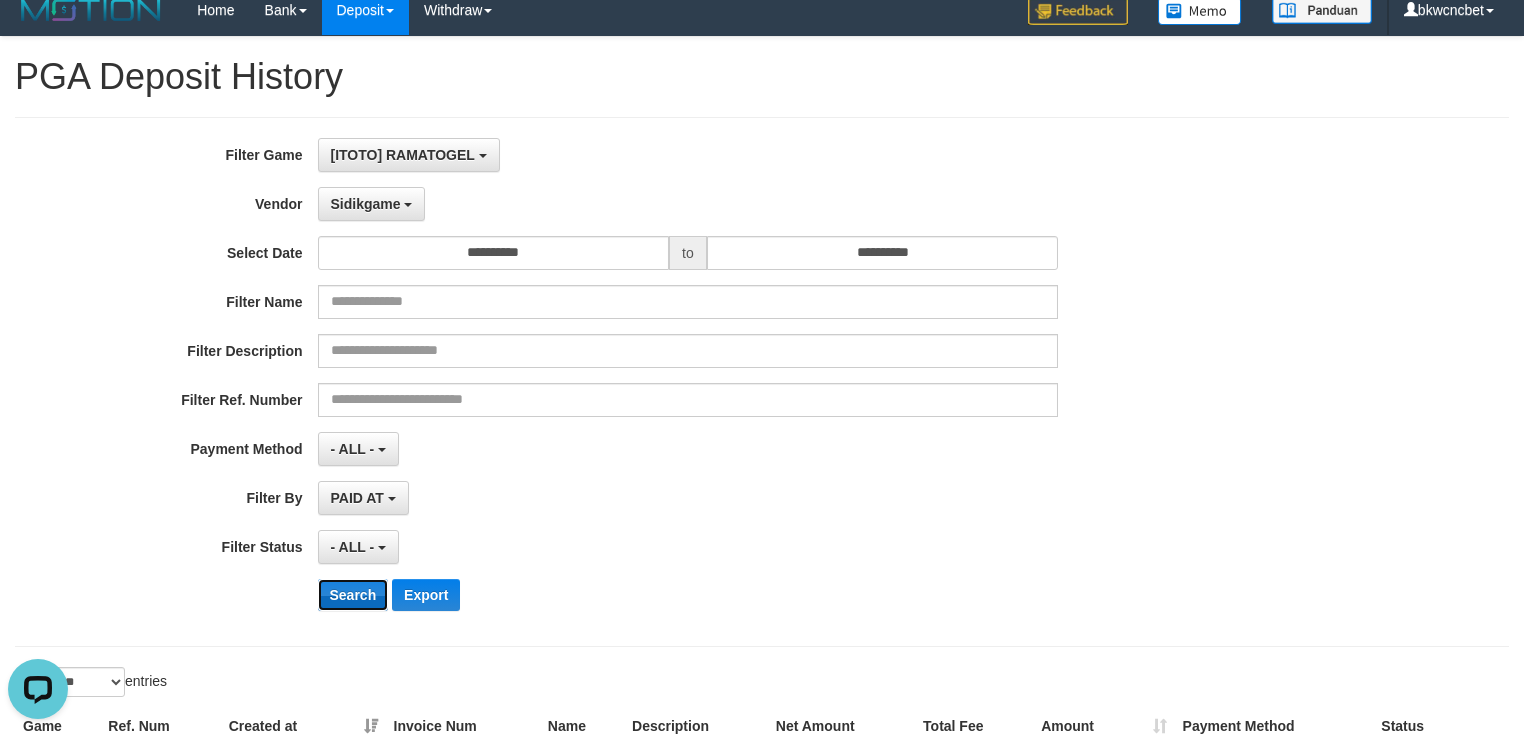 click on "Search" at bounding box center (353, 595) 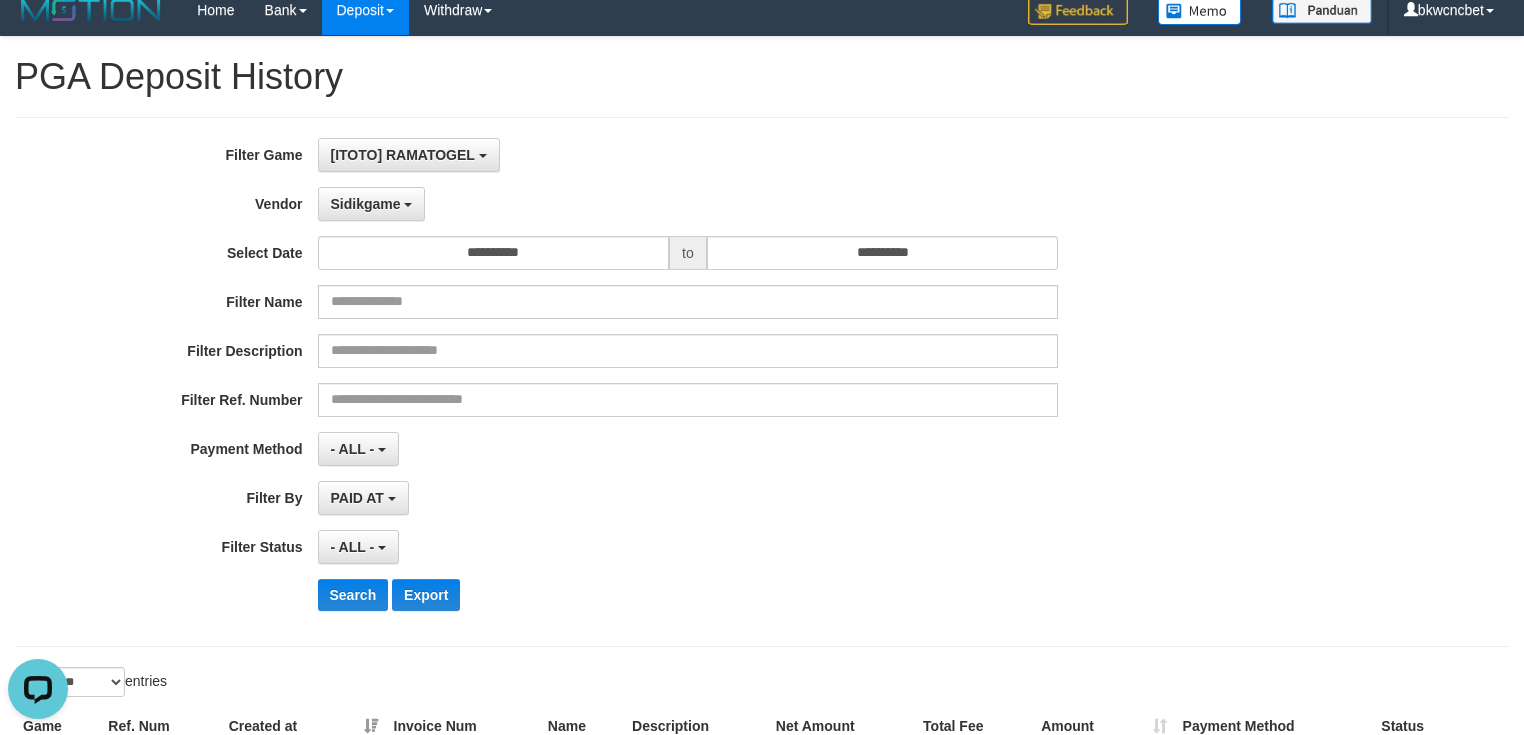 click on "**********" at bounding box center [635, 382] 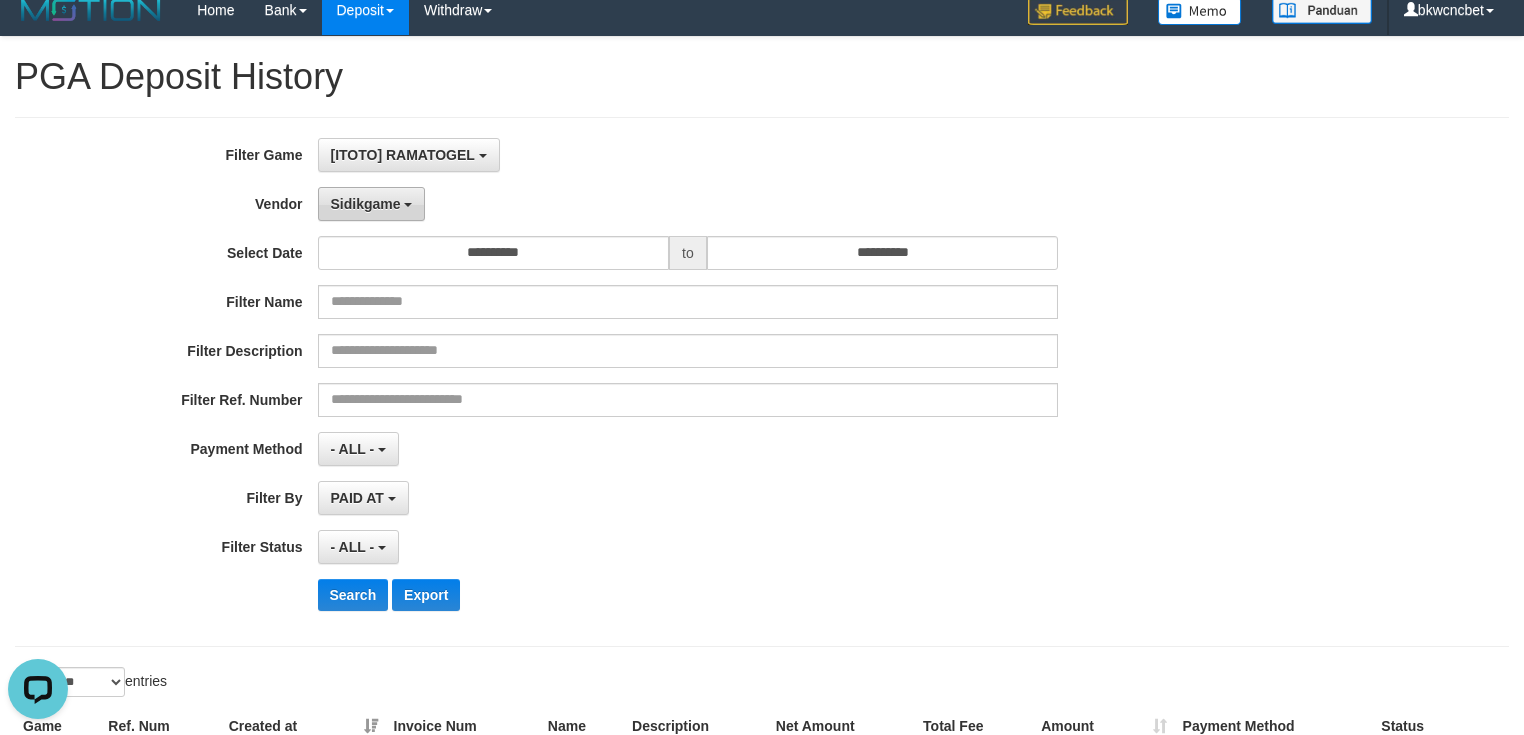 click on "Sidikgame" at bounding box center (366, 204) 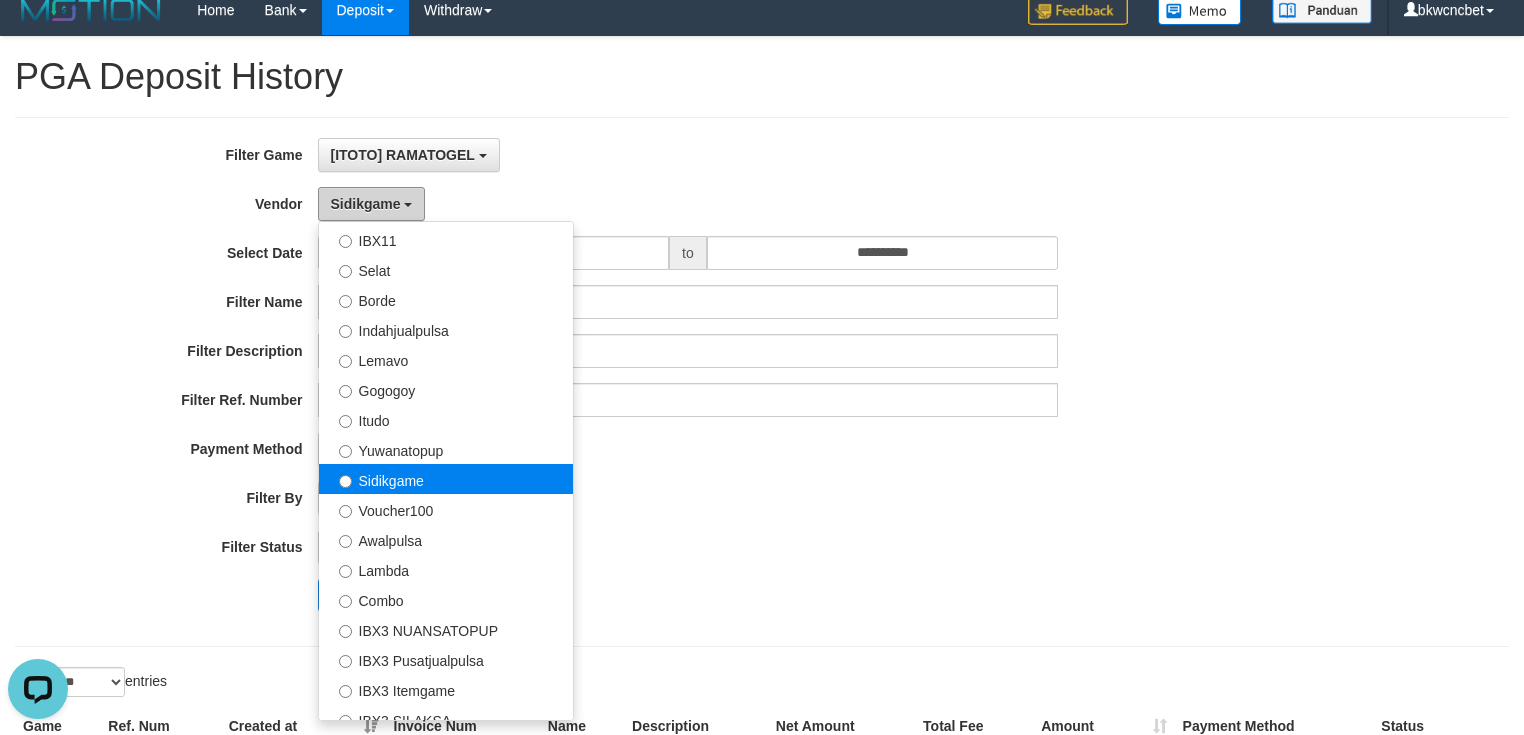 scroll, scrollTop: 640, scrollLeft: 0, axis: vertical 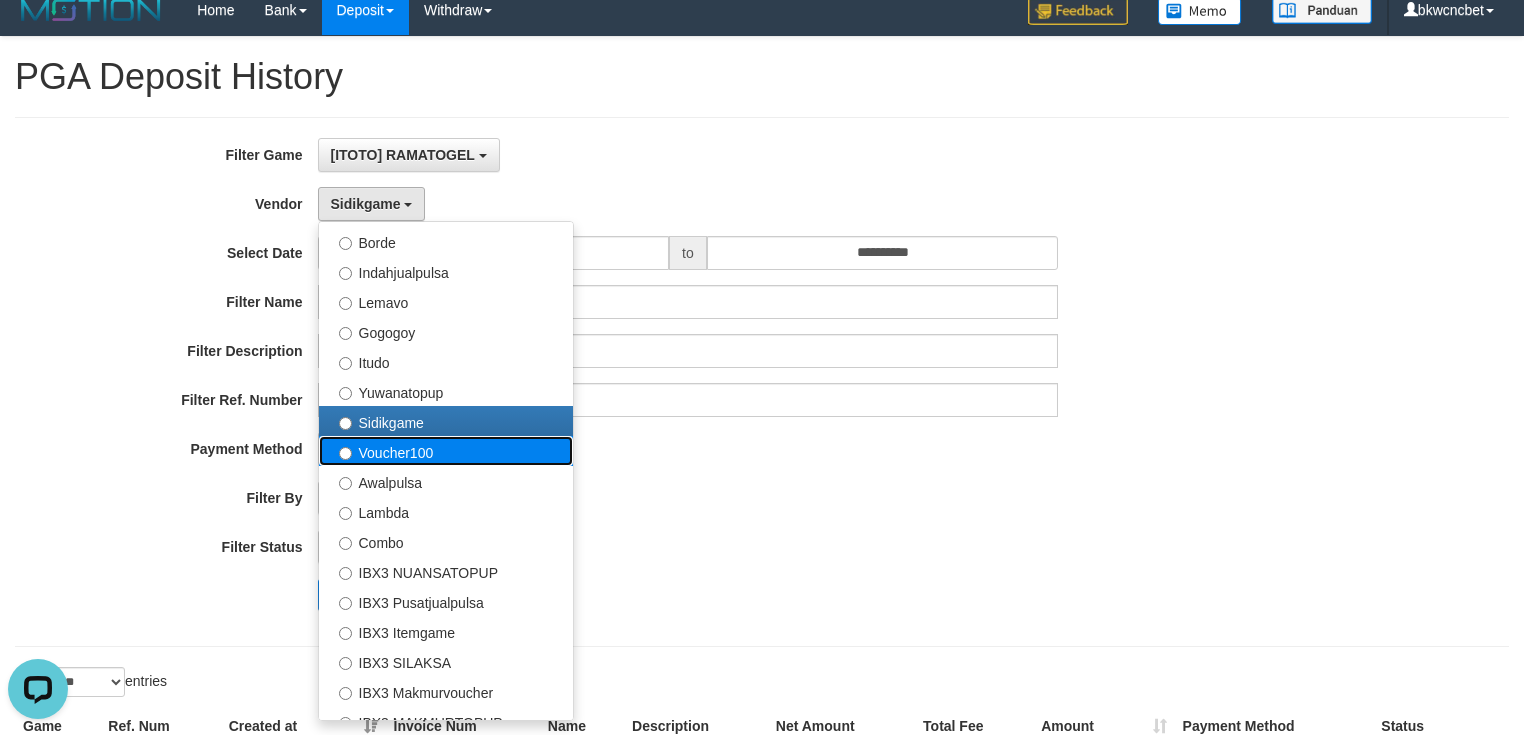click on "Voucher100" at bounding box center (446, 451) 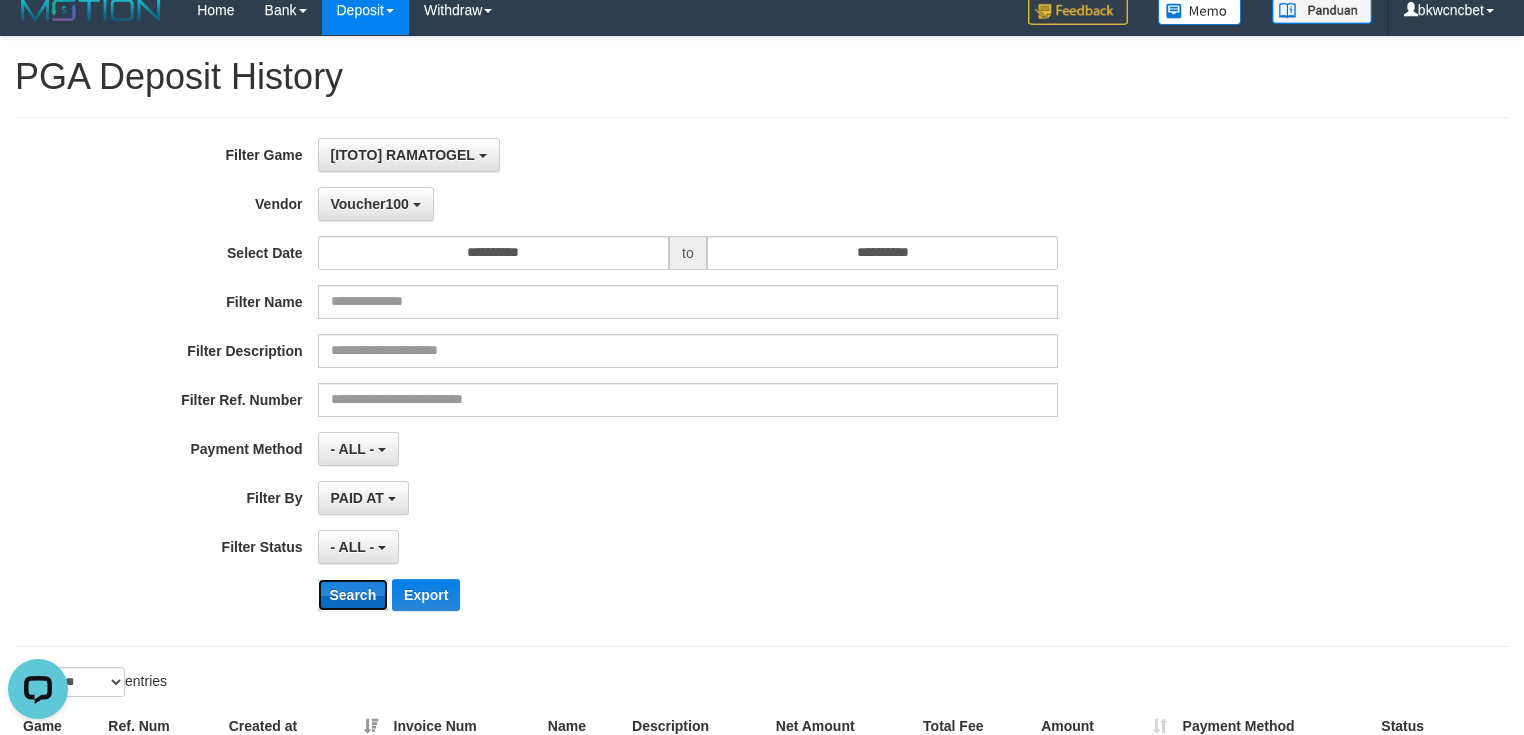 click on "Search" at bounding box center [353, 595] 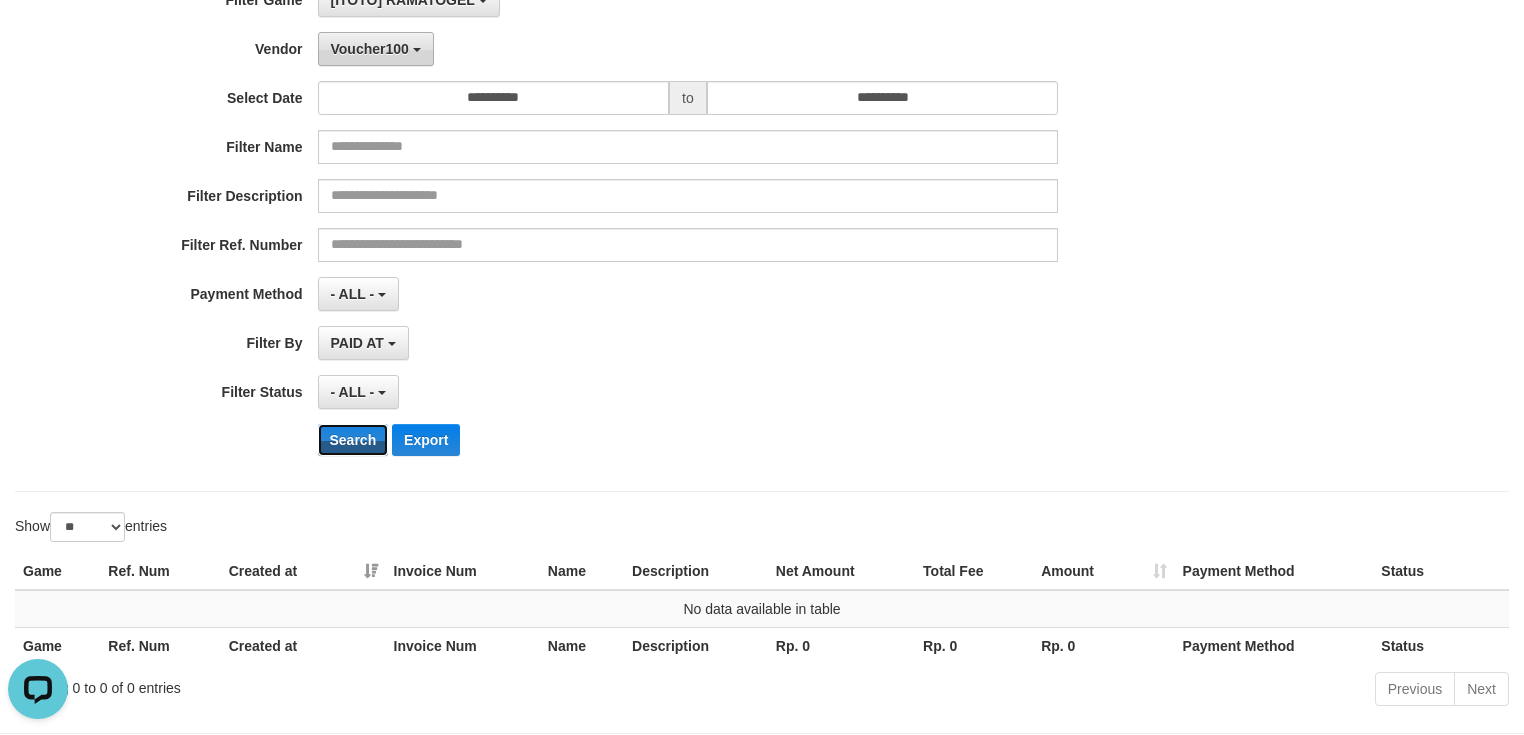 scroll, scrollTop: 0, scrollLeft: 0, axis: both 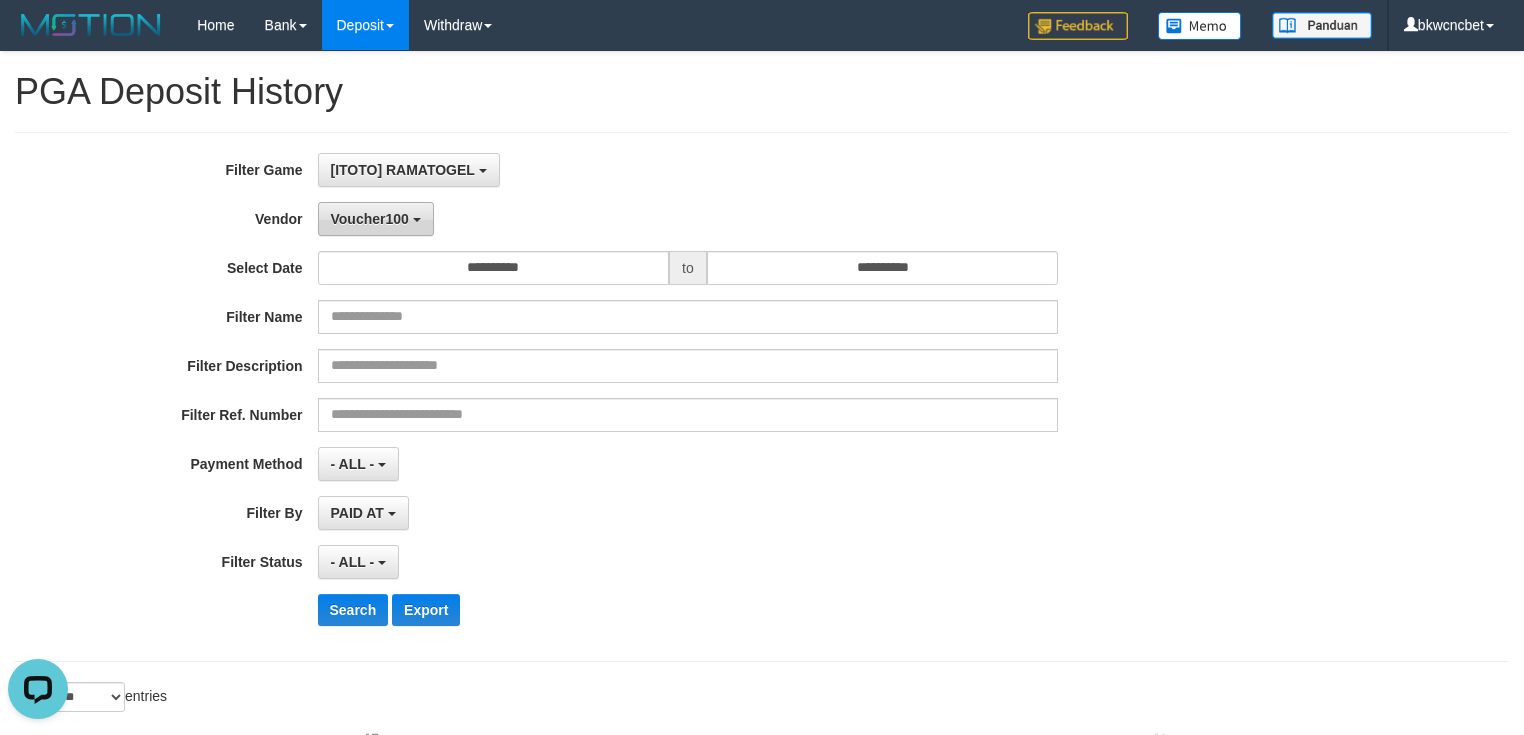 click at bounding box center (417, 220) 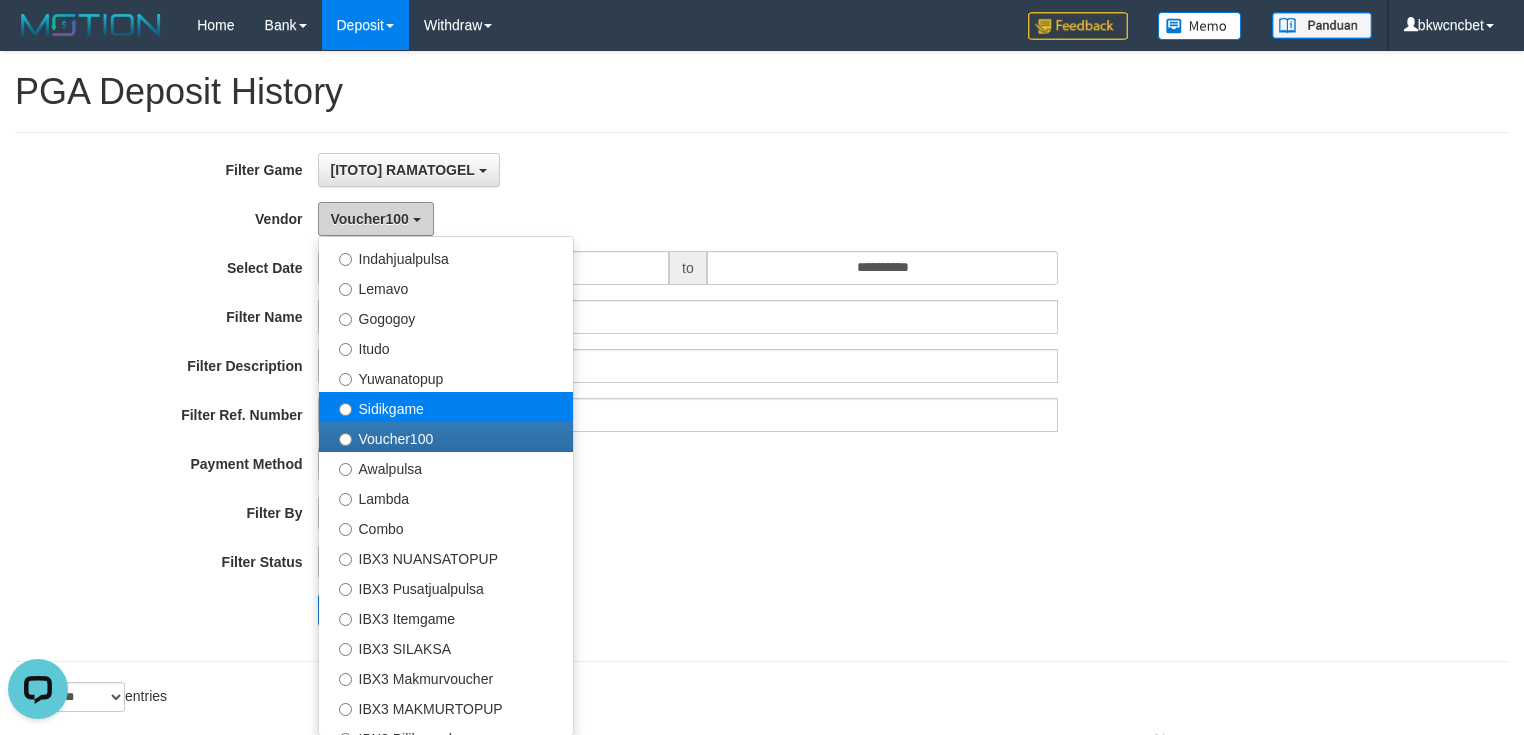 scroll, scrollTop: 685, scrollLeft: 0, axis: vertical 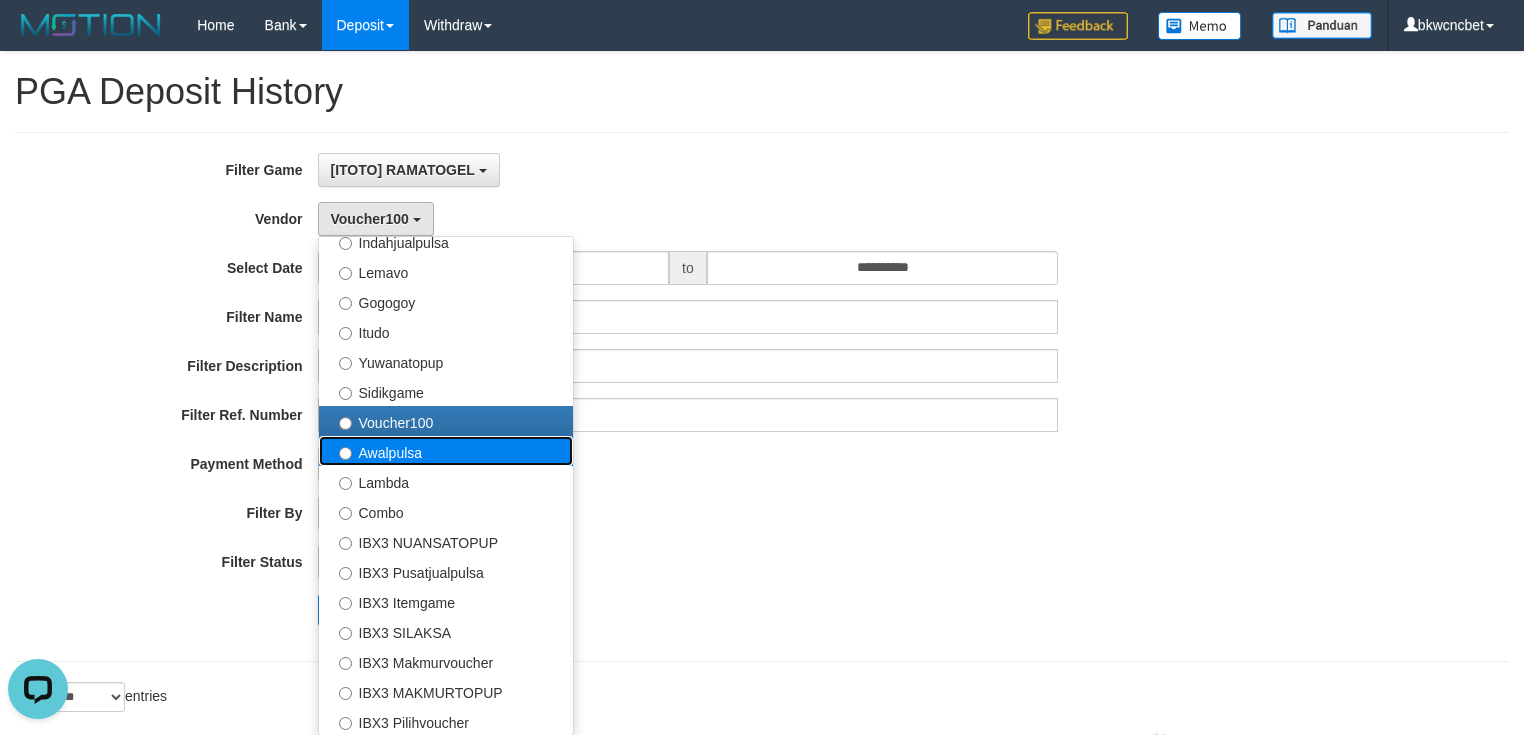click on "Awalpulsa" at bounding box center [446, 451] 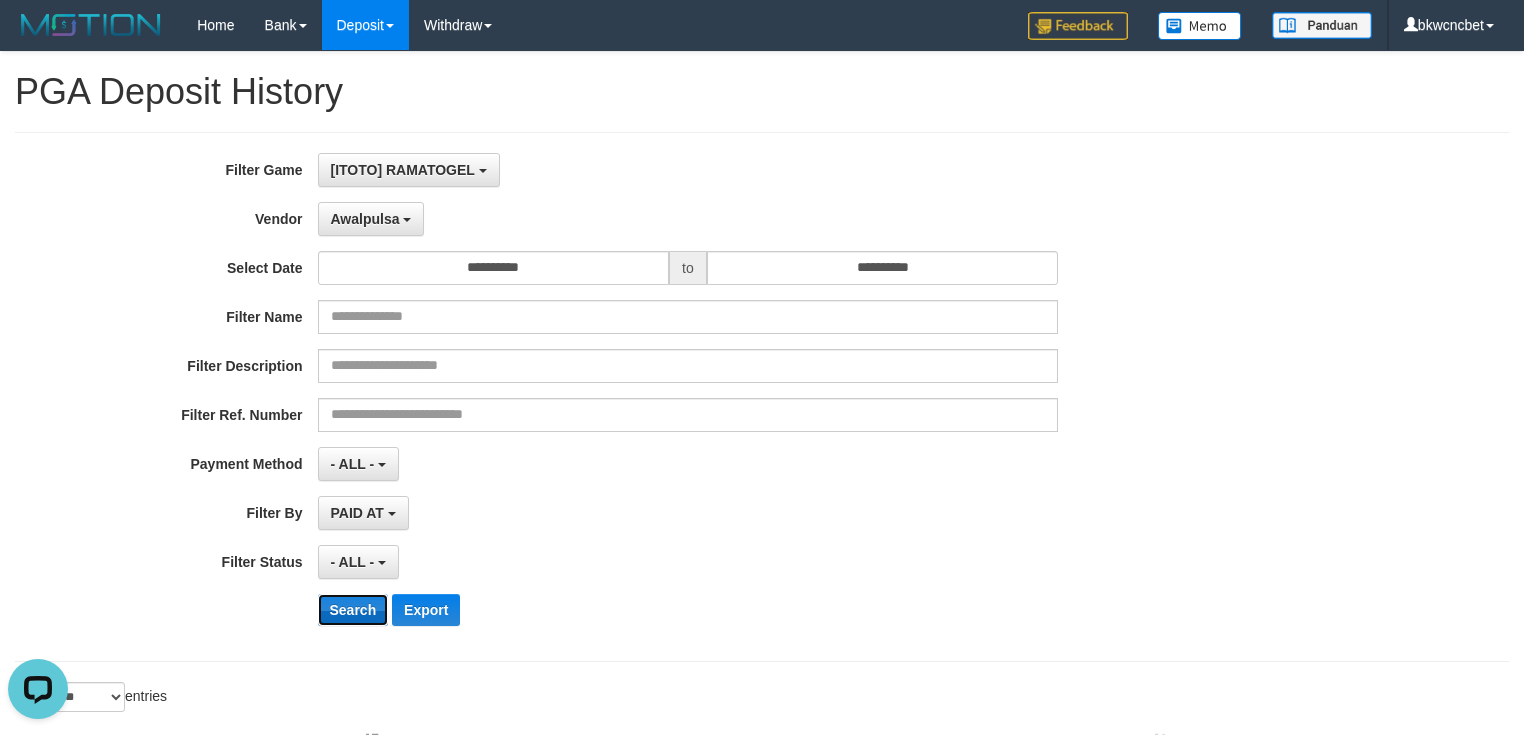 click on "Search" at bounding box center (353, 610) 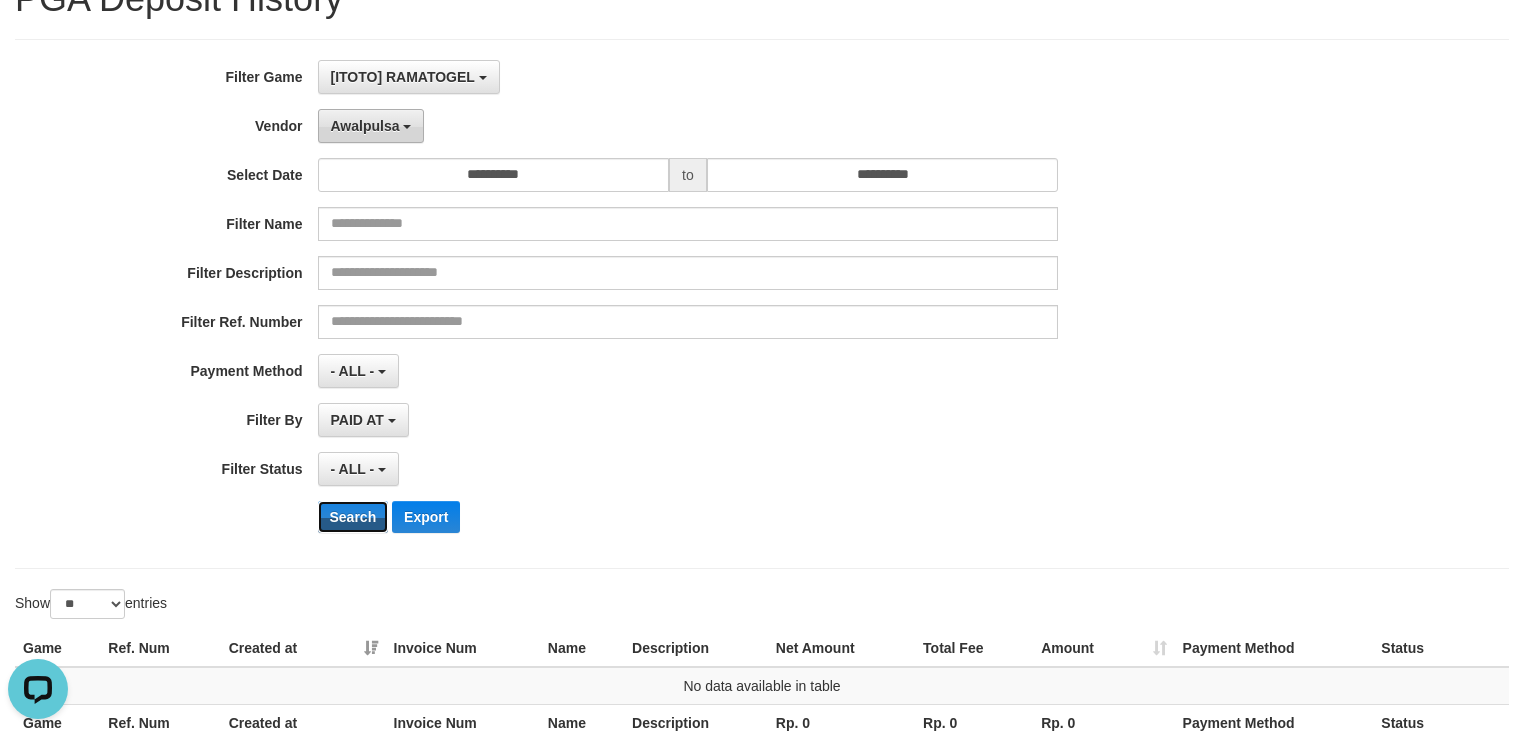 scroll, scrollTop: 0, scrollLeft: 0, axis: both 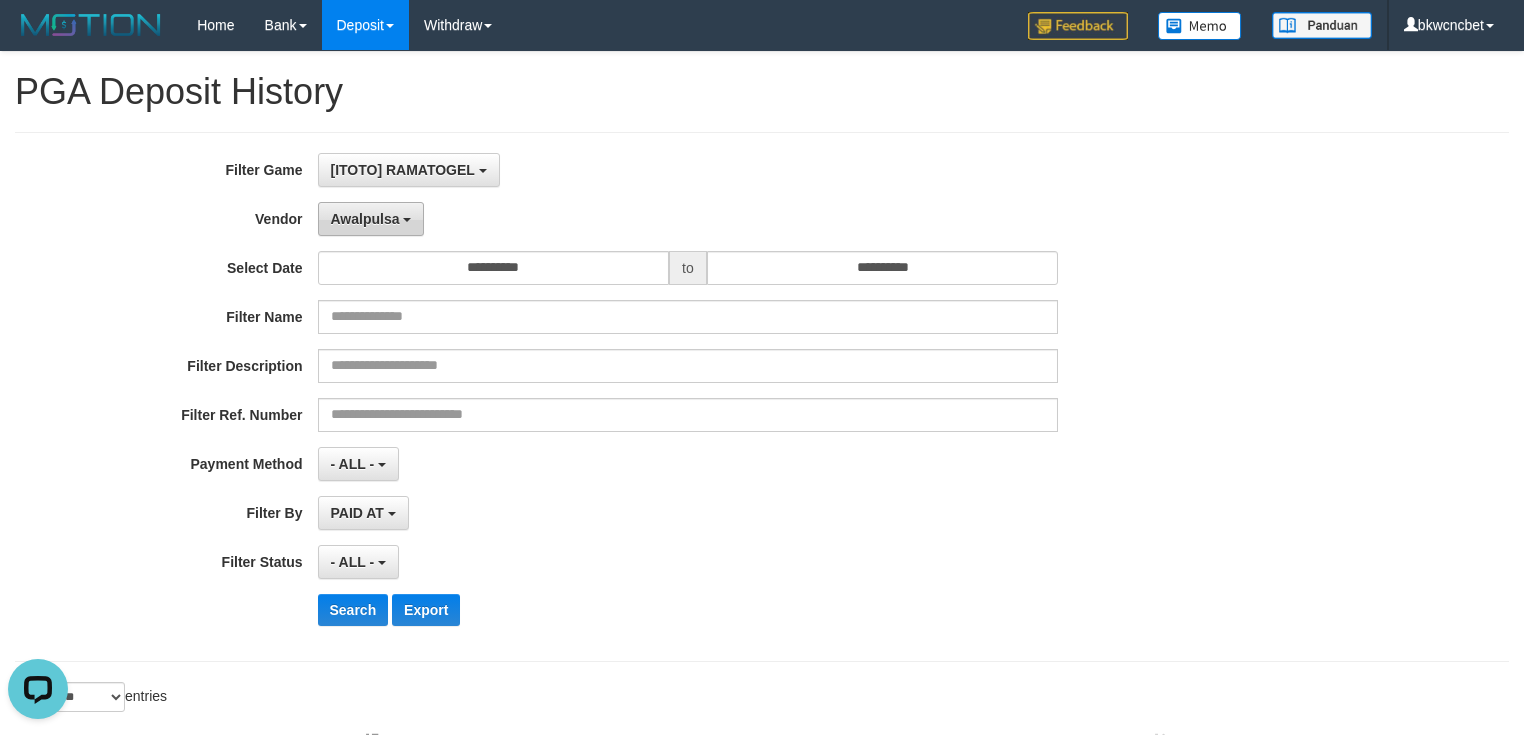 click on "Awalpulsa" at bounding box center (365, 219) 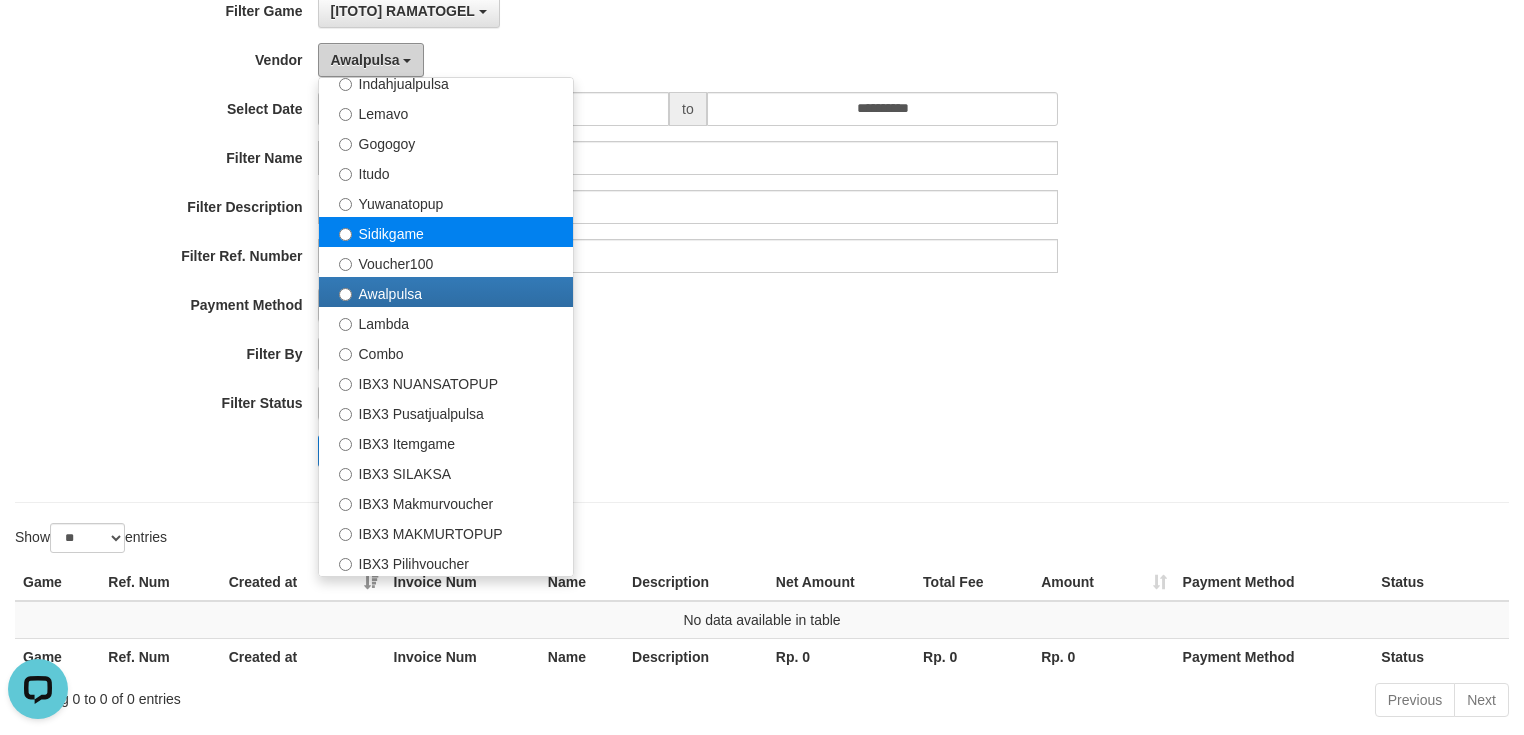 scroll, scrollTop: 160, scrollLeft: 0, axis: vertical 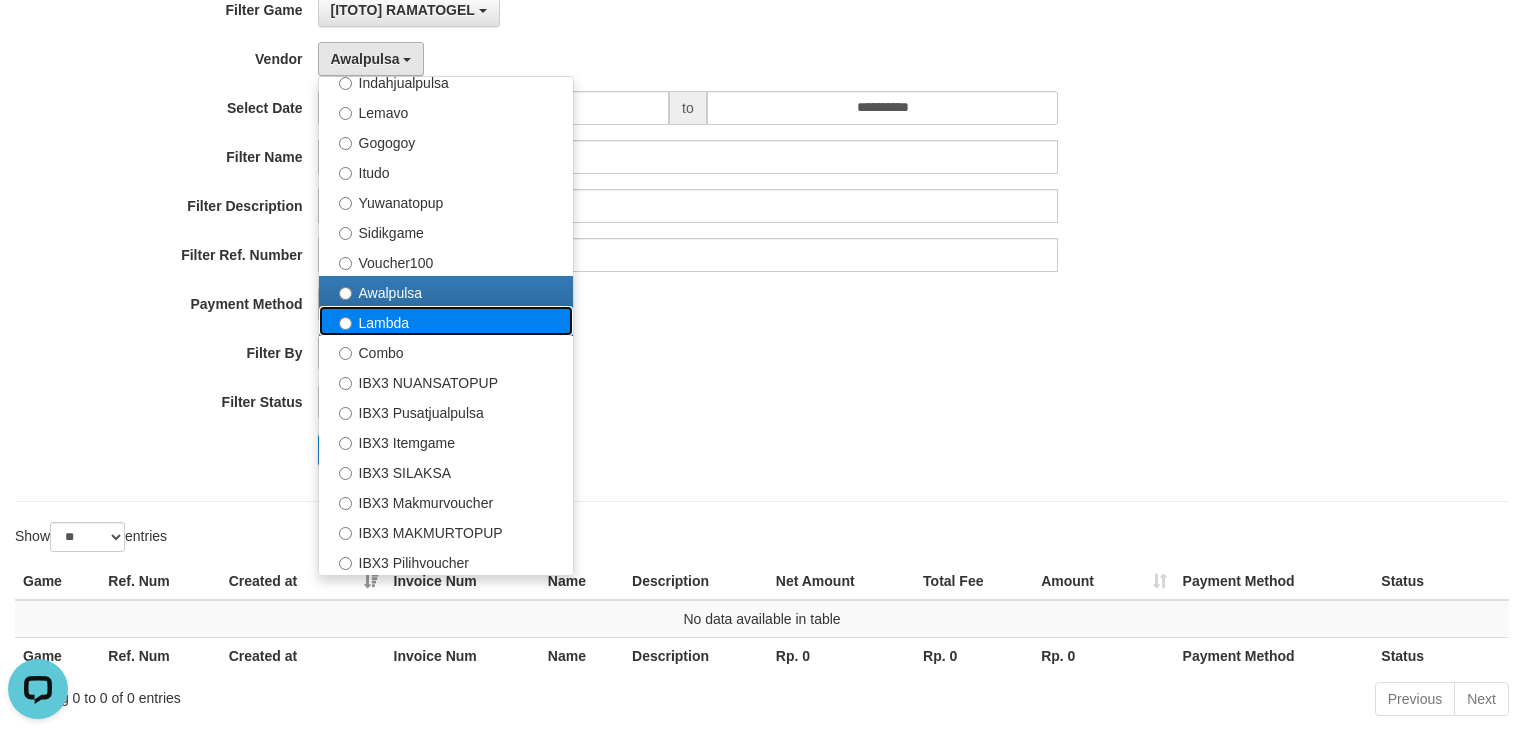 click on "Lambda" at bounding box center [446, 321] 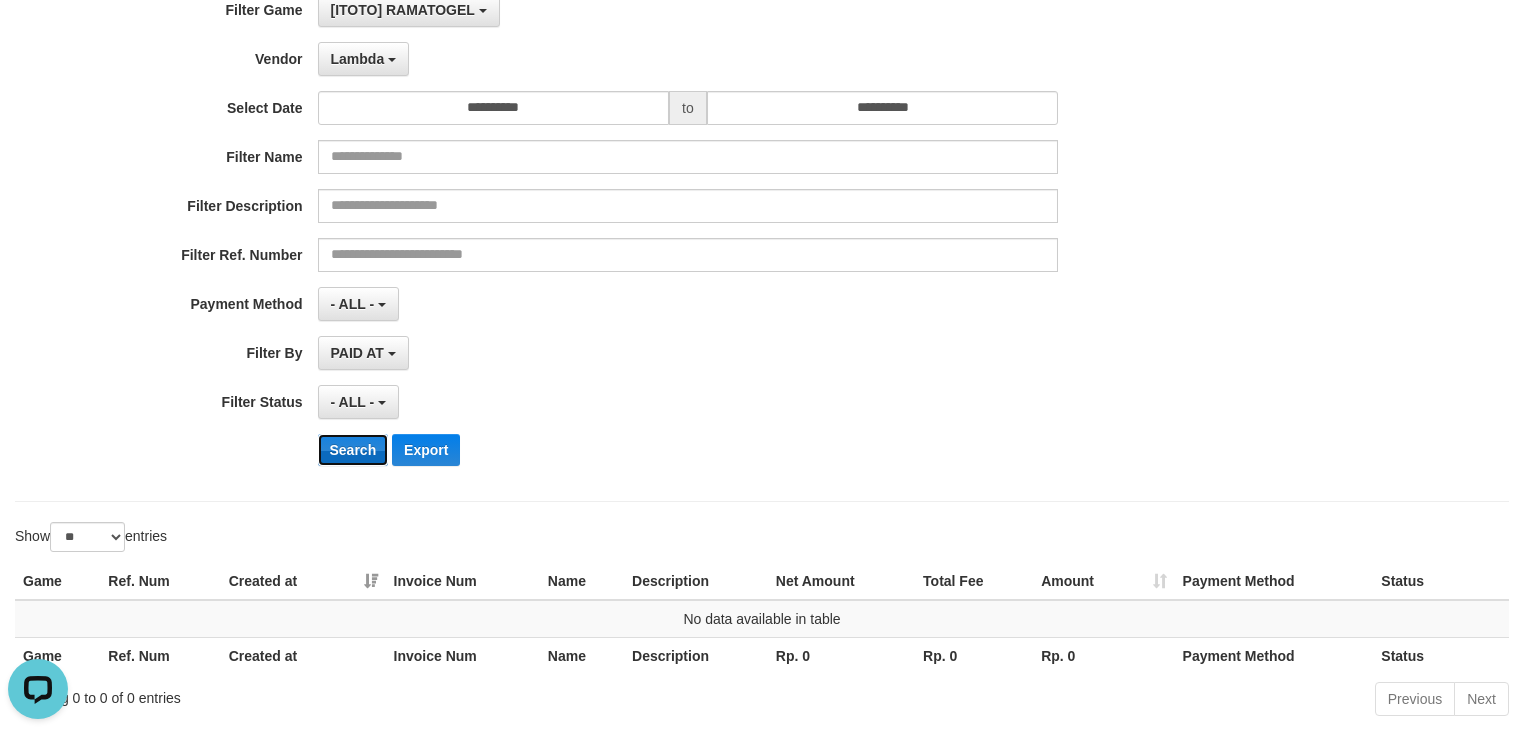 click on "Search" at bounding box center [353, 450] 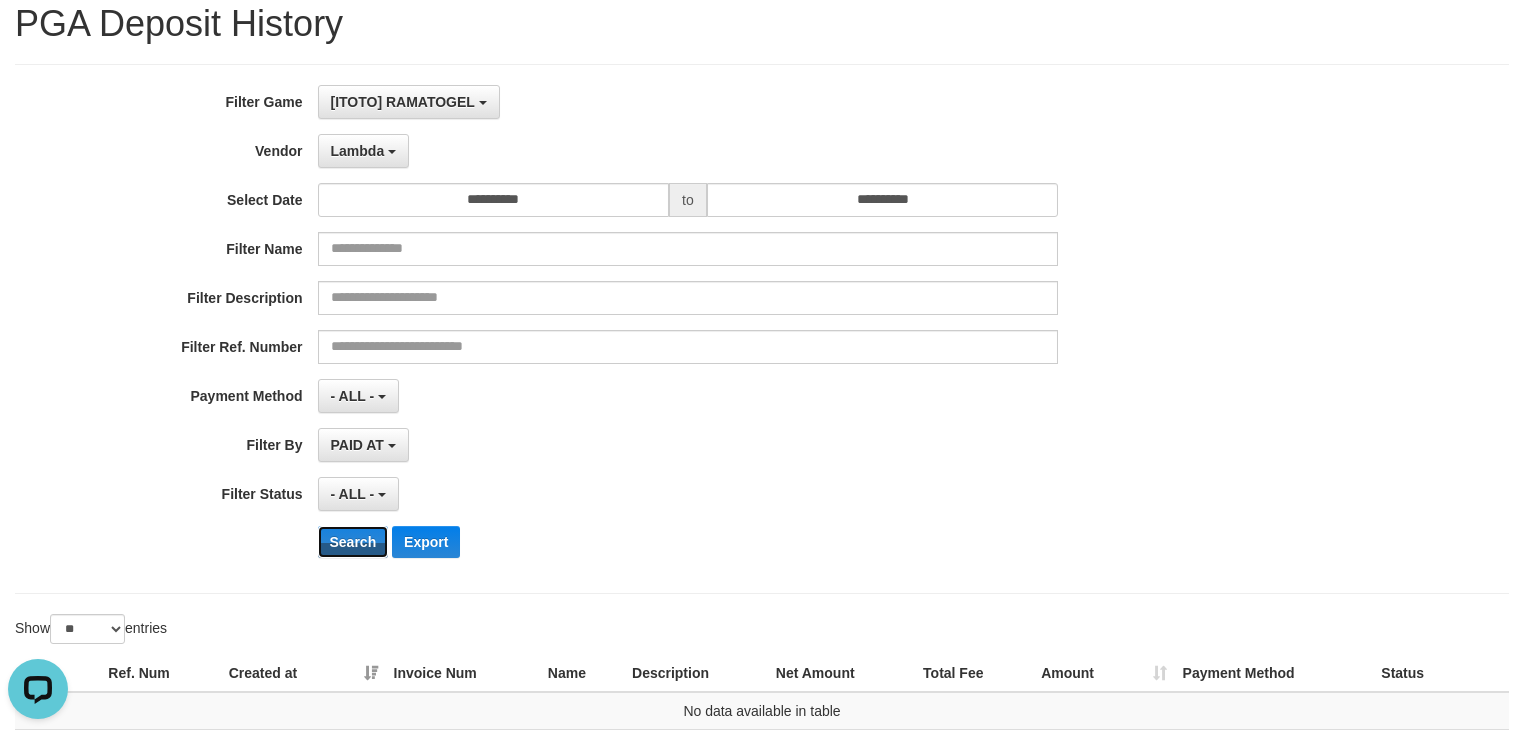 scroll, scrollTop: 0, scrollLeft: 0, axis: both 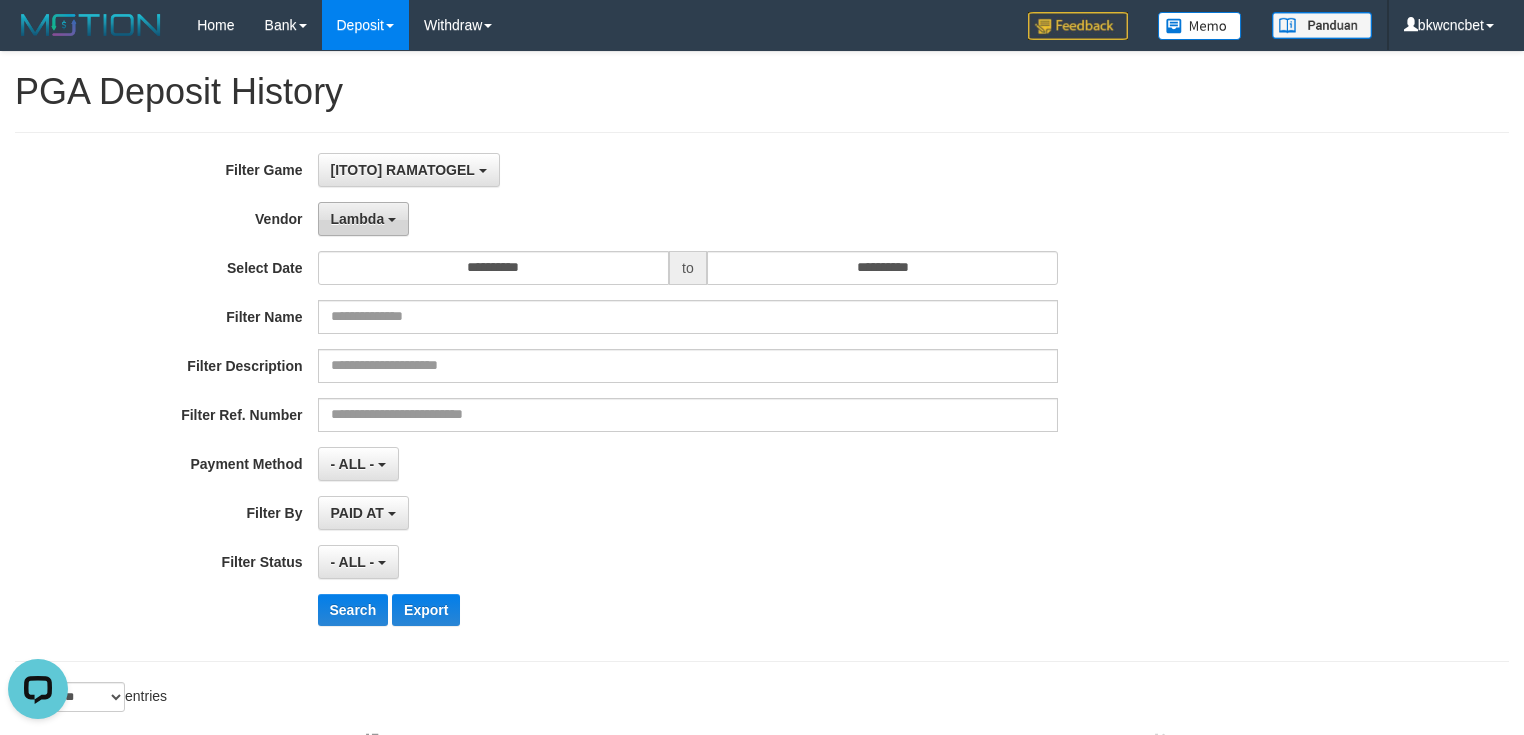 click on "Lambda" at bounding box center (364, 219) 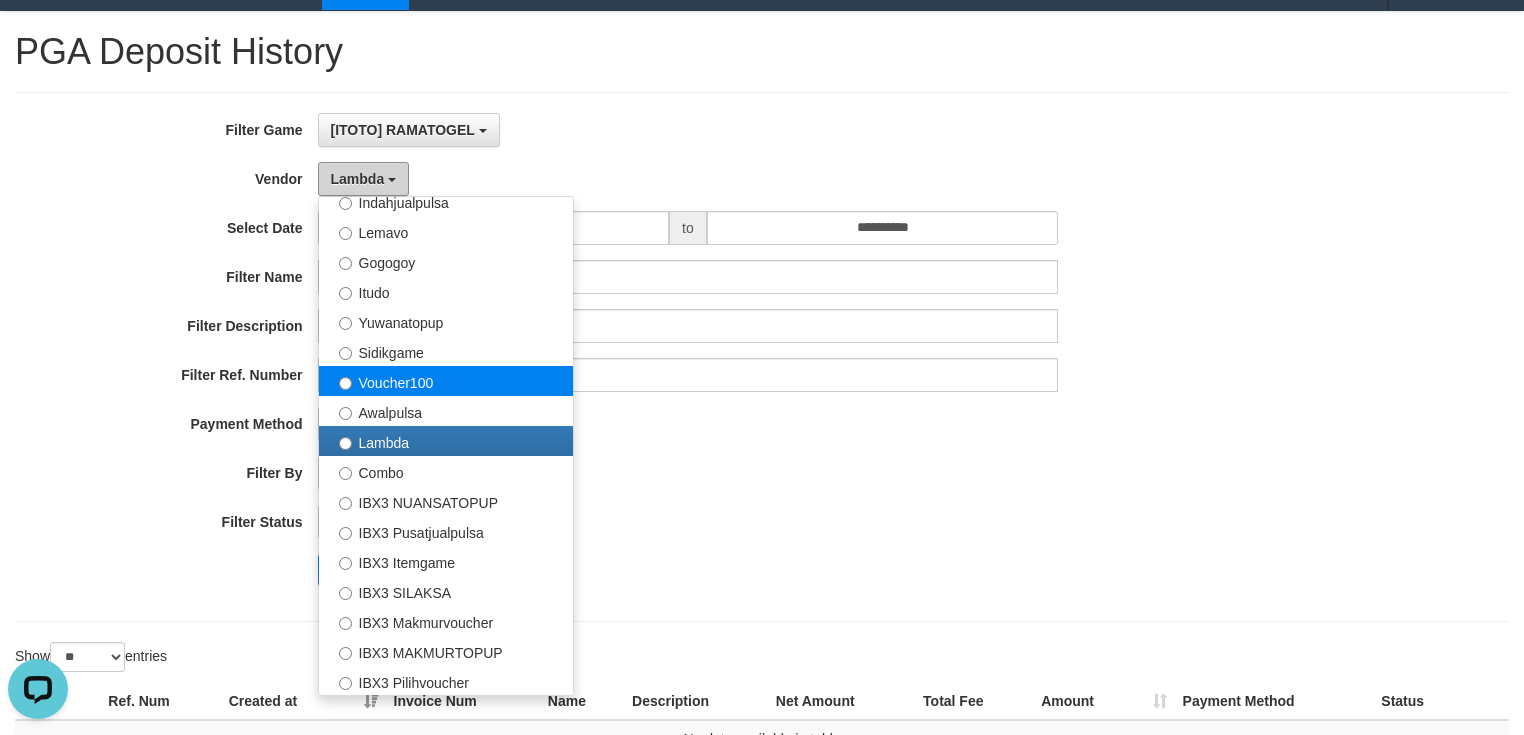 scroll, scrollTop: 80, scrollLeft: 0, axis: vertical 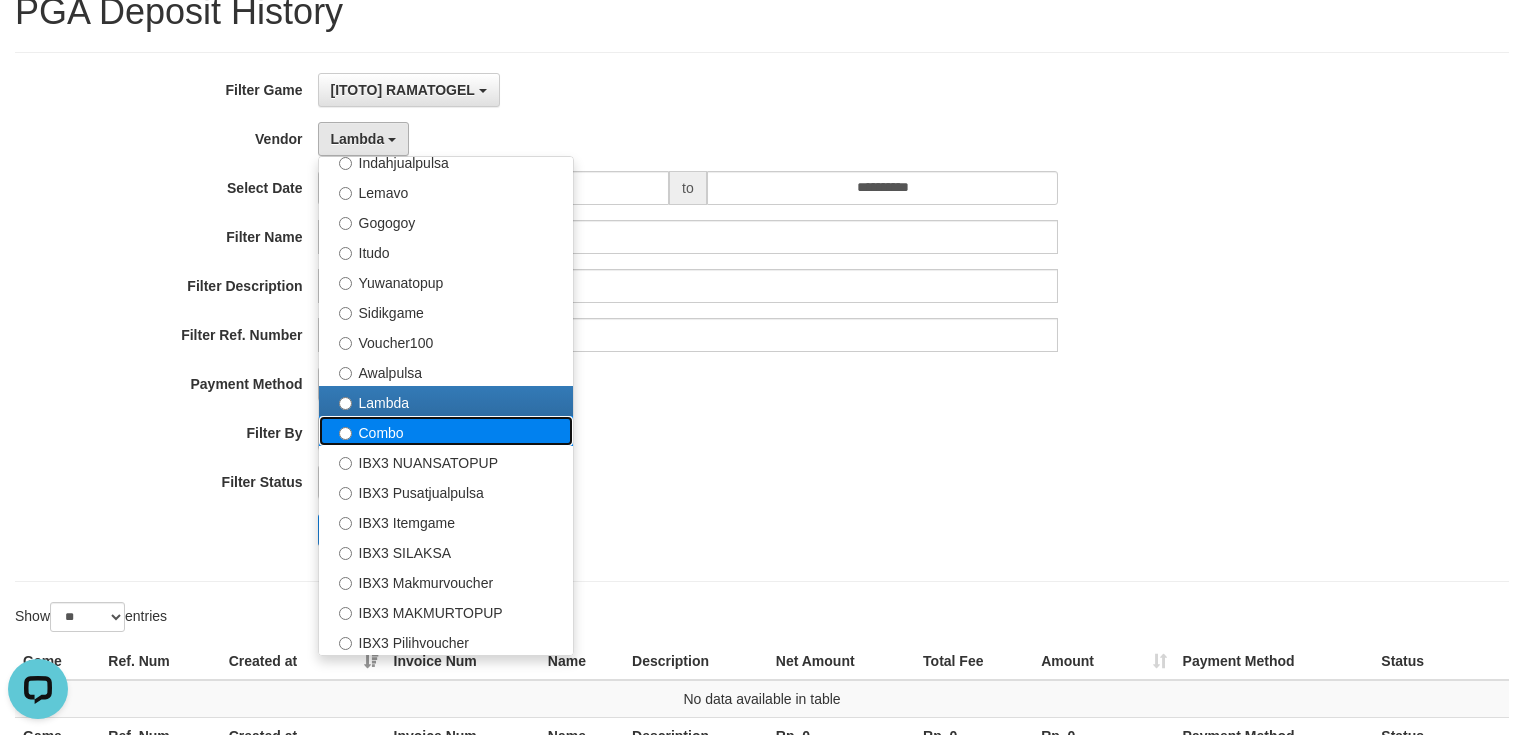 click on "Combo" at bounding box center (446, 431) 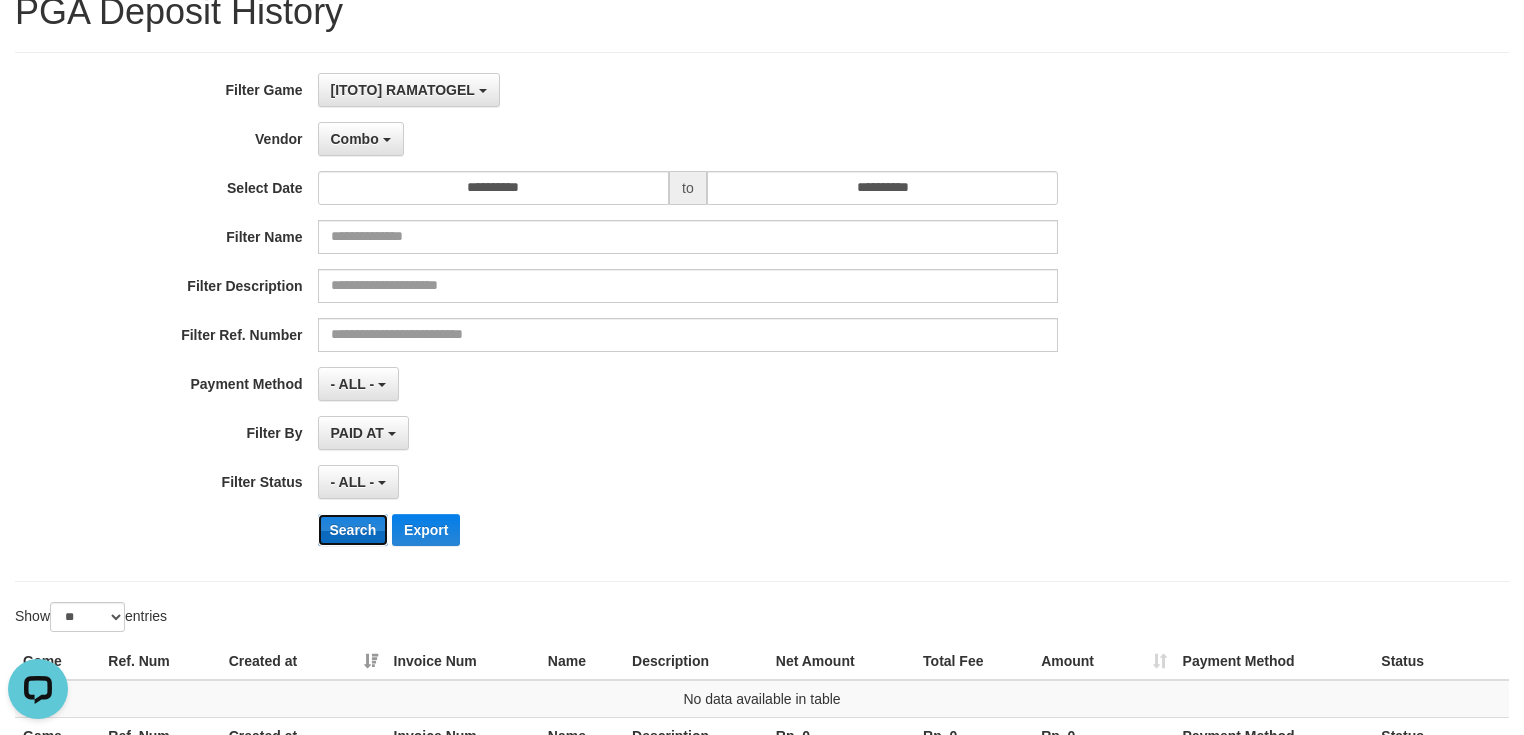 click on "Search" at bounding box center (353, 530) 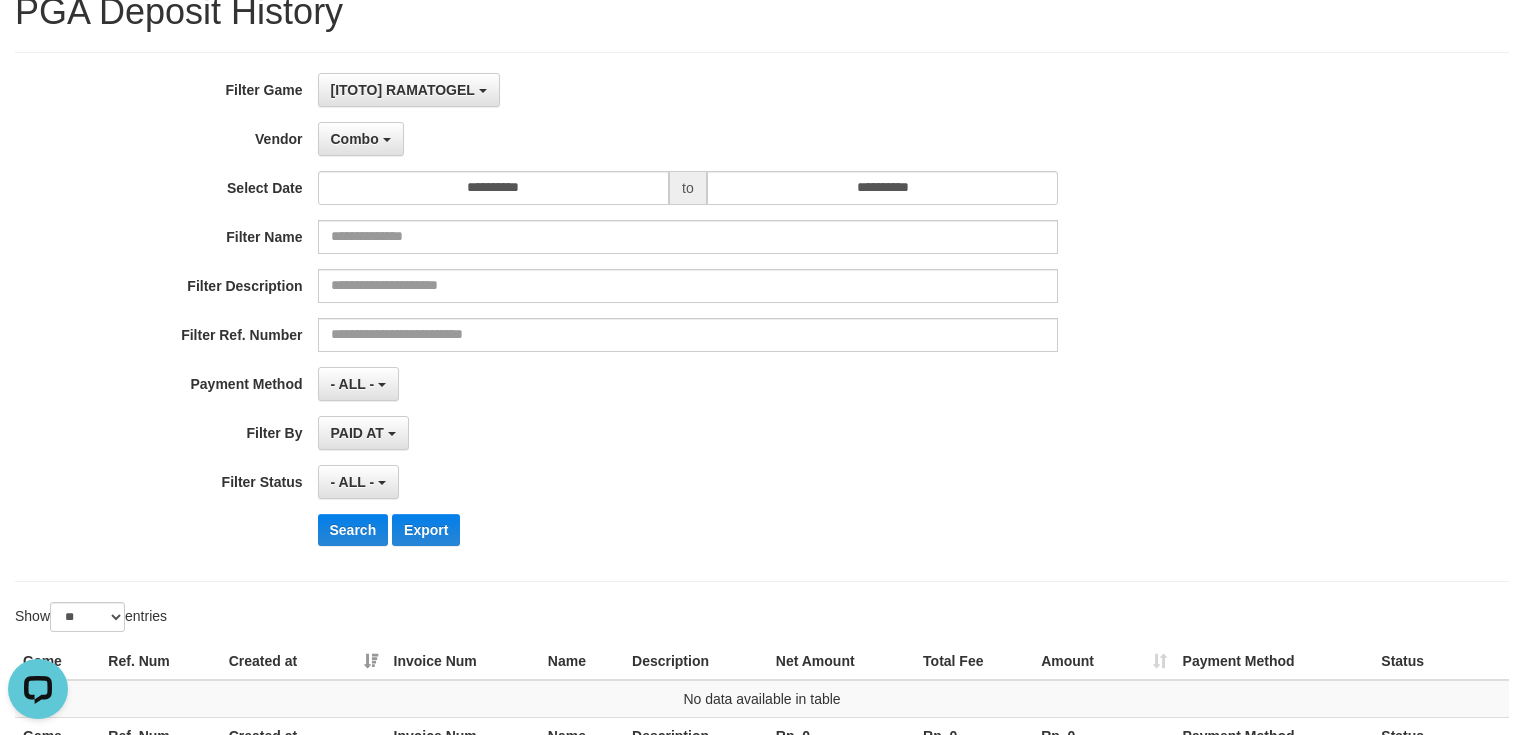 click on "**********" at bounding box center (635, 317) 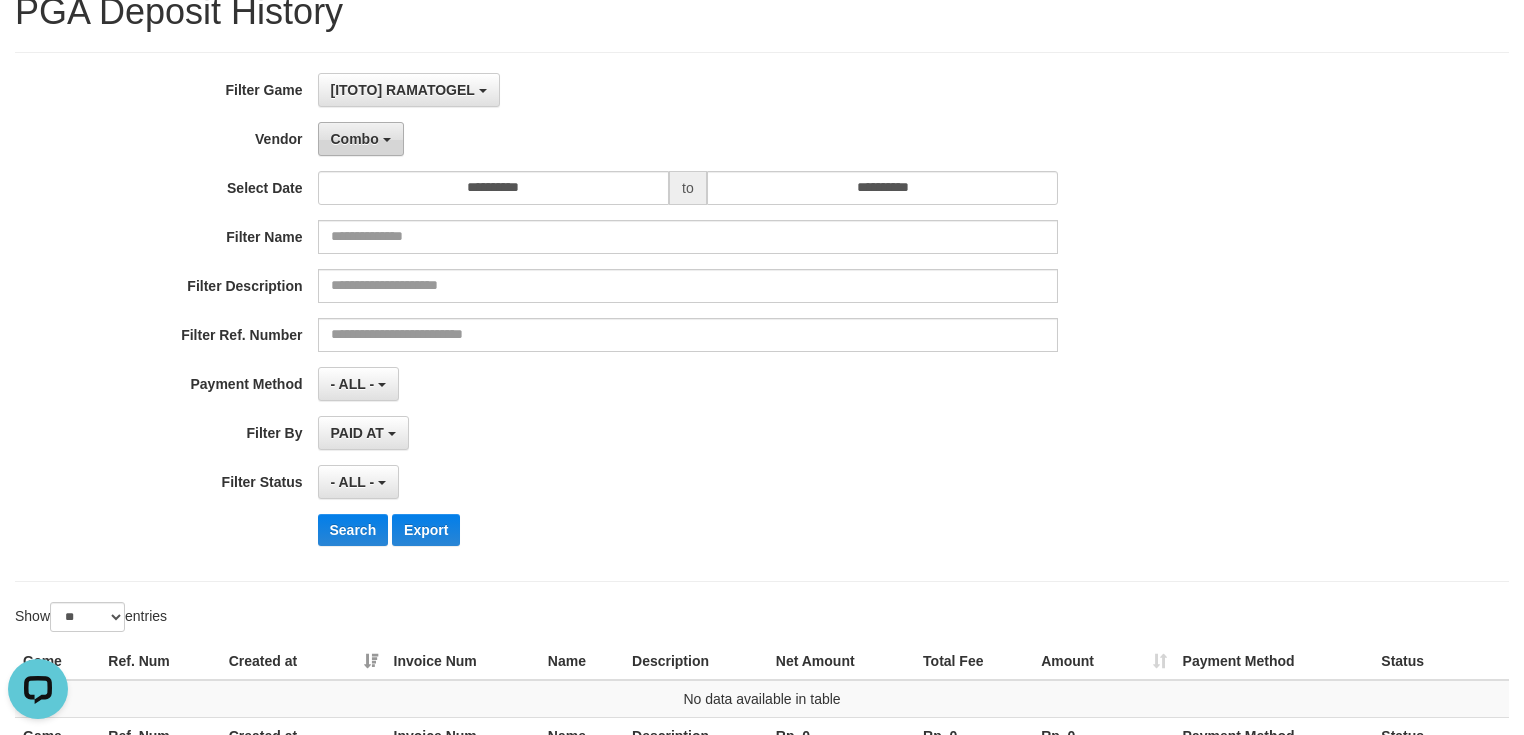 click on "Combo" at bounding box center (361, 139) 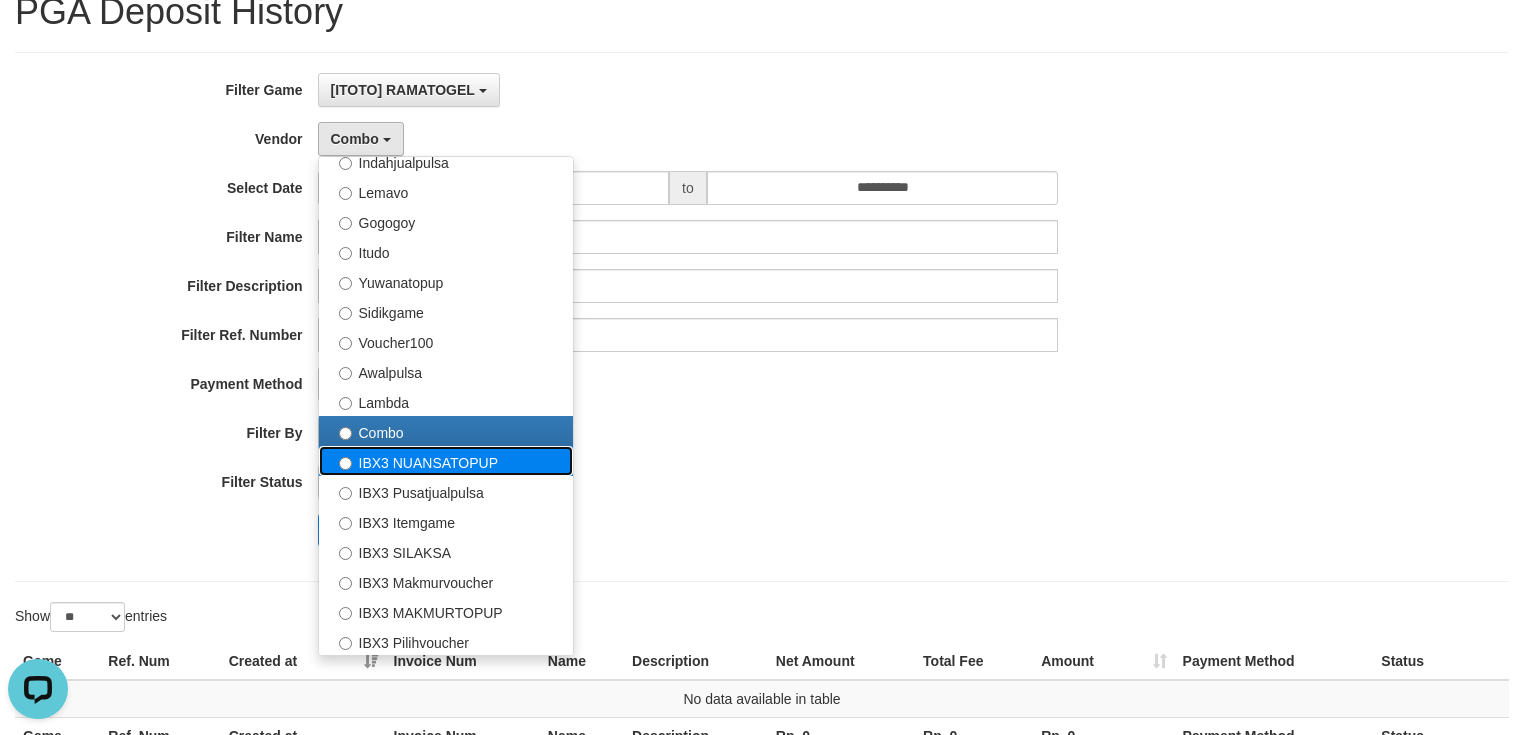 click on "IBX3 NUANSATOPUP" at bounding box center (446, 461) 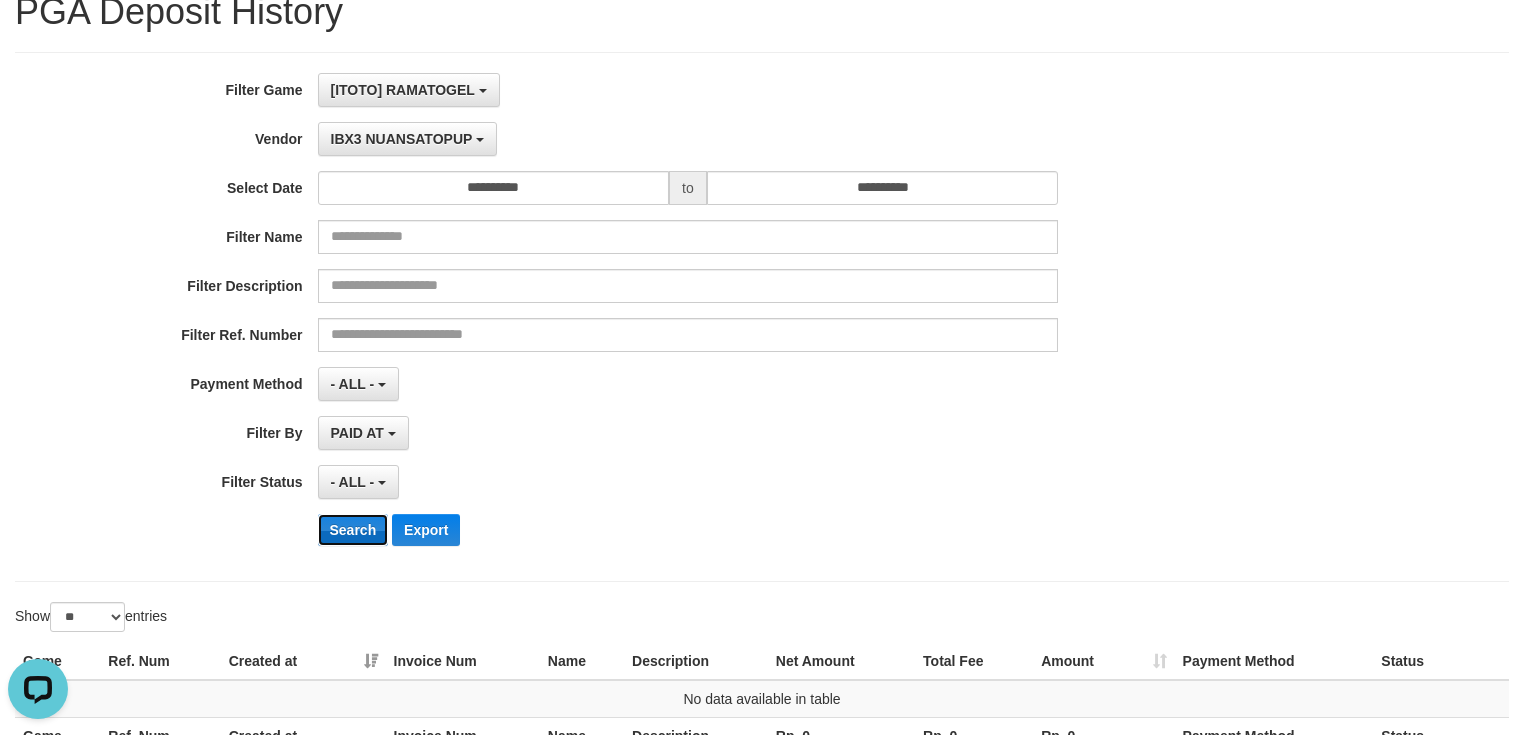 click on "Search" at bounding box center [353, 530] 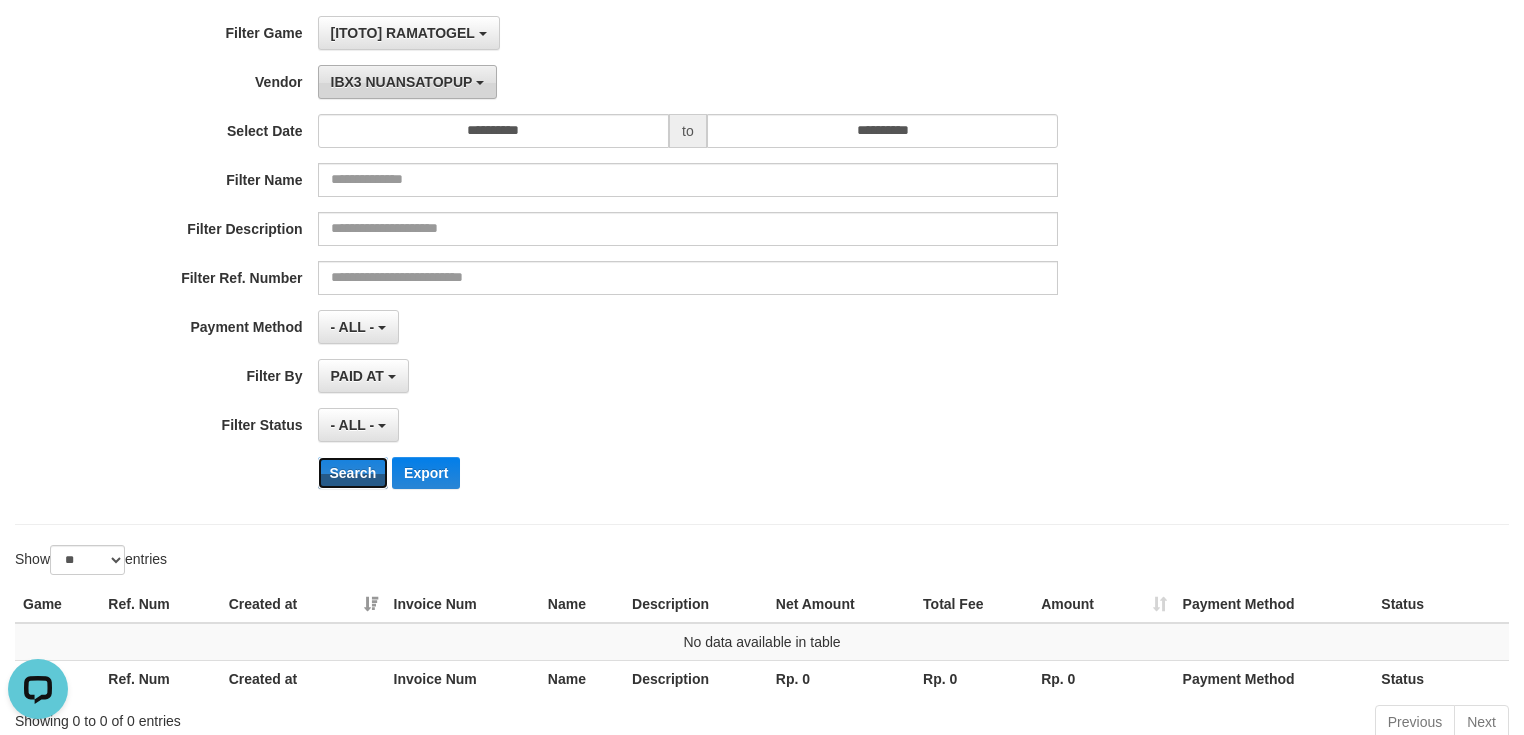 scroll, scrollTop: 0, scrollLeft: 0, axis: both 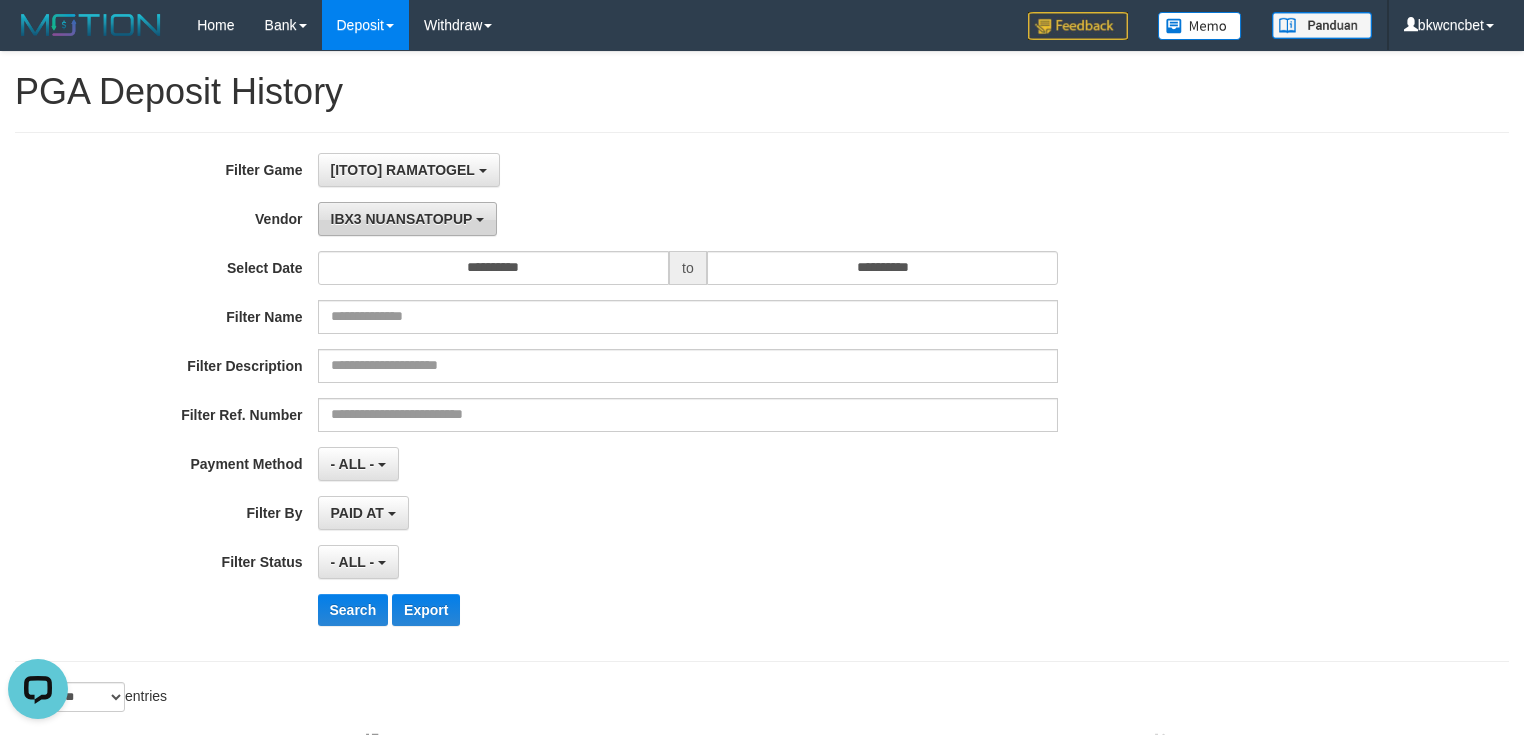 click on "IBX3 NUANSATOPUP" at bounding box center (402, 219) 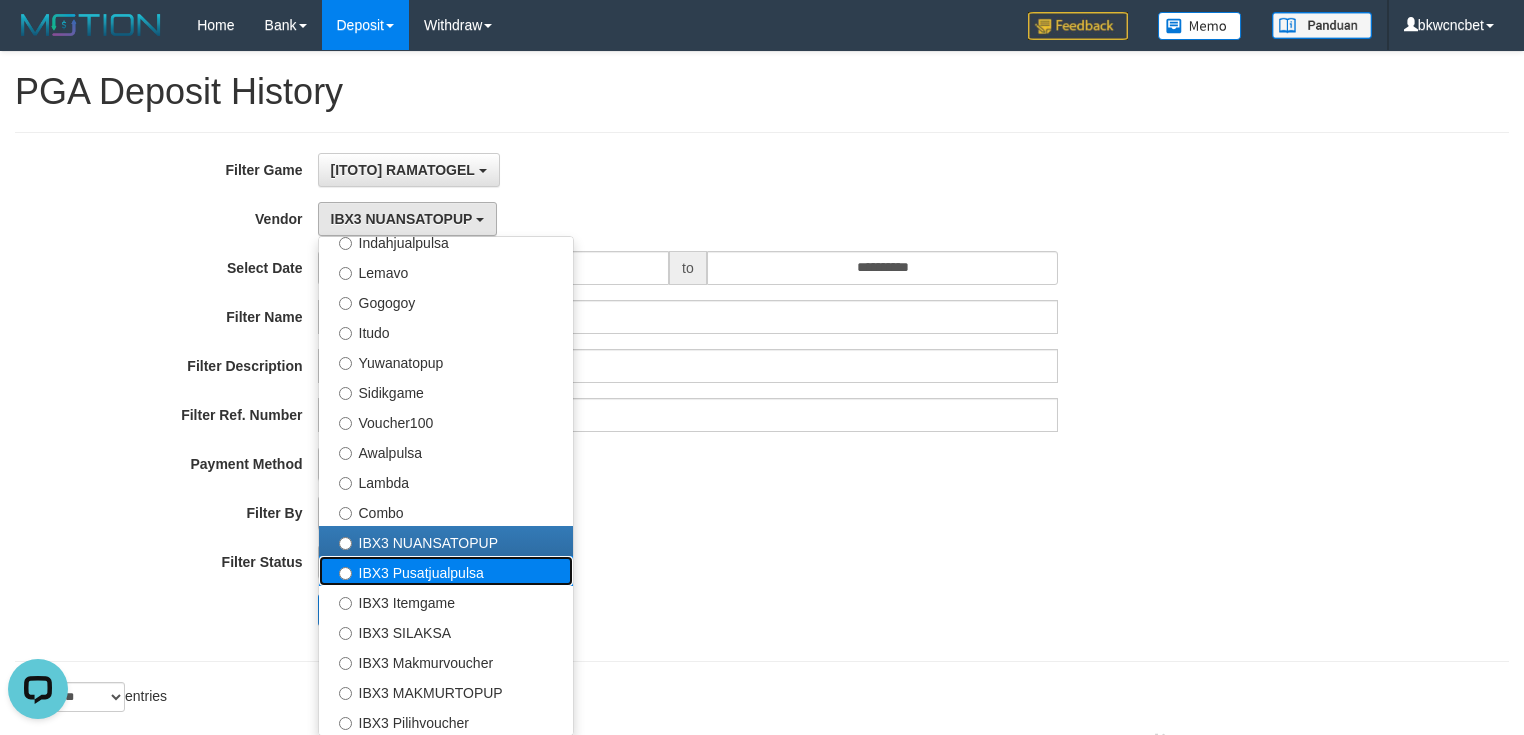 click on "IBX3 Pusatjualpulsa" at bounding box center (446, 571) 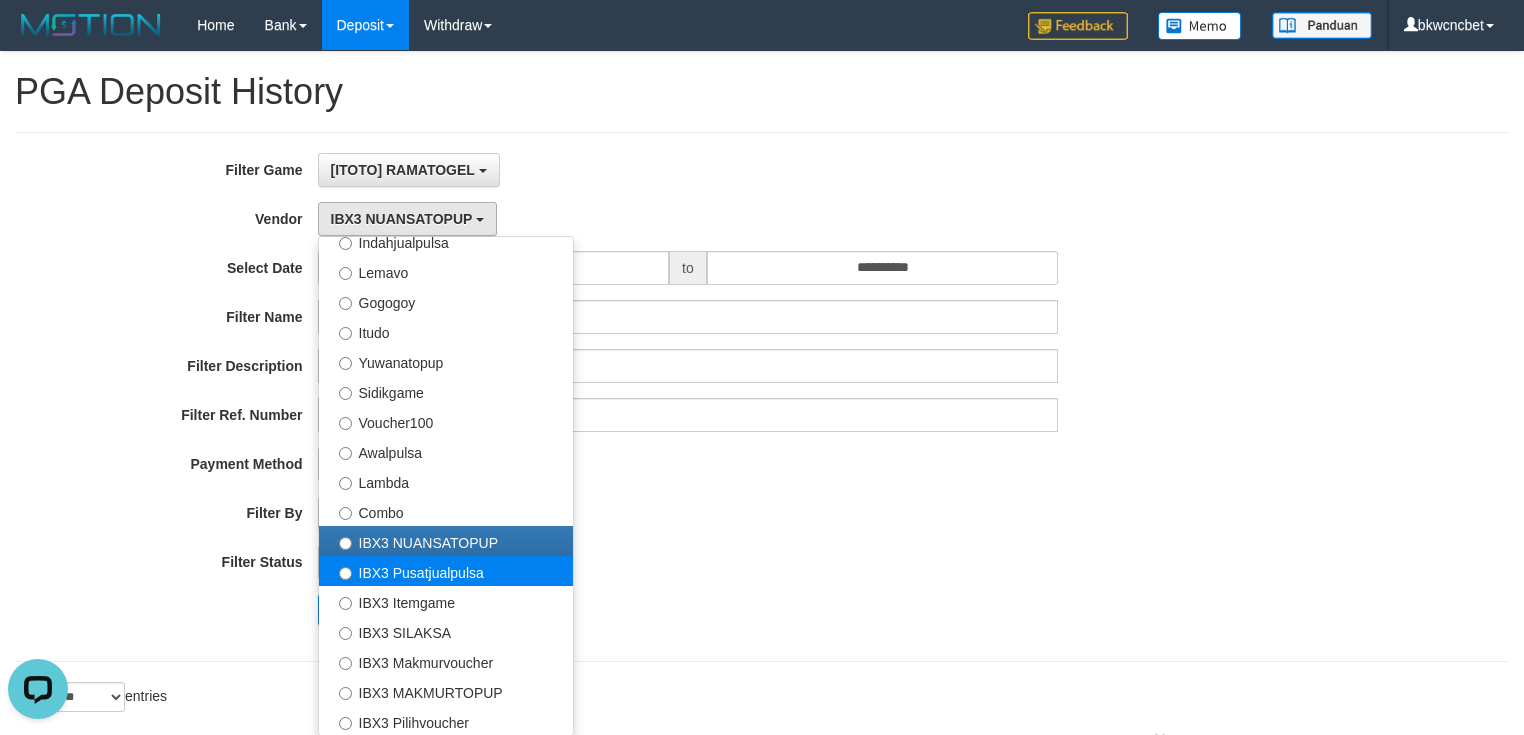 select on "**********" 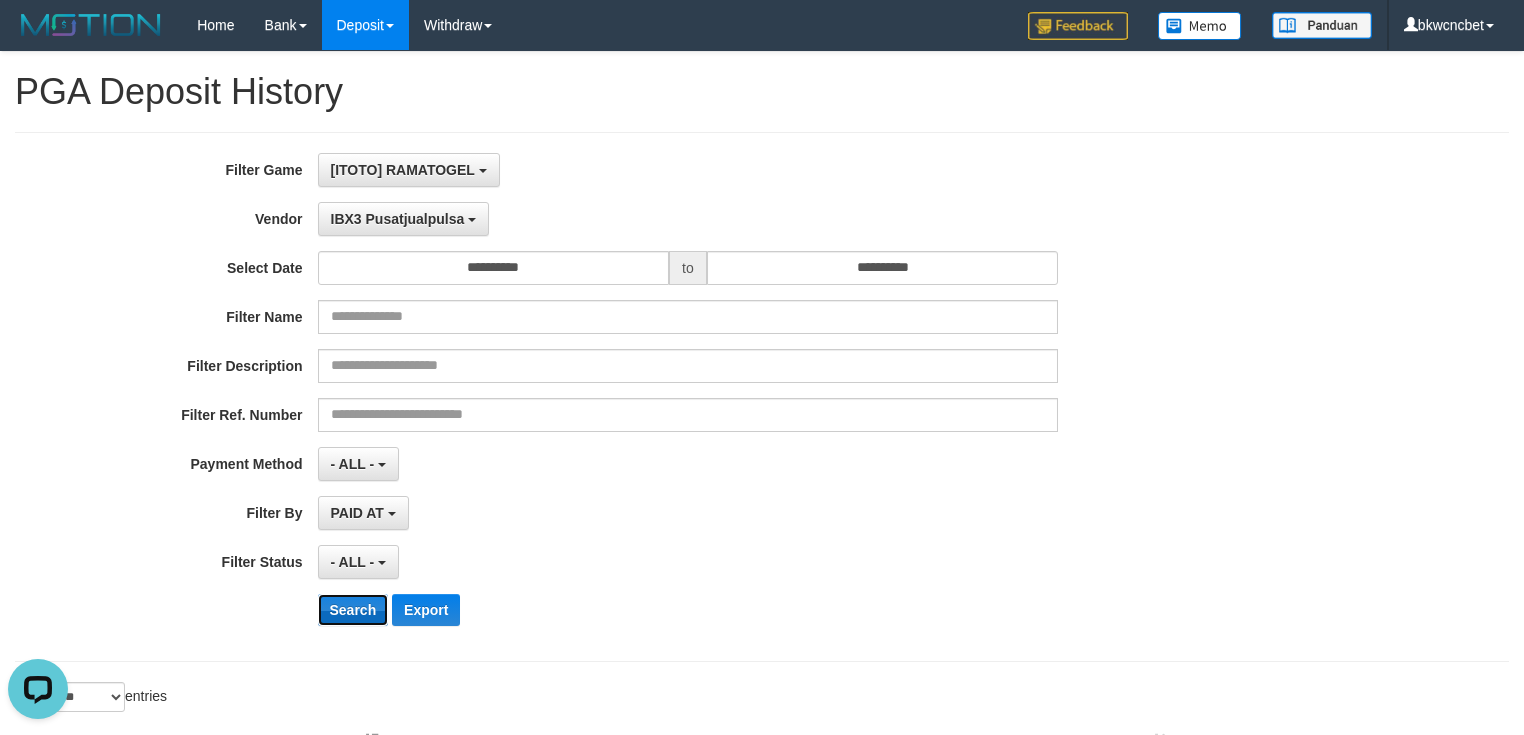 click on "Search" at bounding box center [353, 610] 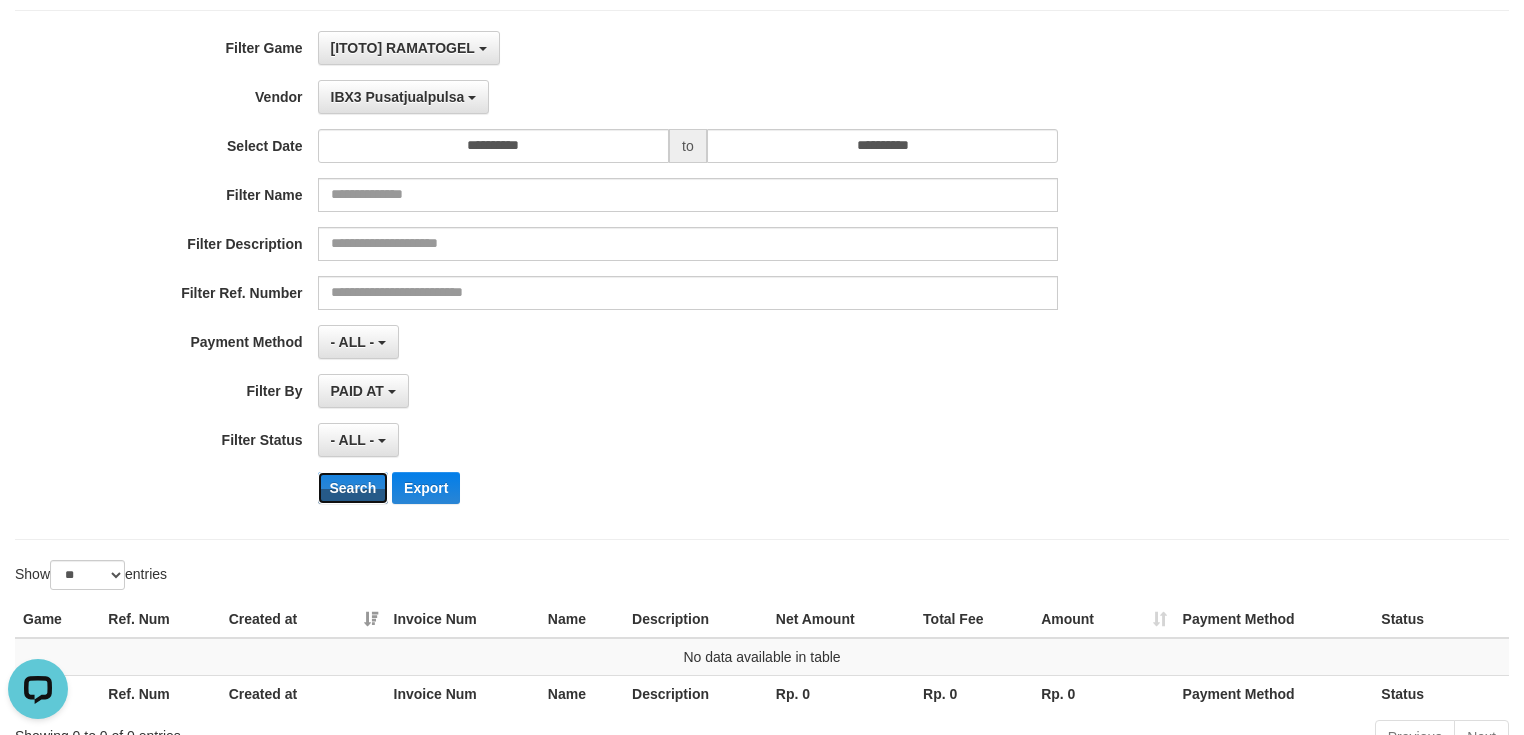 scroll, scrollTop: 0, scrollLeft: 0, axis: both 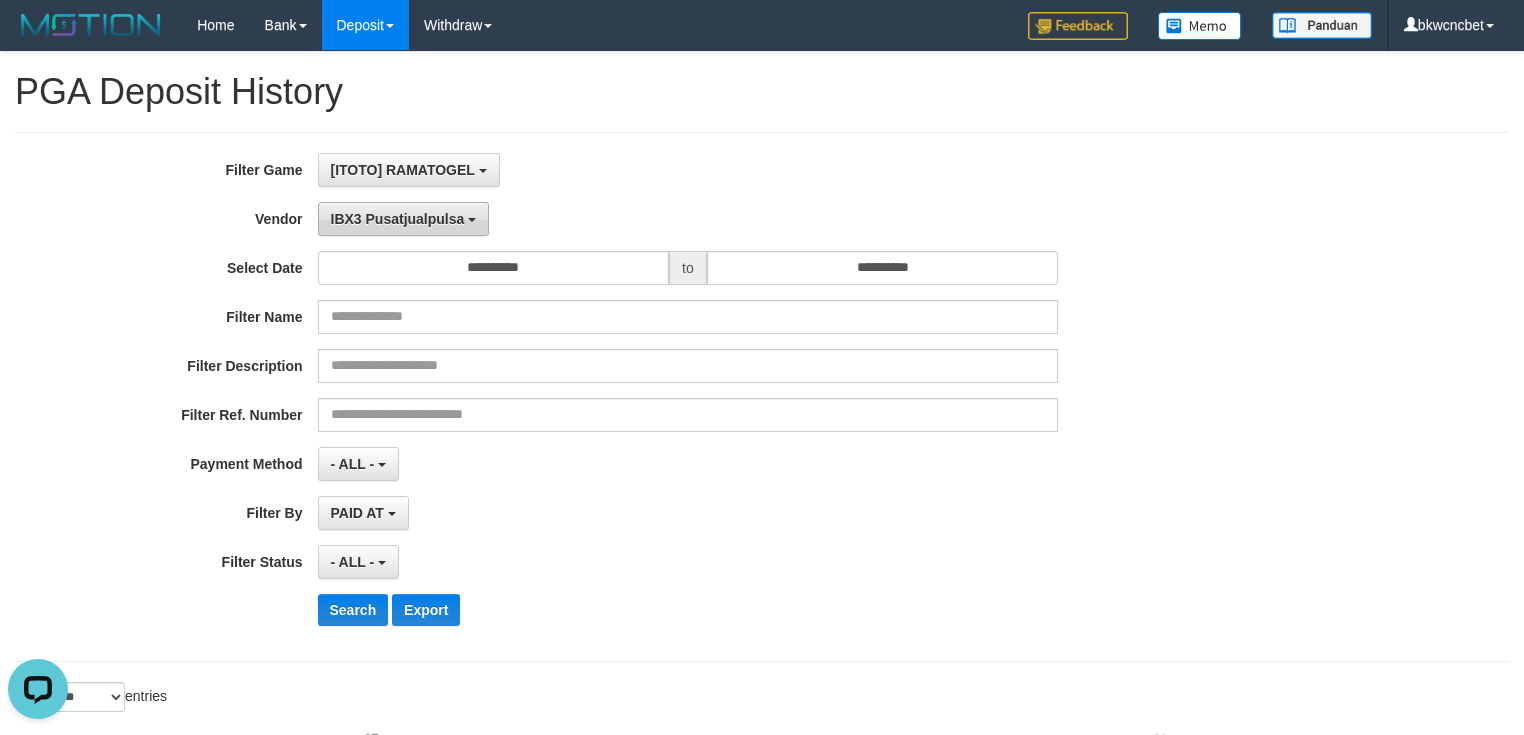 click on "IBX3 Pusatjualpulsa" at bounding box center [404, 219] 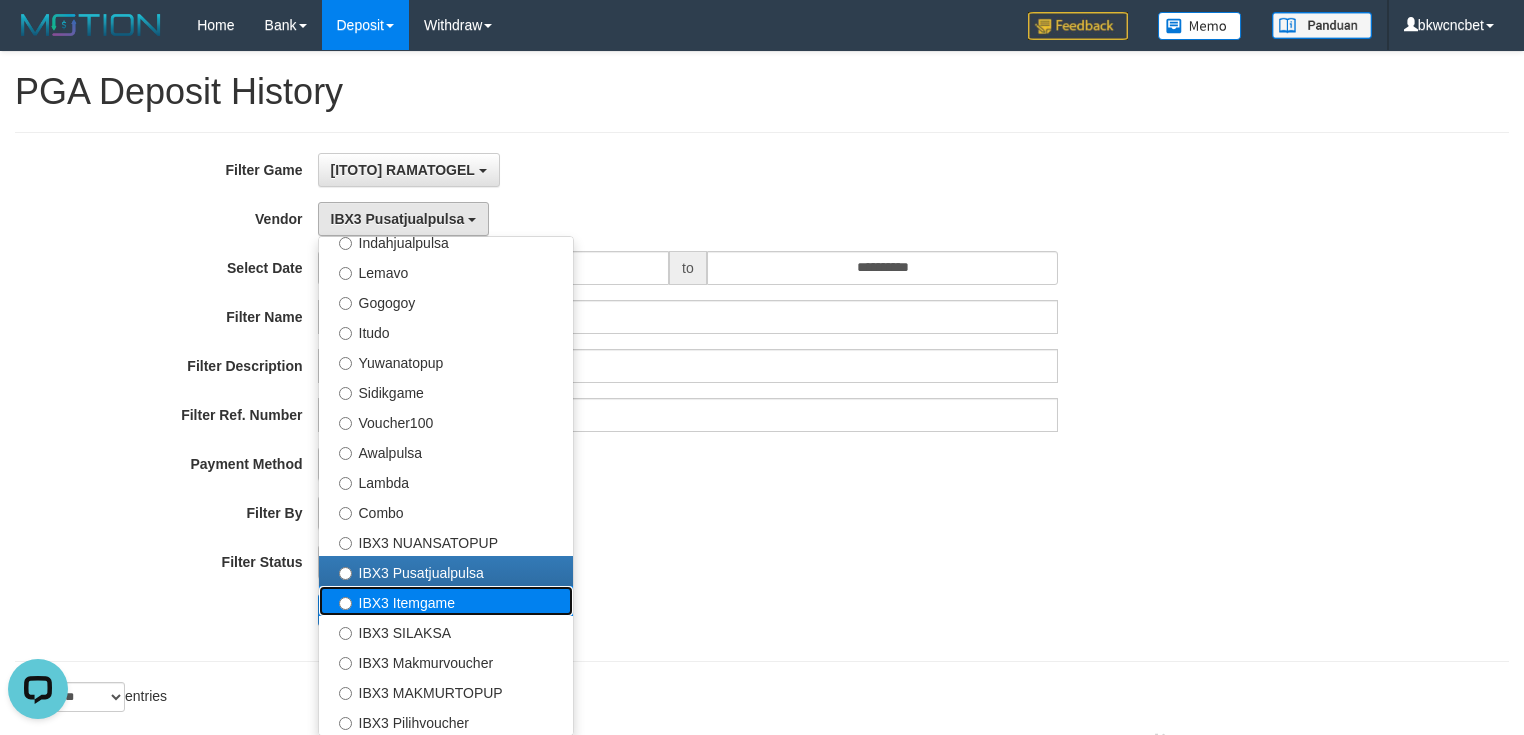 click on "IBX3 Itemgame" at bounding box center (446, 601) 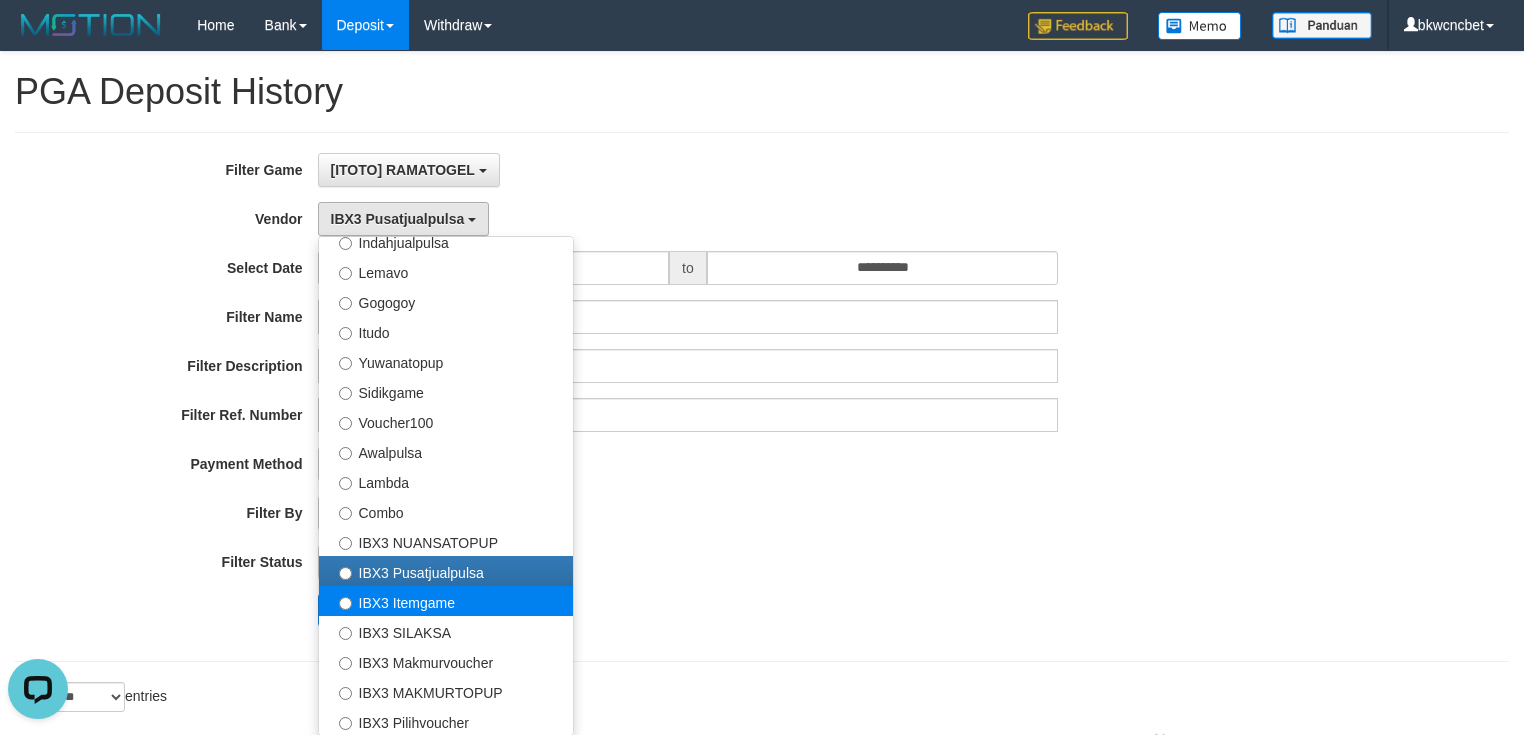 select on "**********" 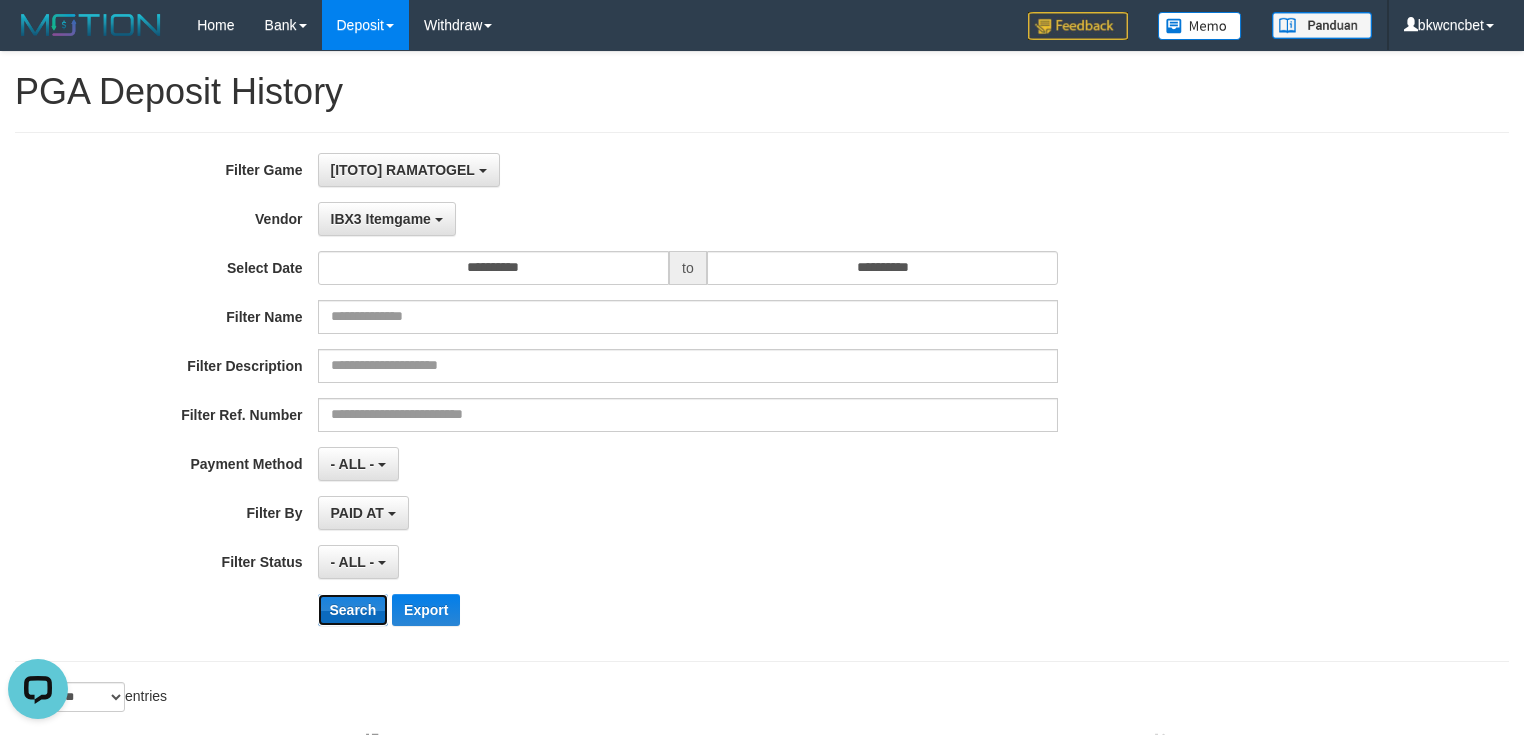 click on "Search" at bounding box center (353, 610) 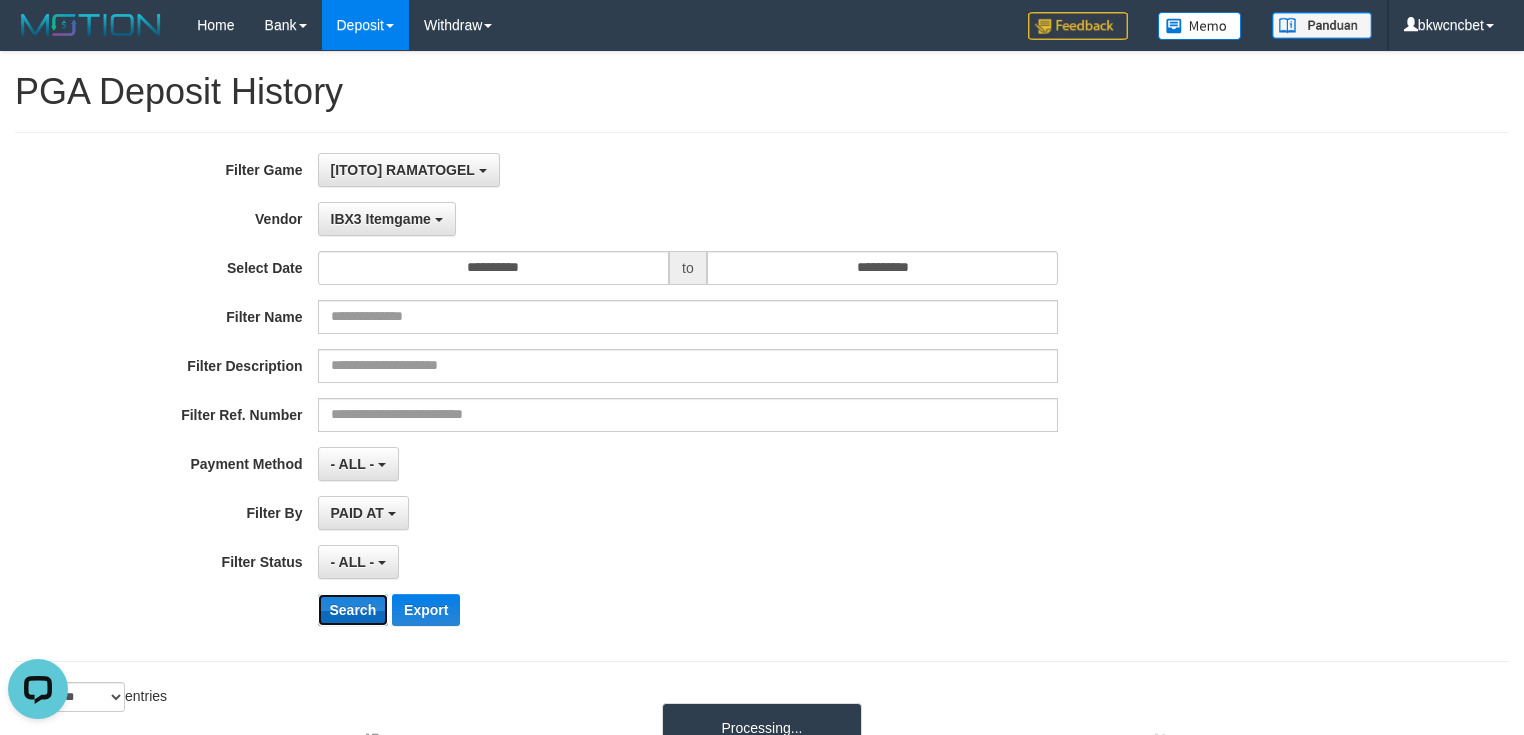click on "Search" at bounding box center (353, 610) 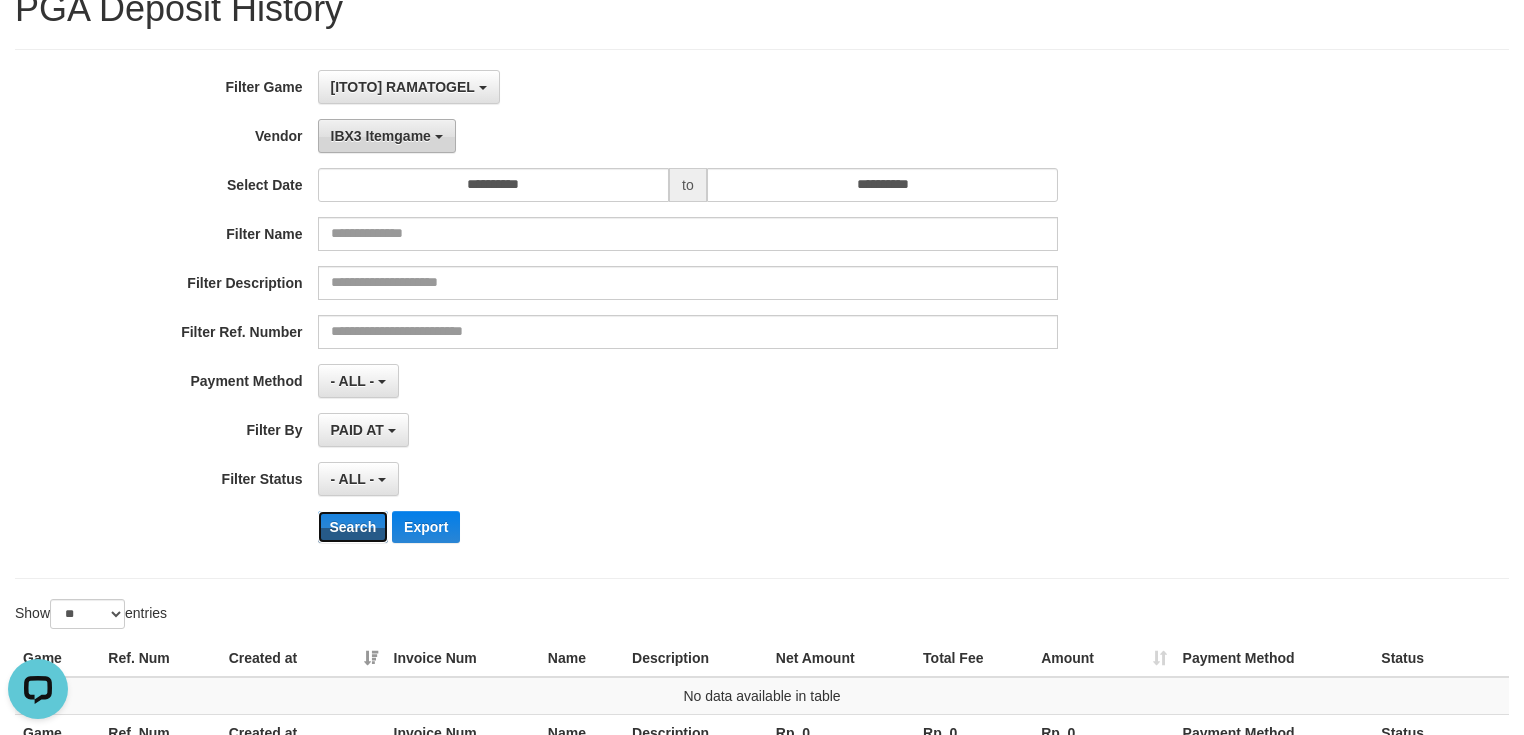 scroll, scrollTop: 0, scrollLeft: 0, axis: both 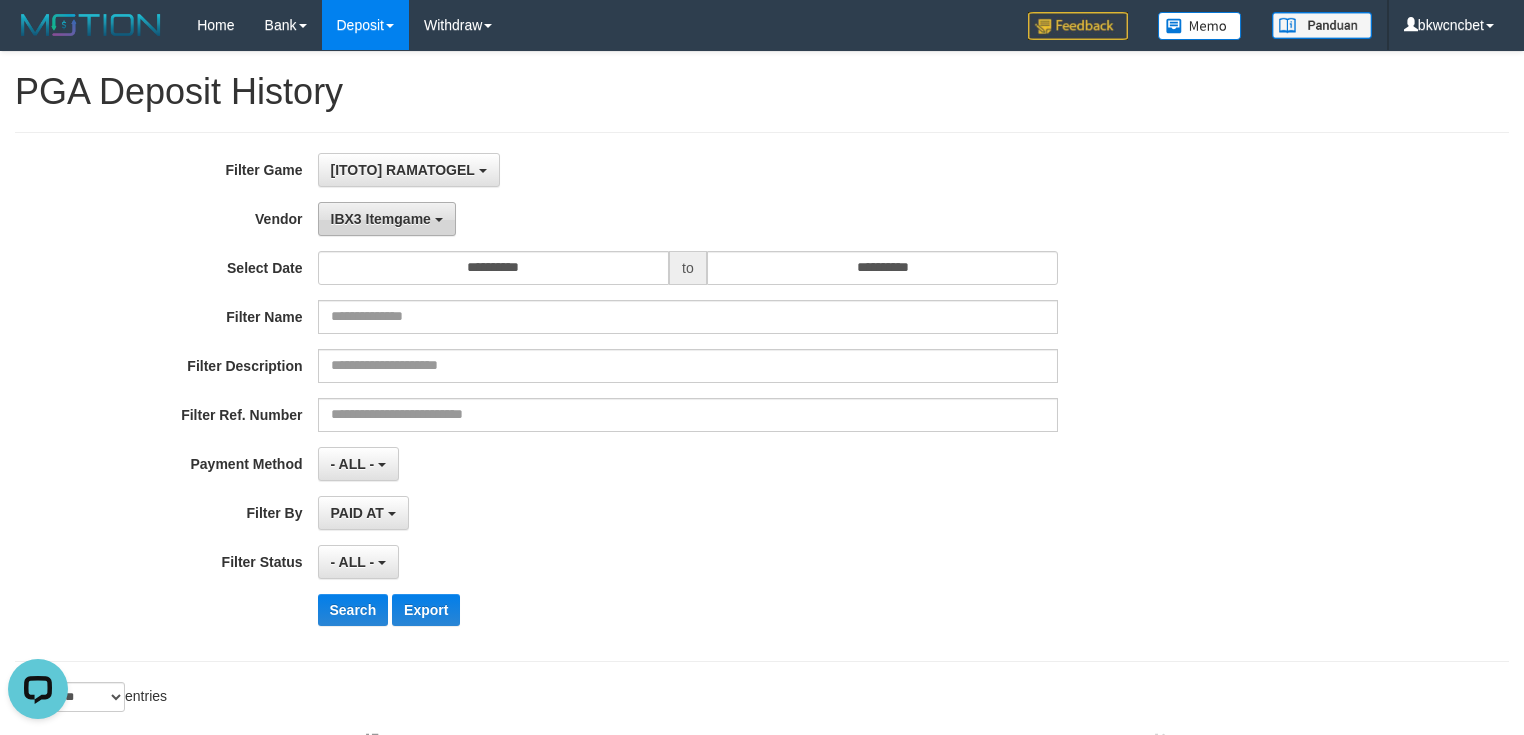 click on "IBX3 Itemgame" at bounding box center (387, 219) 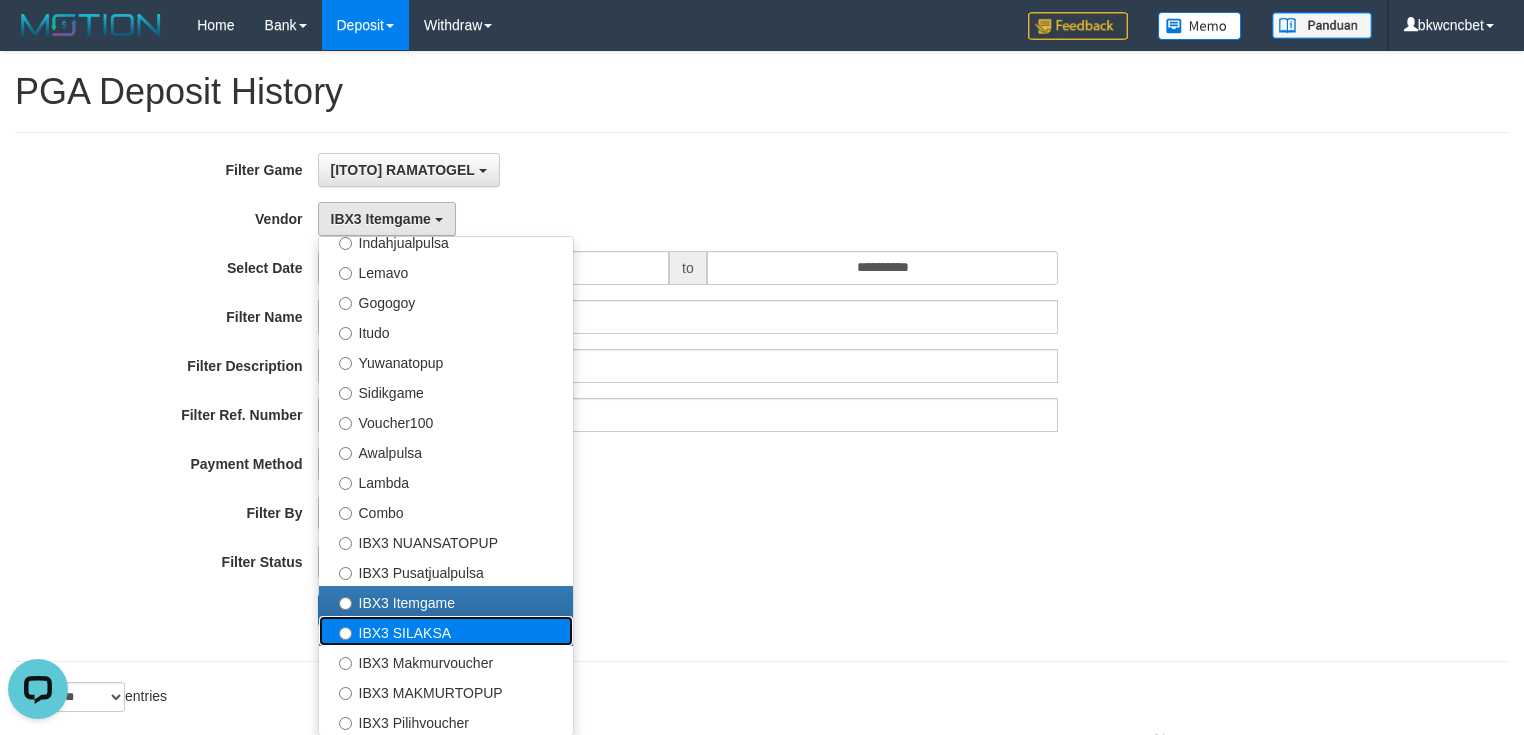 click on "IBX3 SILAKSA" at bounding box center (446, 631) 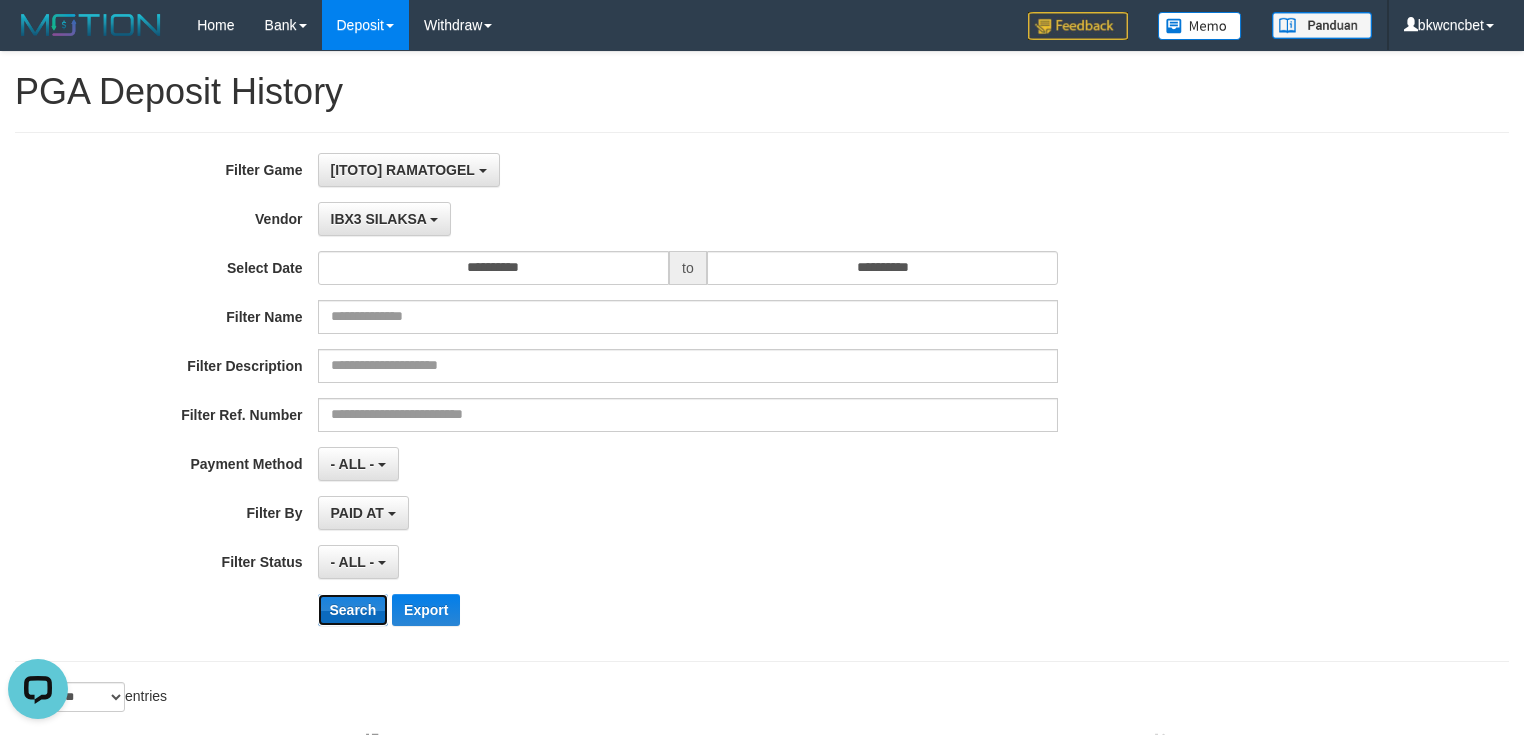 click on "Search" at bounding box center [353, 610] 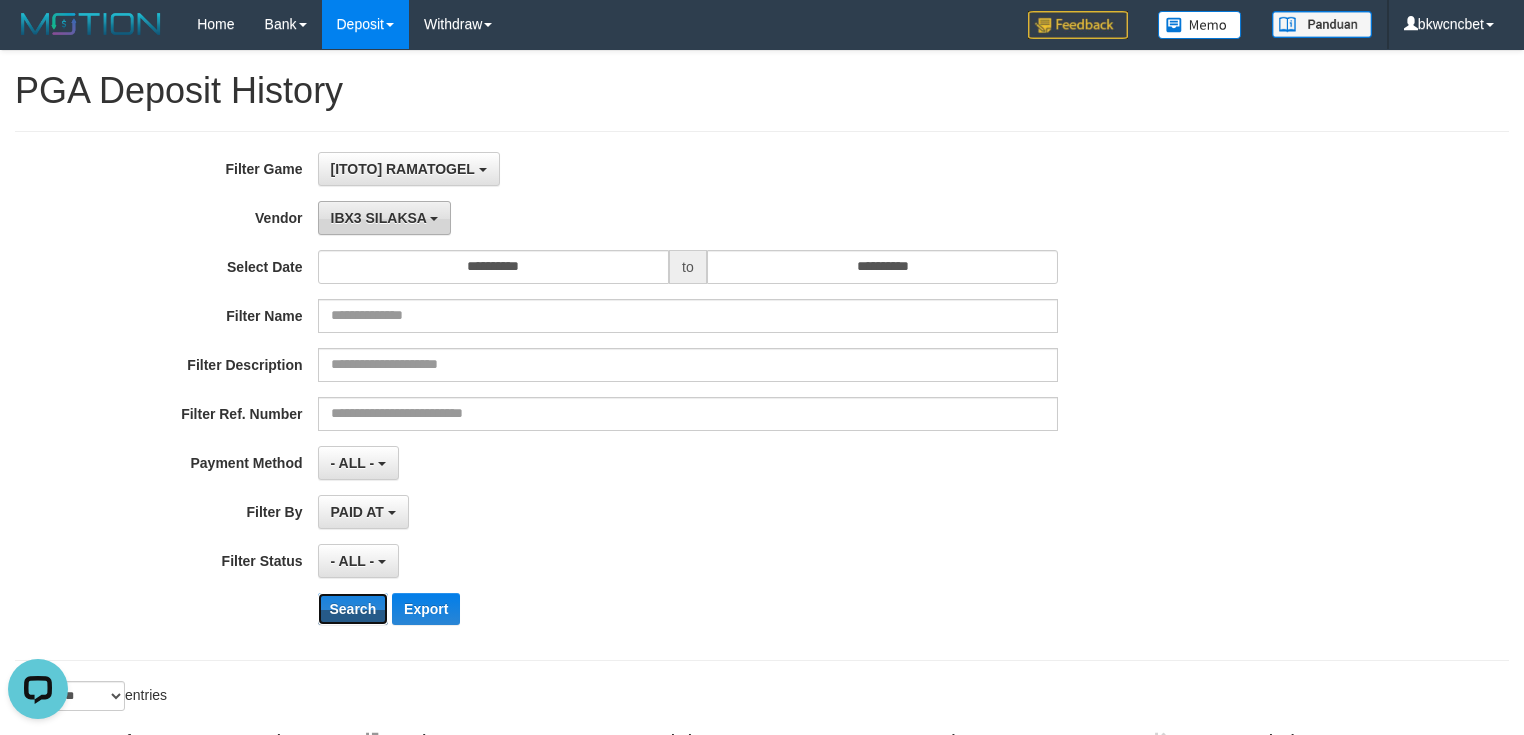 scroll, scrollTop: 0, scrollLeft: 0, axis: both 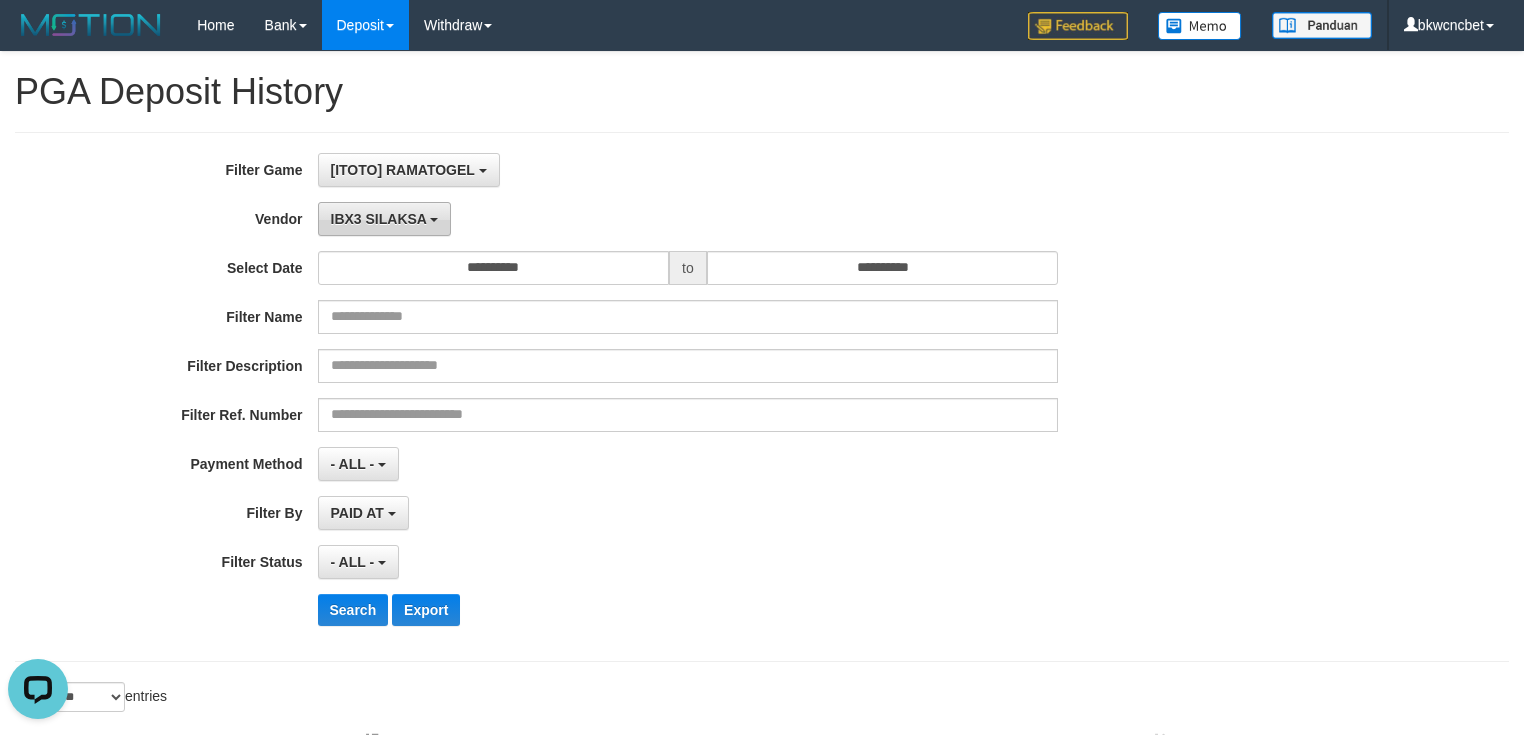 click on "IBX3 SILAKSA" at bounding box center (379, 219) 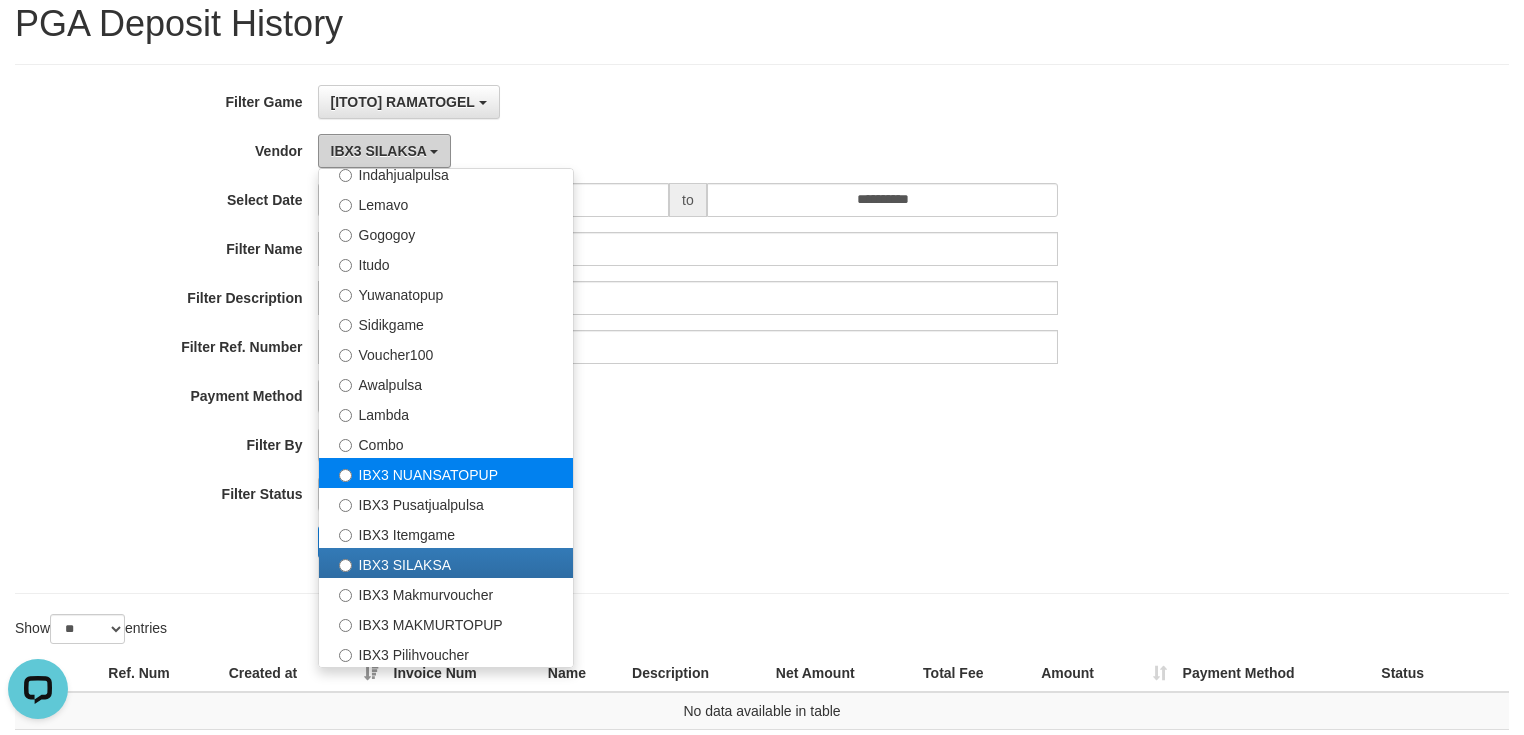 scroll, scrollTop: 160, scrollLeft: 0, axis: vertical 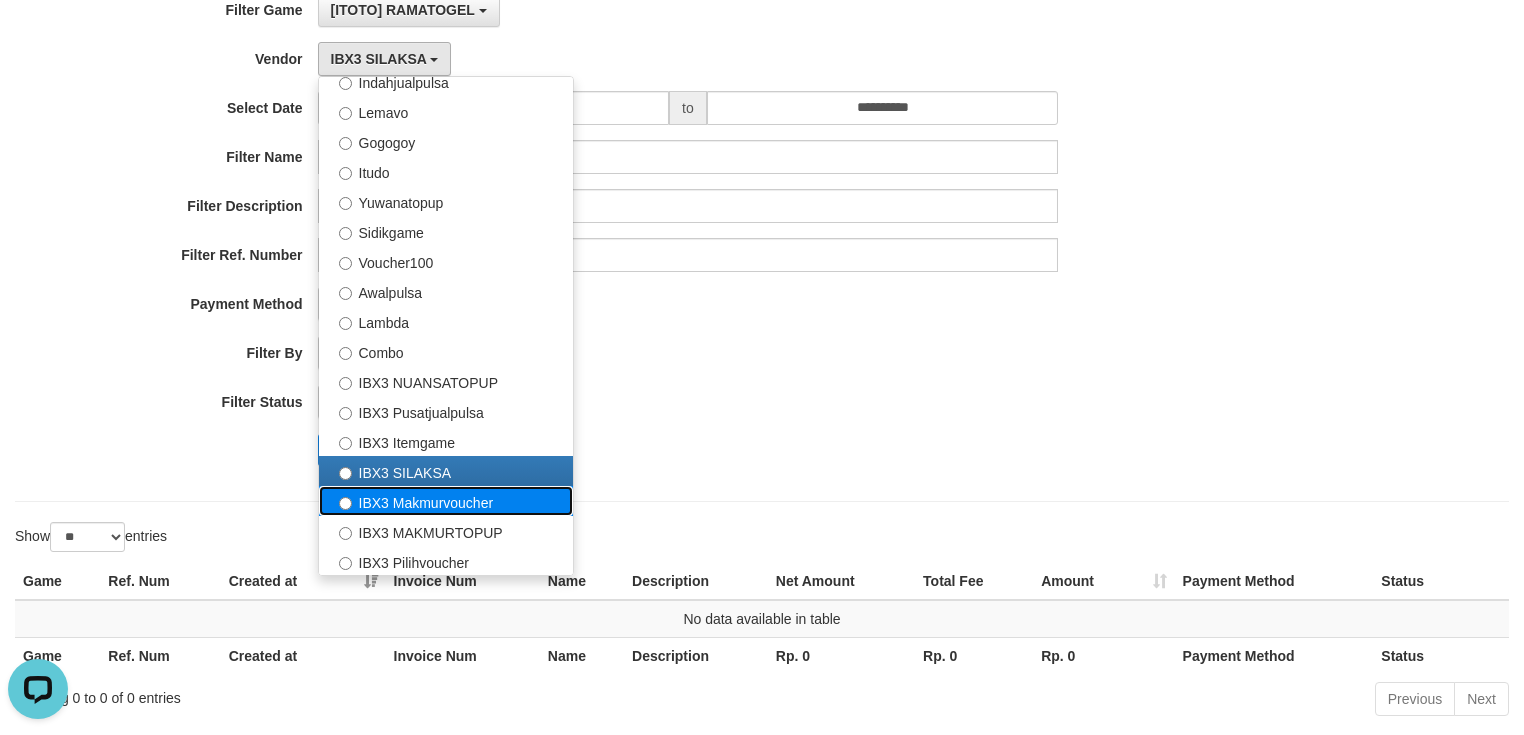 click on "IBX3 Makmurvoucher" at bounding box center (446, 501) 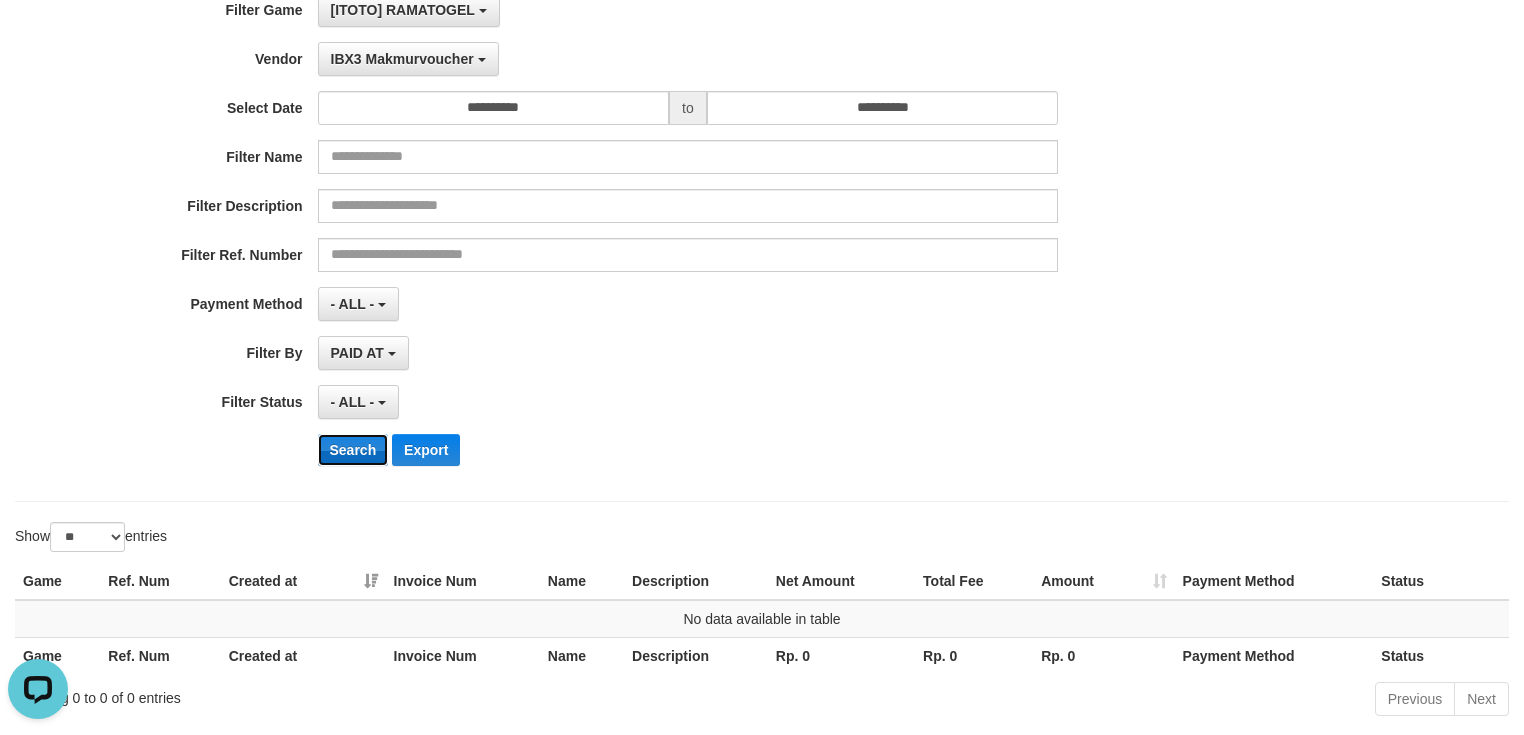 click on "Search" at bounding box center (353, 450) 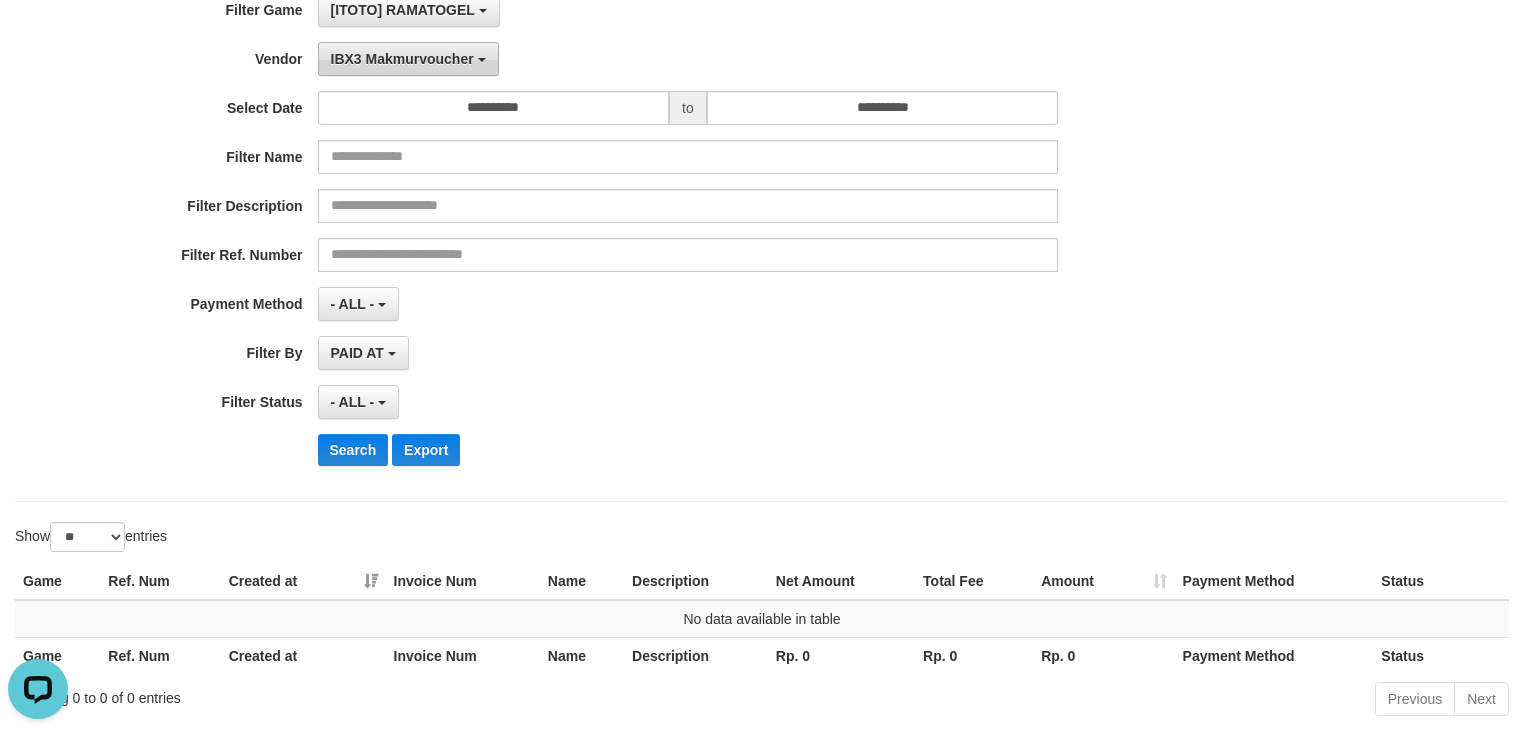 click on "IBX3 Makmurvoucher" at bounding box center (408, 59) 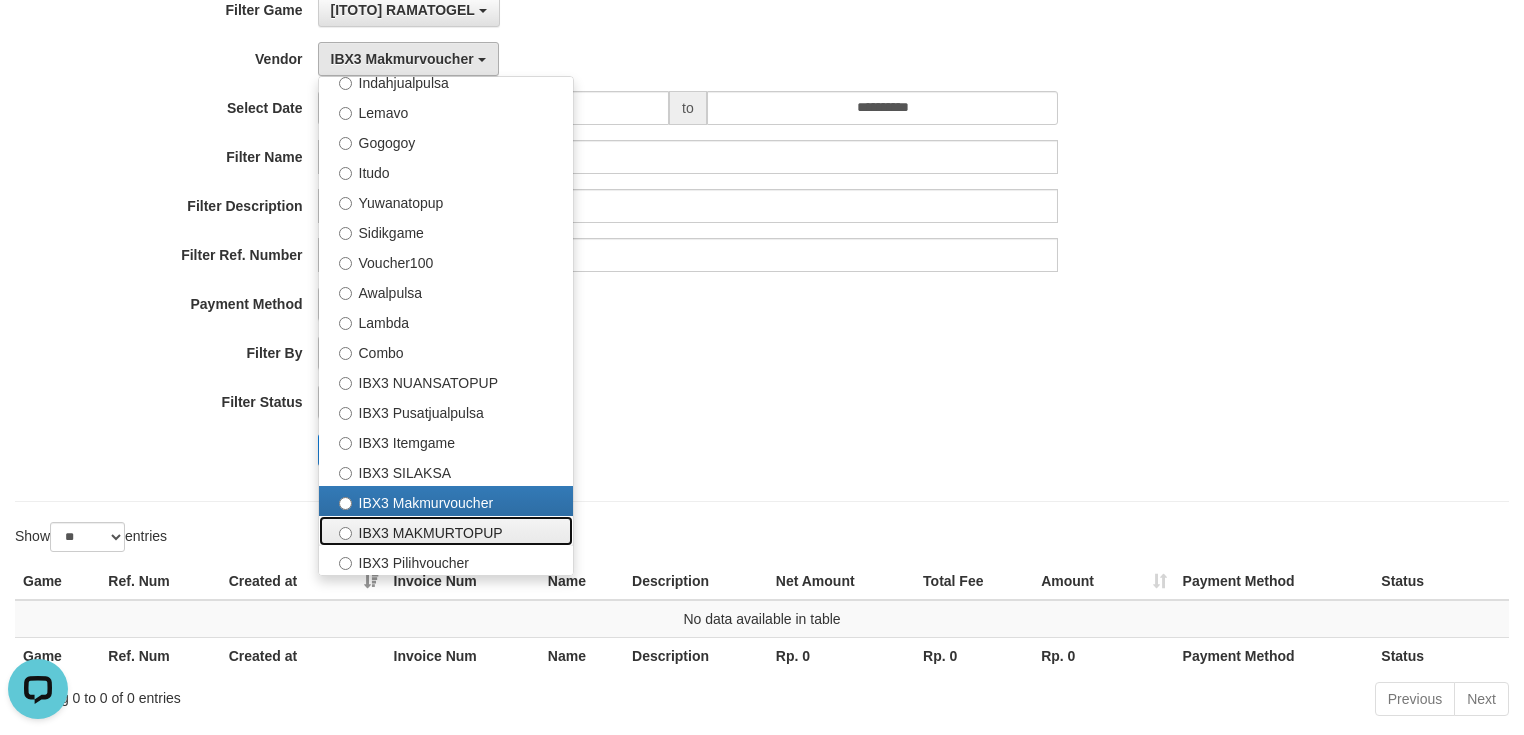 drag, startPoint x: 518, startPoint y: 523, endPoint x: 500, endPoint y: 520, distance: 18.248287 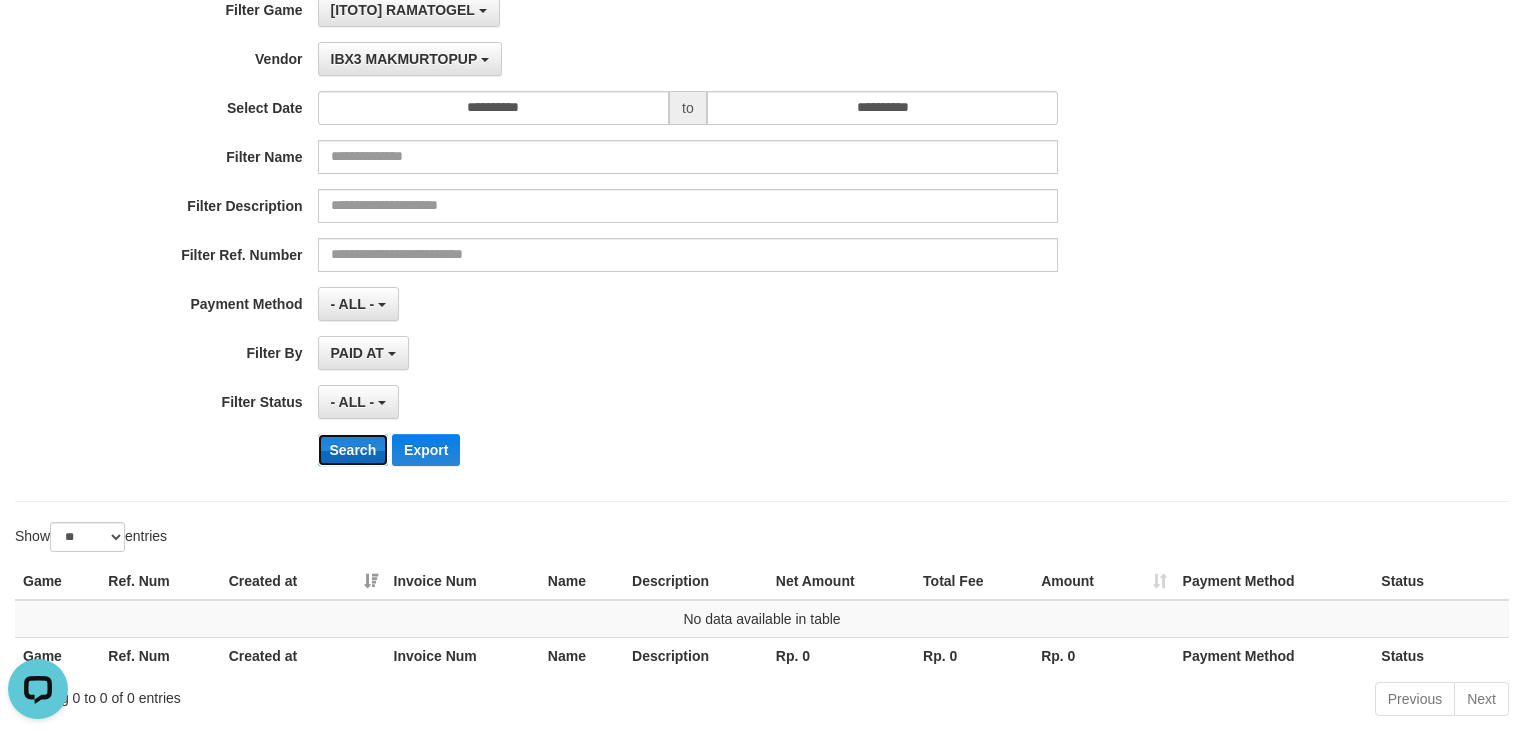 click on "Search" at bounding box center (353, 450) 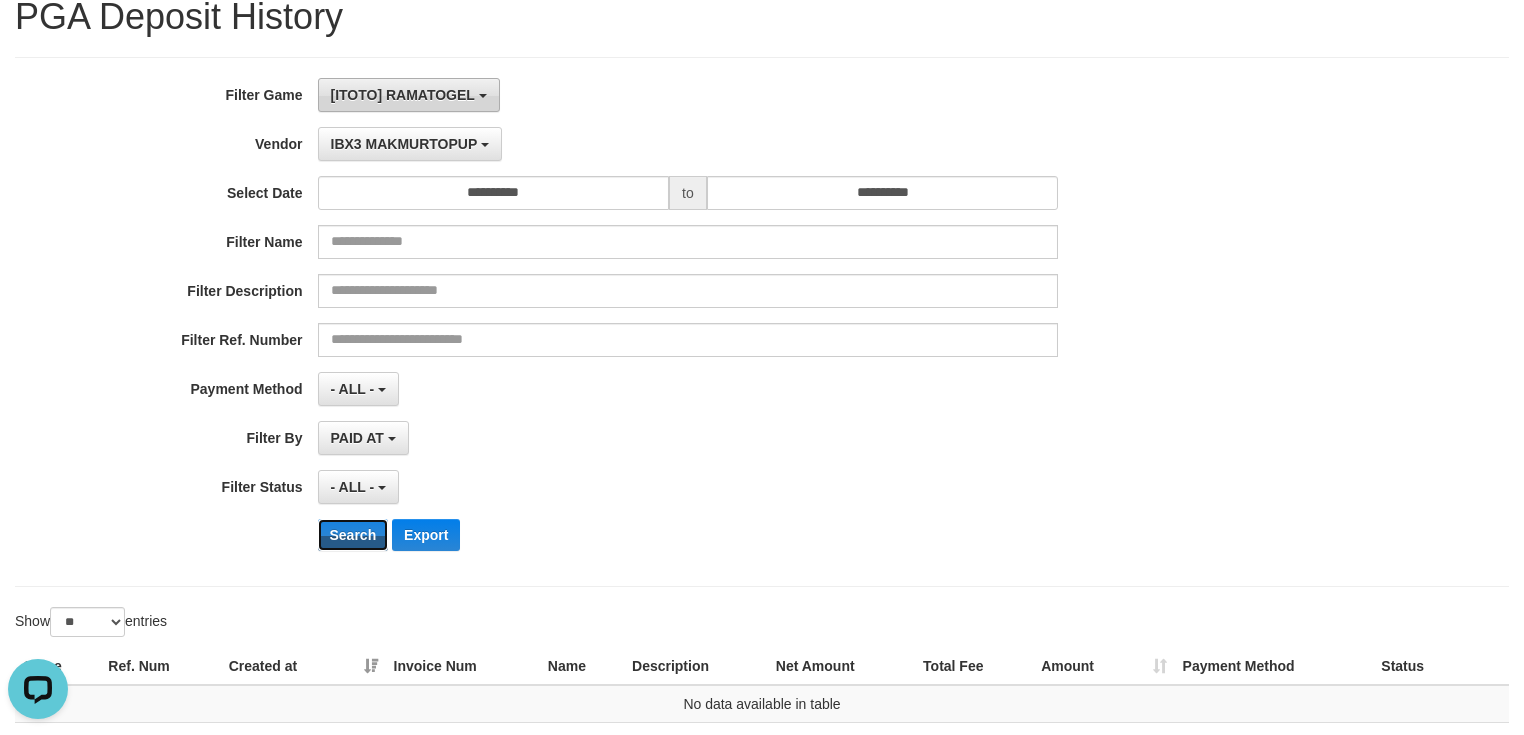 scroll, scrollTop: 0, scrollLeft: 0, axis: both 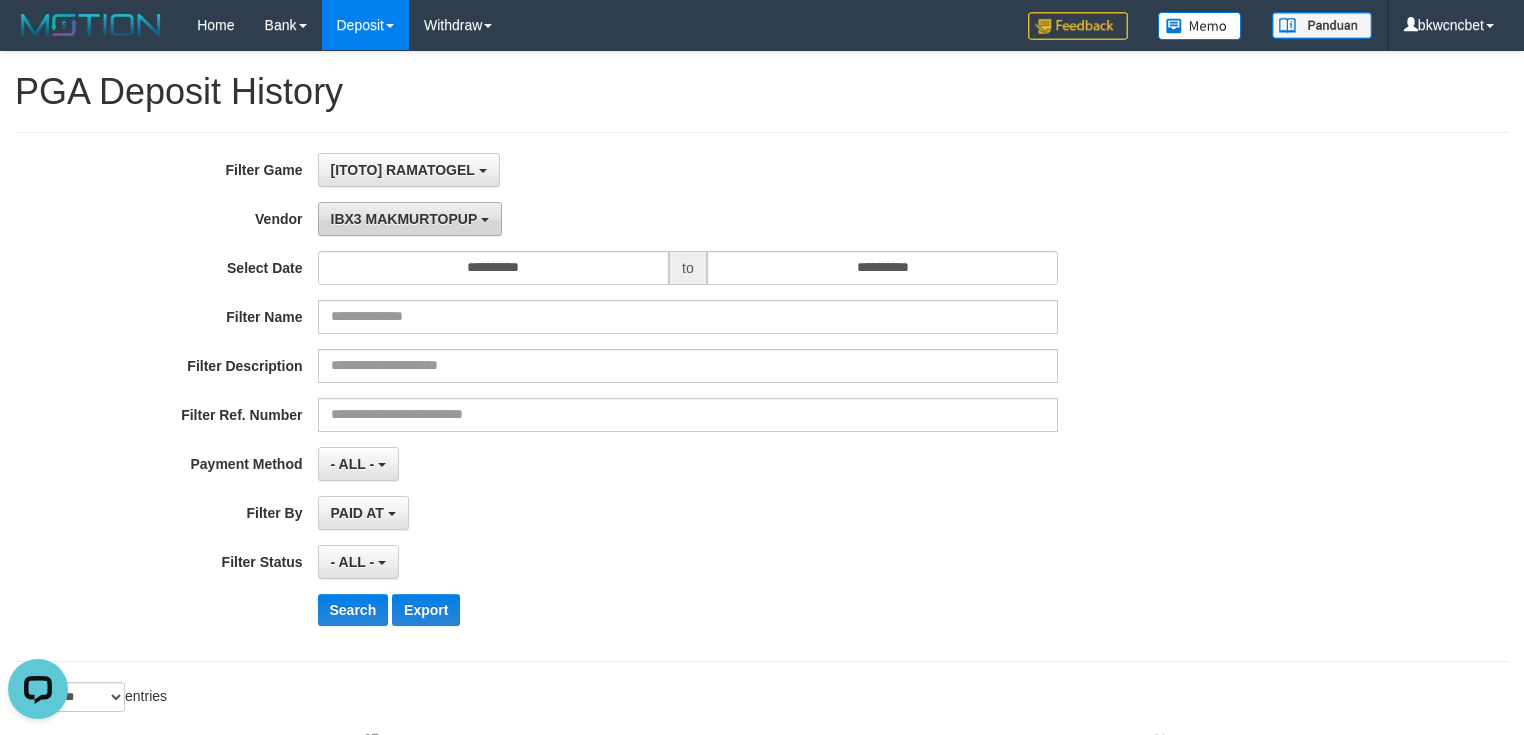 click on "IBX3 MAKMURTOPUP" at bounding box center [404, 219] 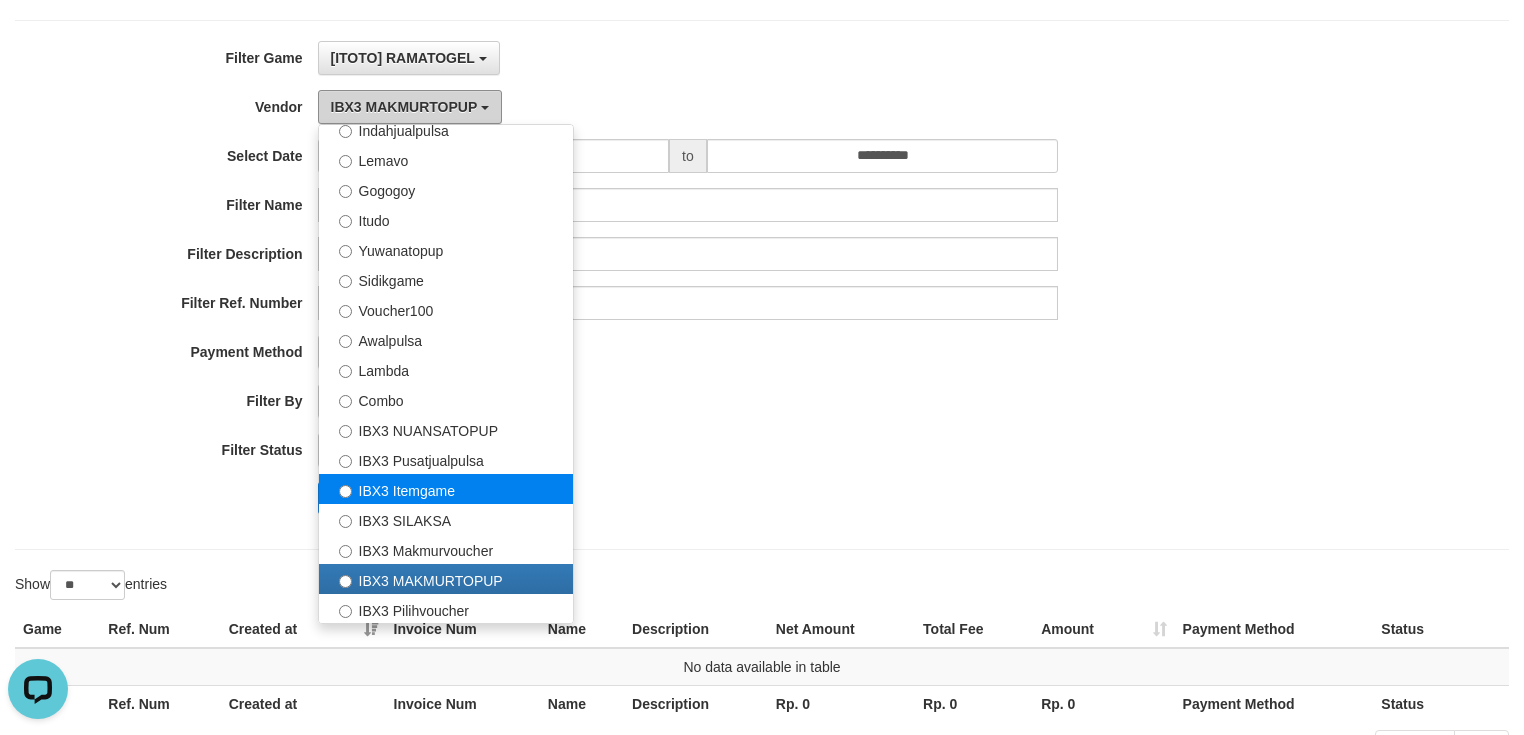 scroll, scrollTop: 240, scrollLeft: 0, axis: vertical 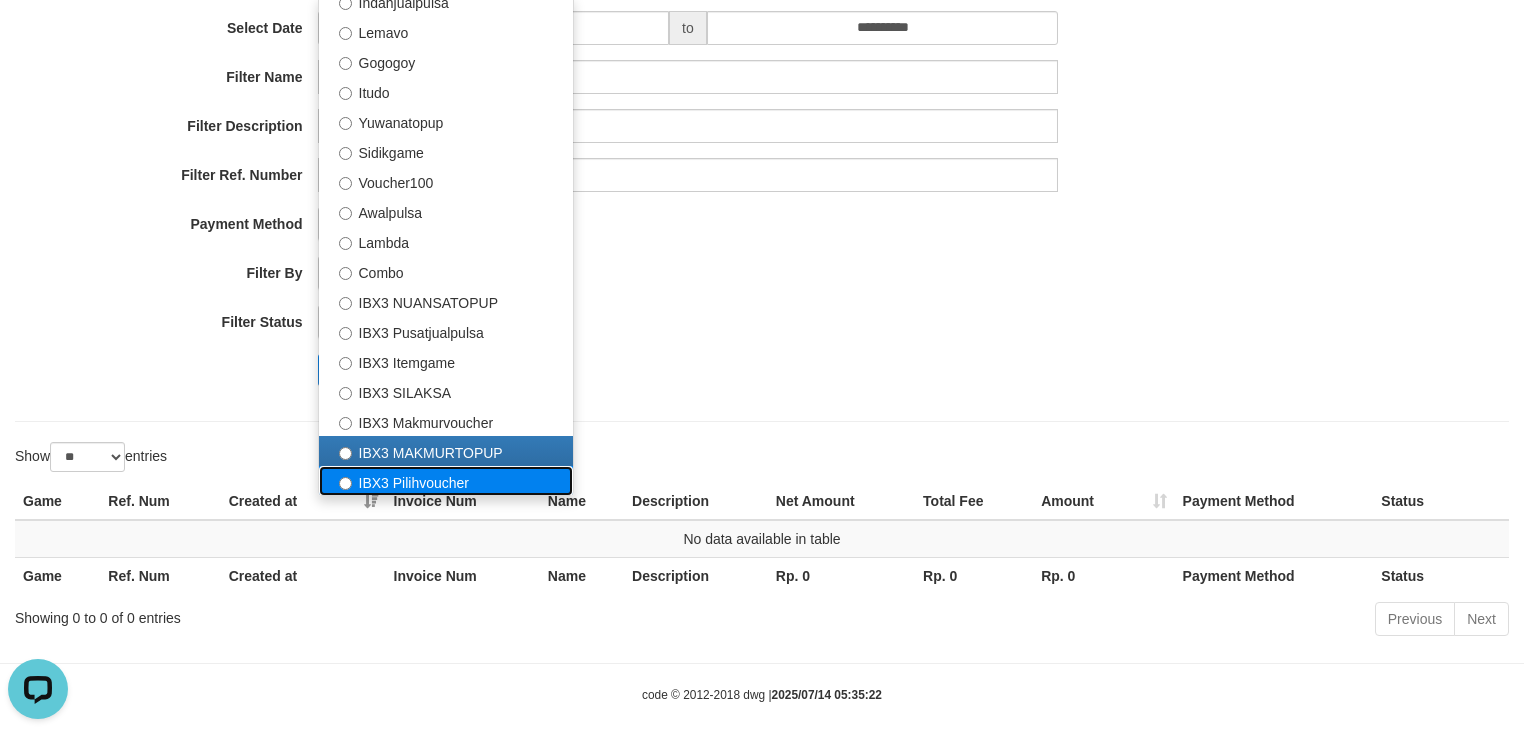 click on "IBX3 Pilihvoucher" at bounding box center [446, 481] 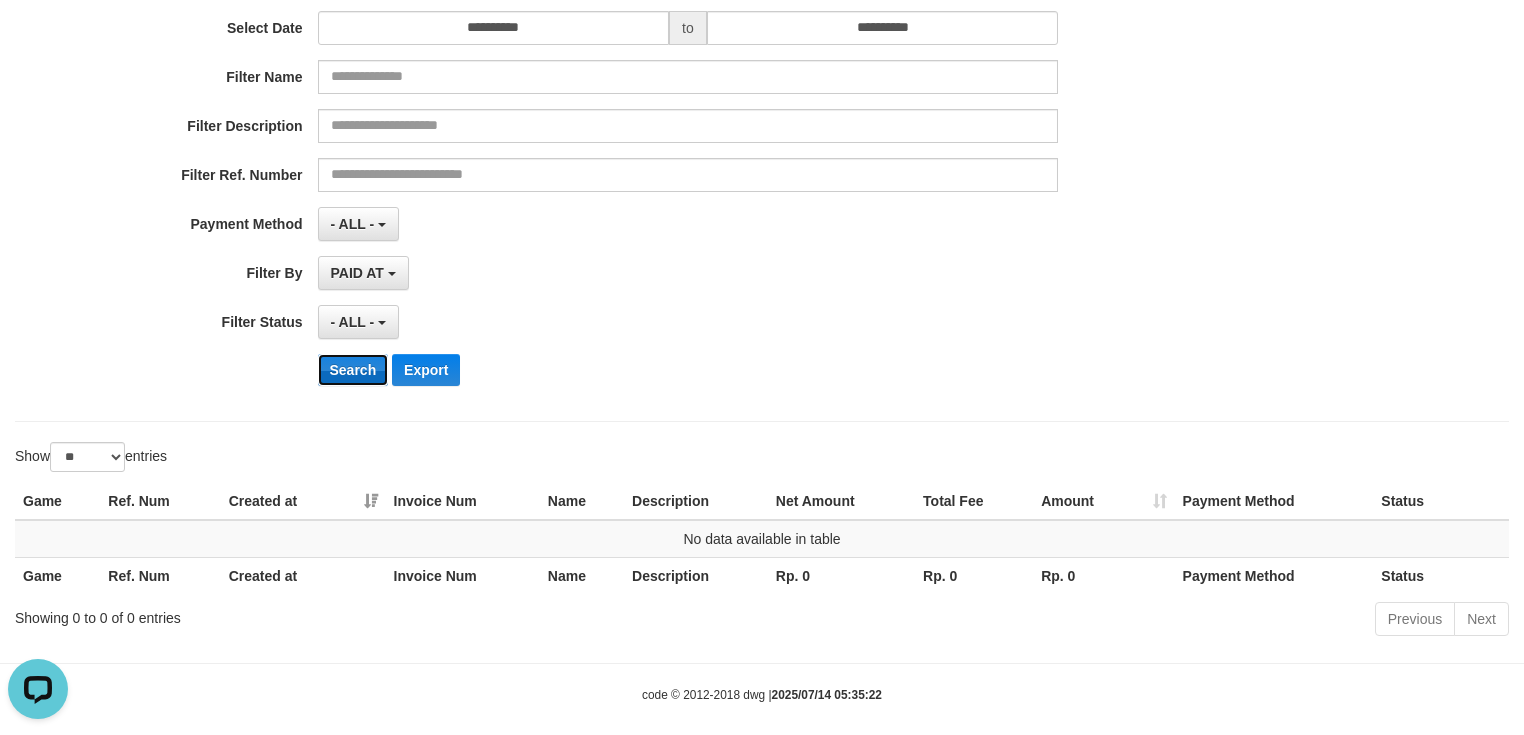 click on "Search" at bounding box center (353, 370) 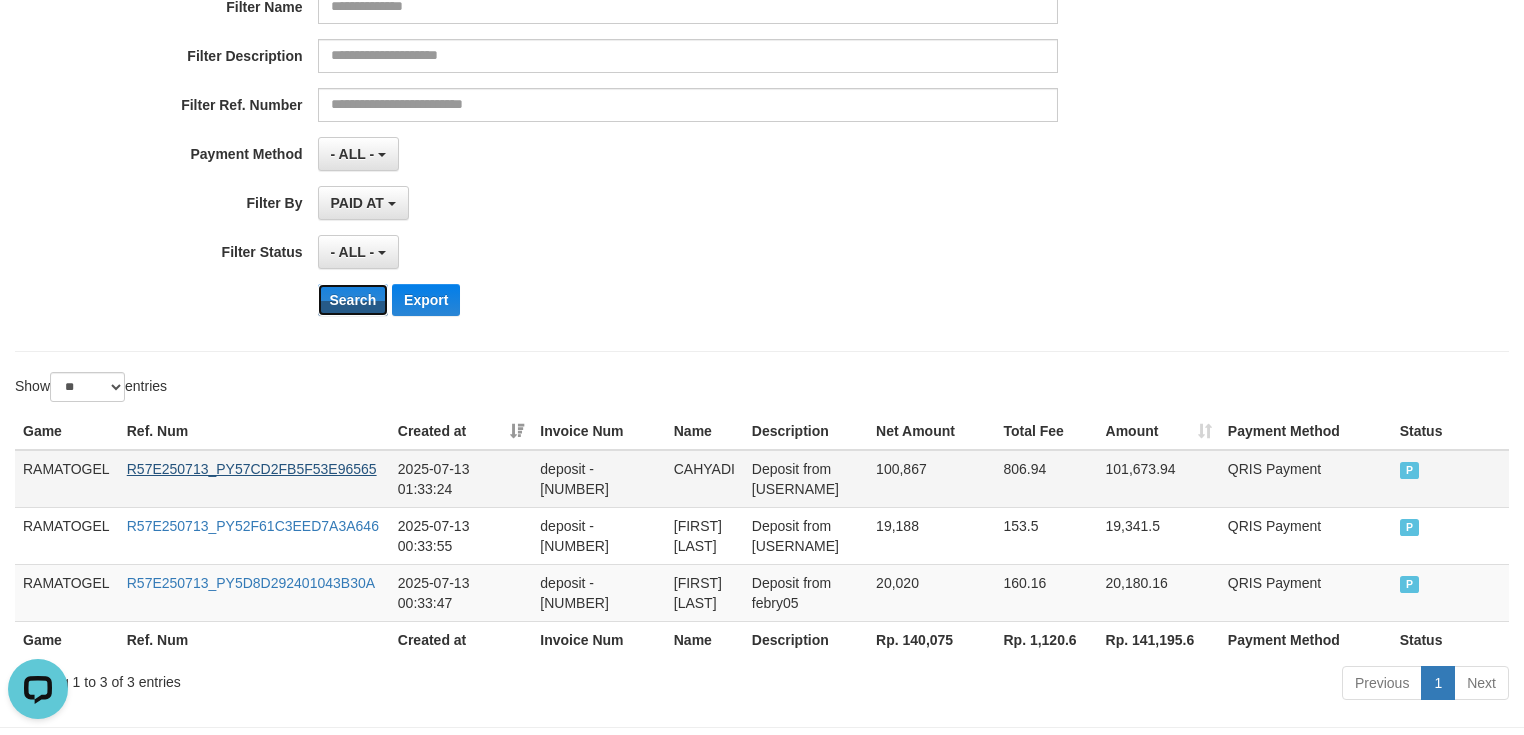 scroll, scrollTop: 408, scrollLeft: 0, axis: vertical 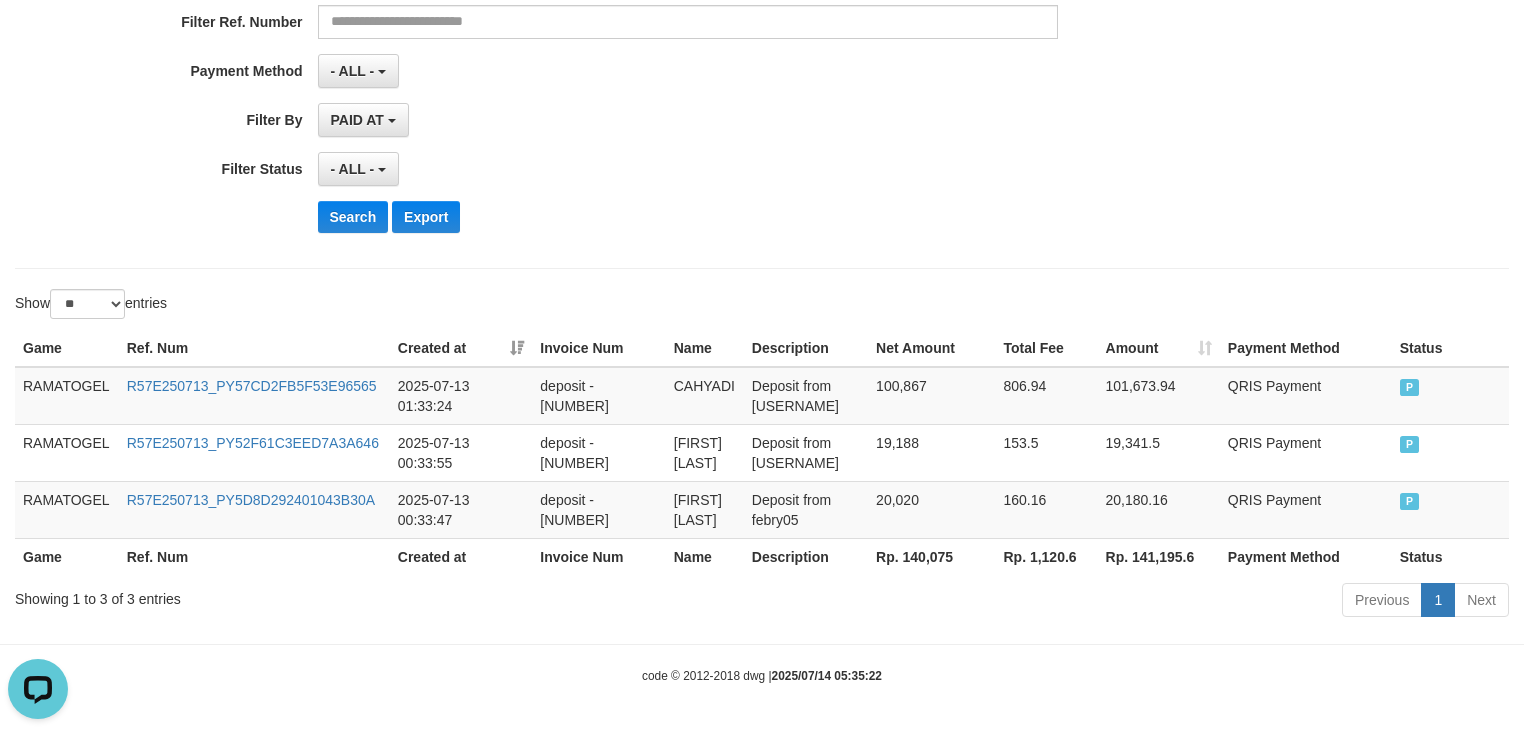 click on "Showing 1 to 3 of 3 entries" at bounding box center (317, 595) 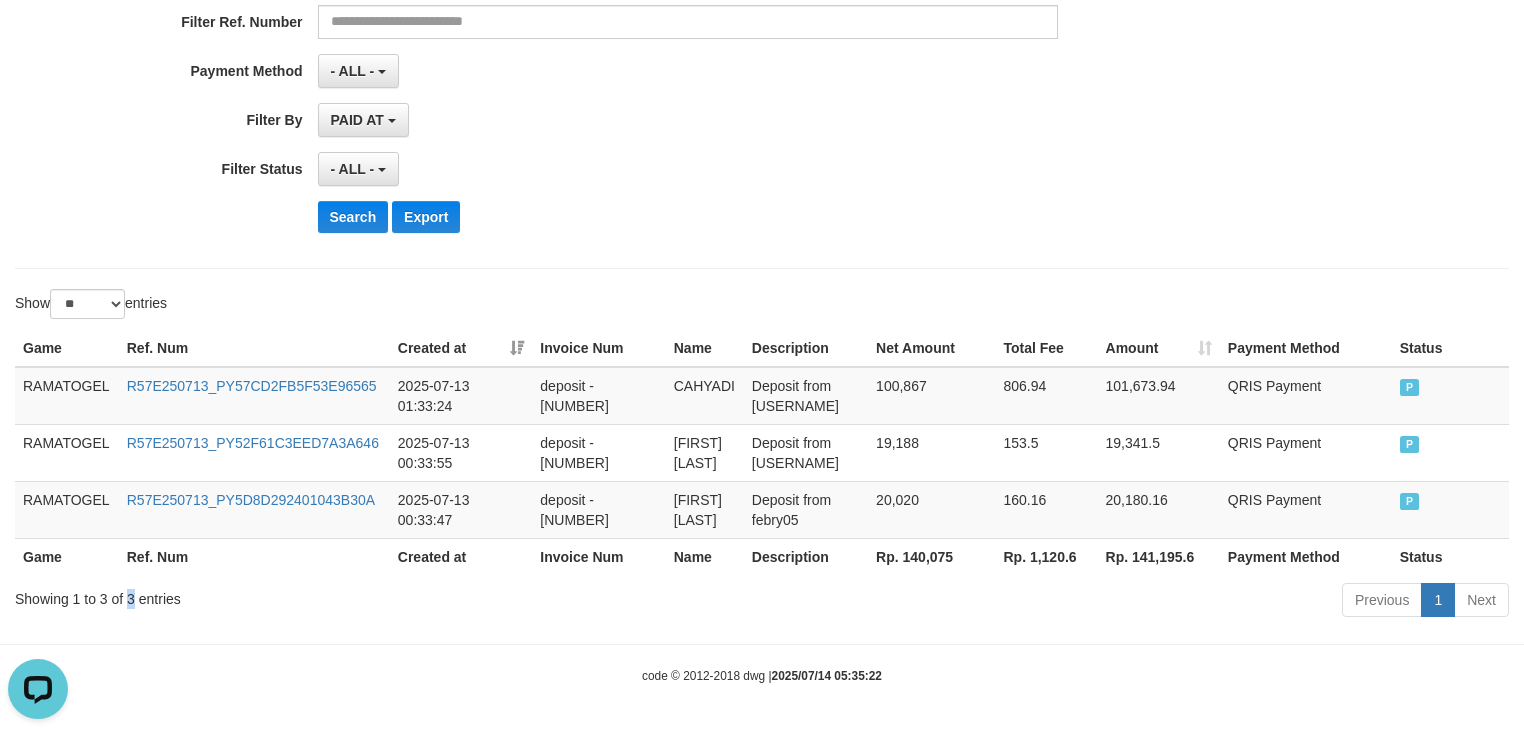 click on "Showing 1 to 3 of 3 entries" at bounding box center [317, 595] 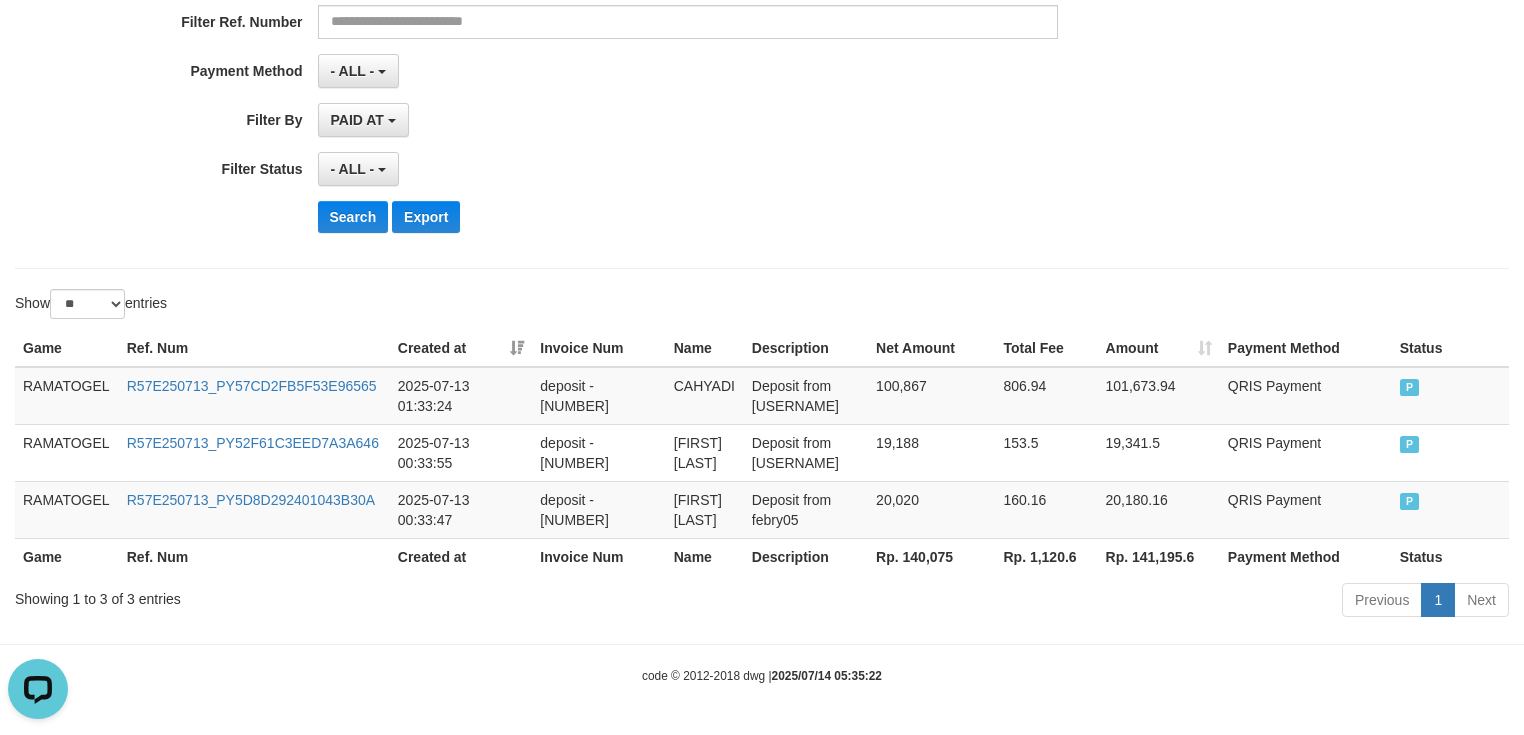 click on "Rp. 140,075" at bounding box center [931, 556] 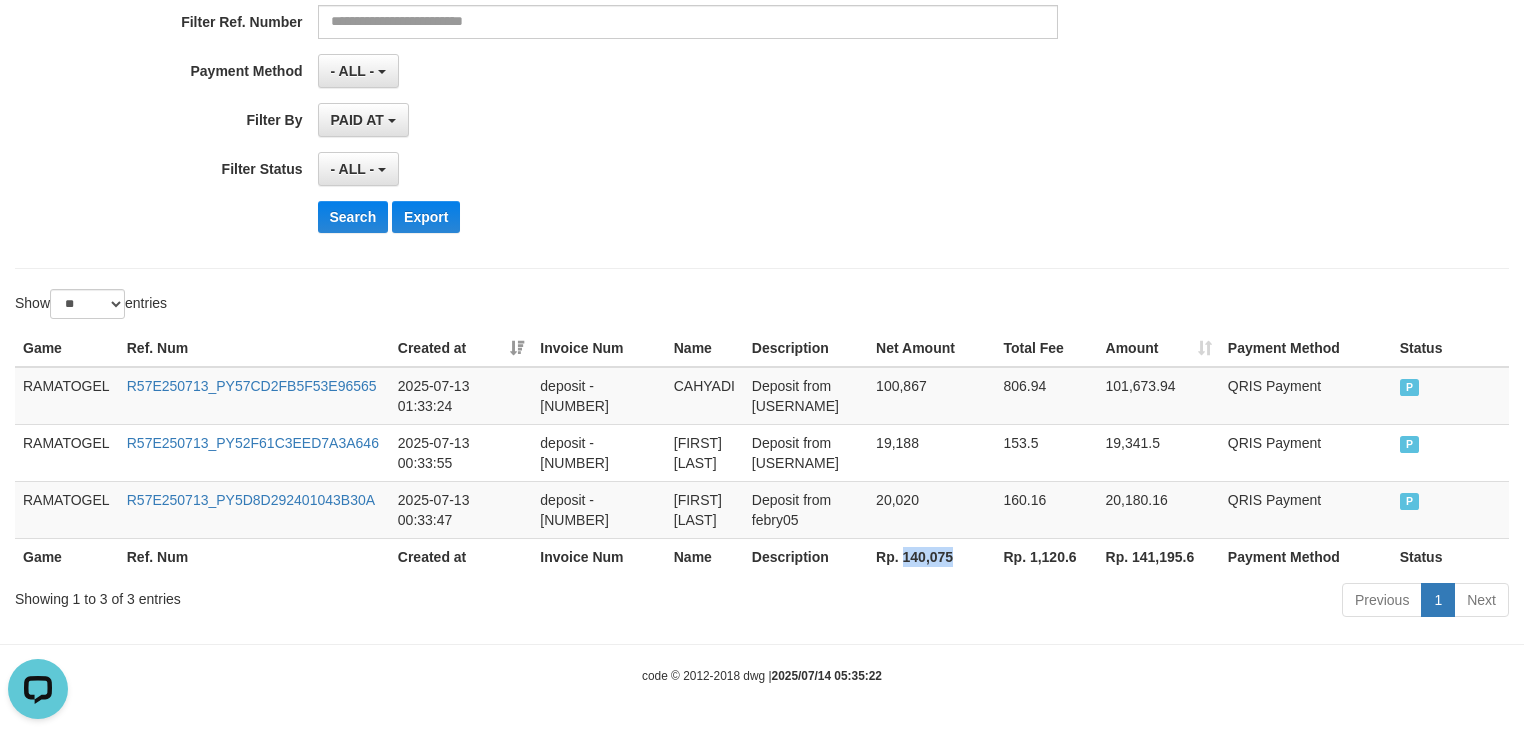 click on "Rp. 140,075" at bounding box center (931, 556) 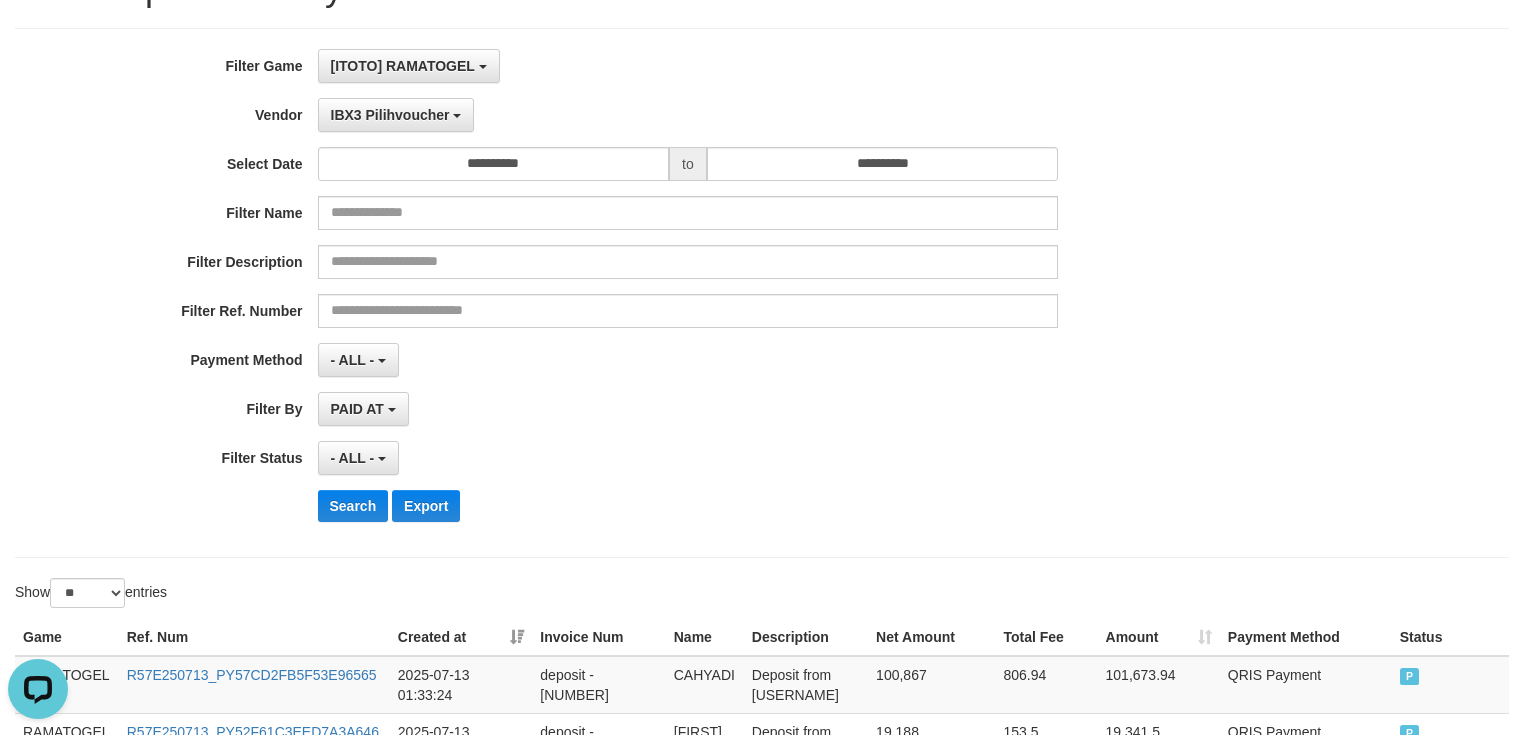 scroll, scrollTop: 0, scrollLeft: 0, axis: both 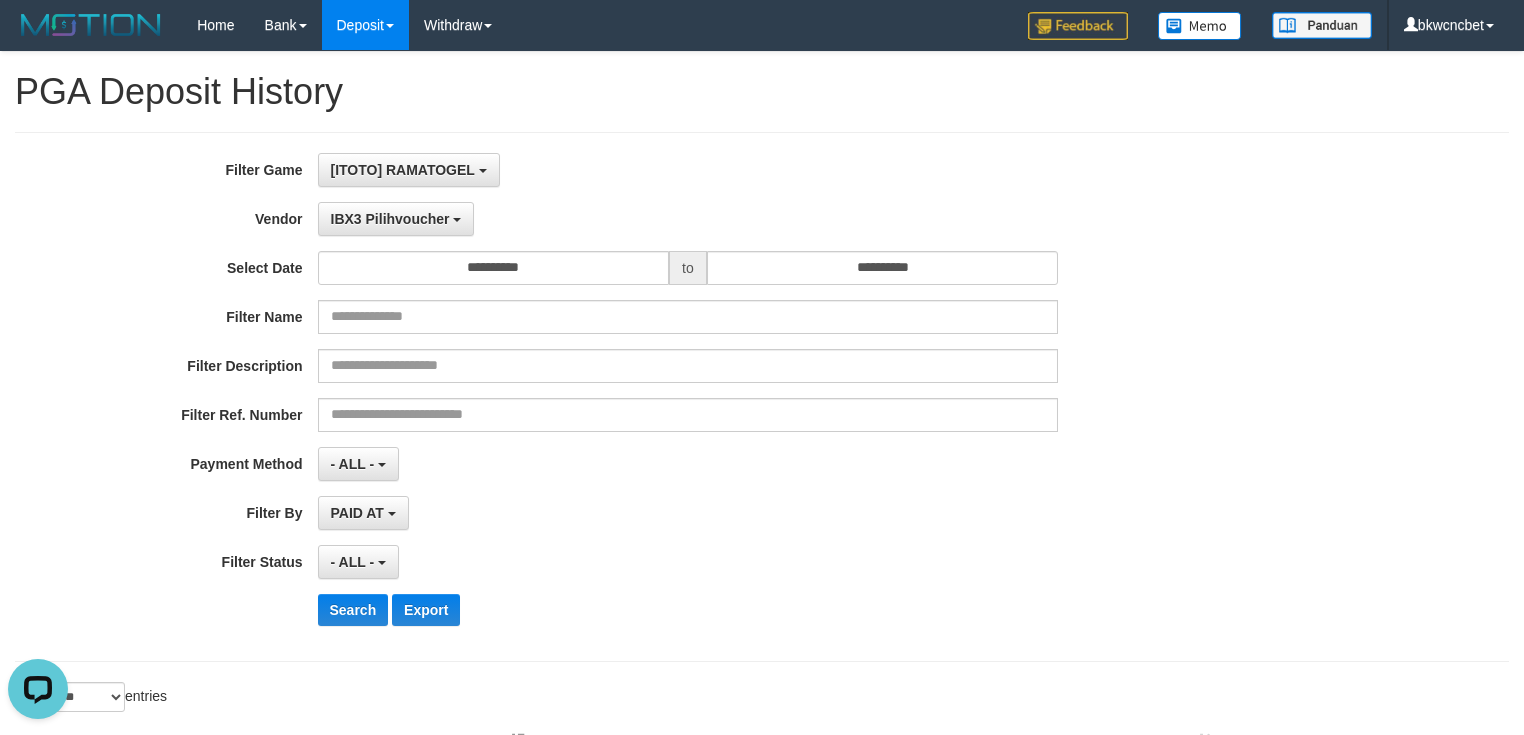 click on "**********" at bounding box center [635, 397] 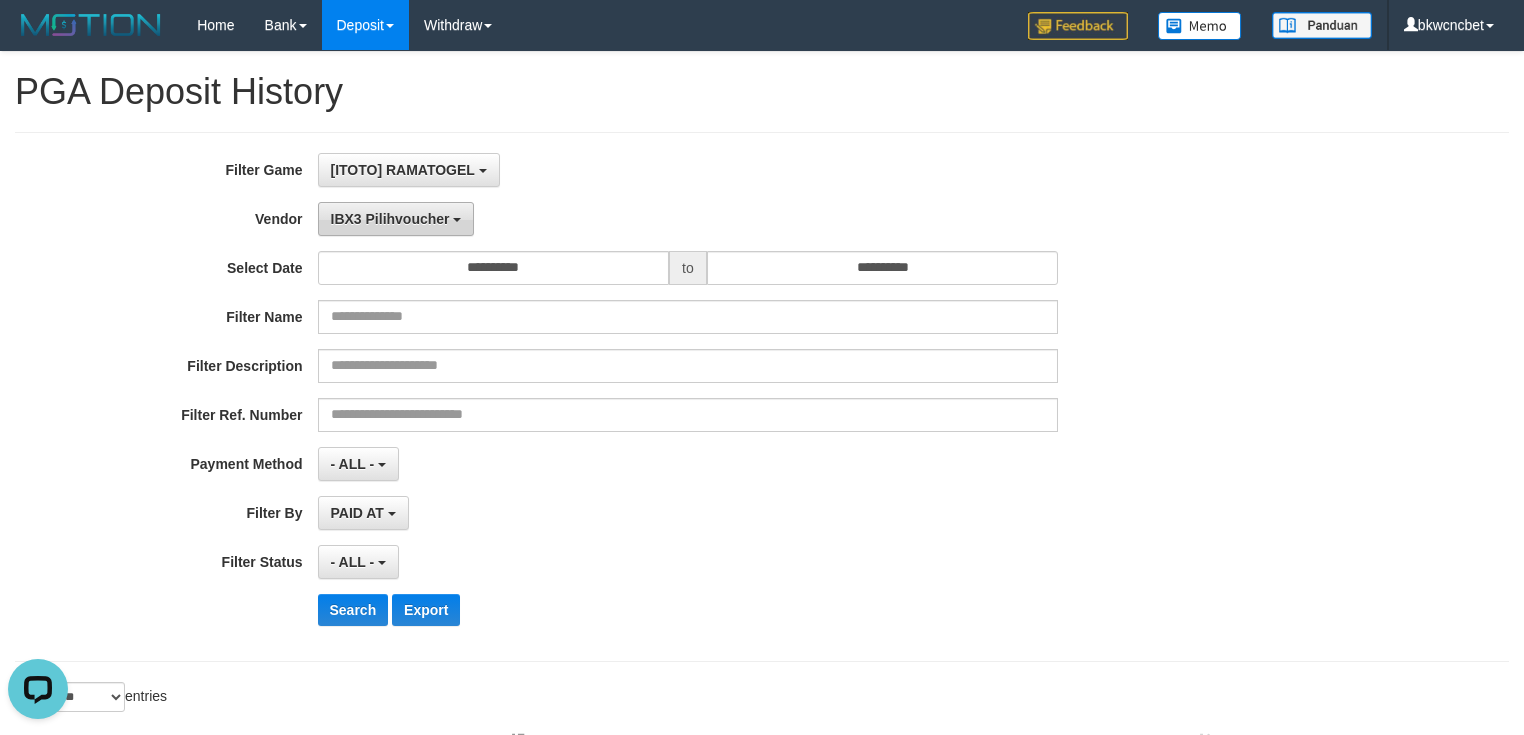 click on "IBX3 Pilihvoucher" at bounding box center (390, 219) 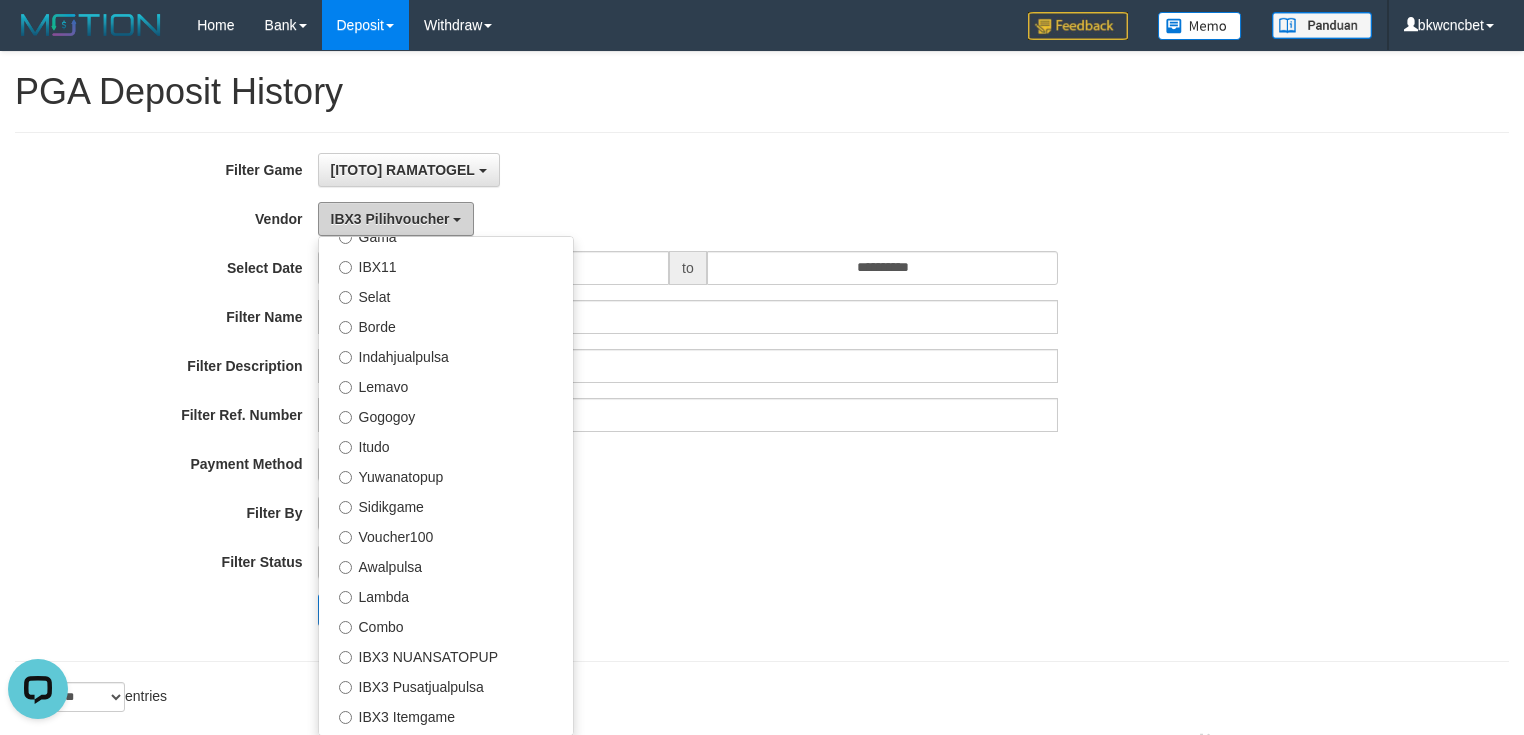 scroll, scrollTop: 365, scrollLeft: 0, axis: vertical 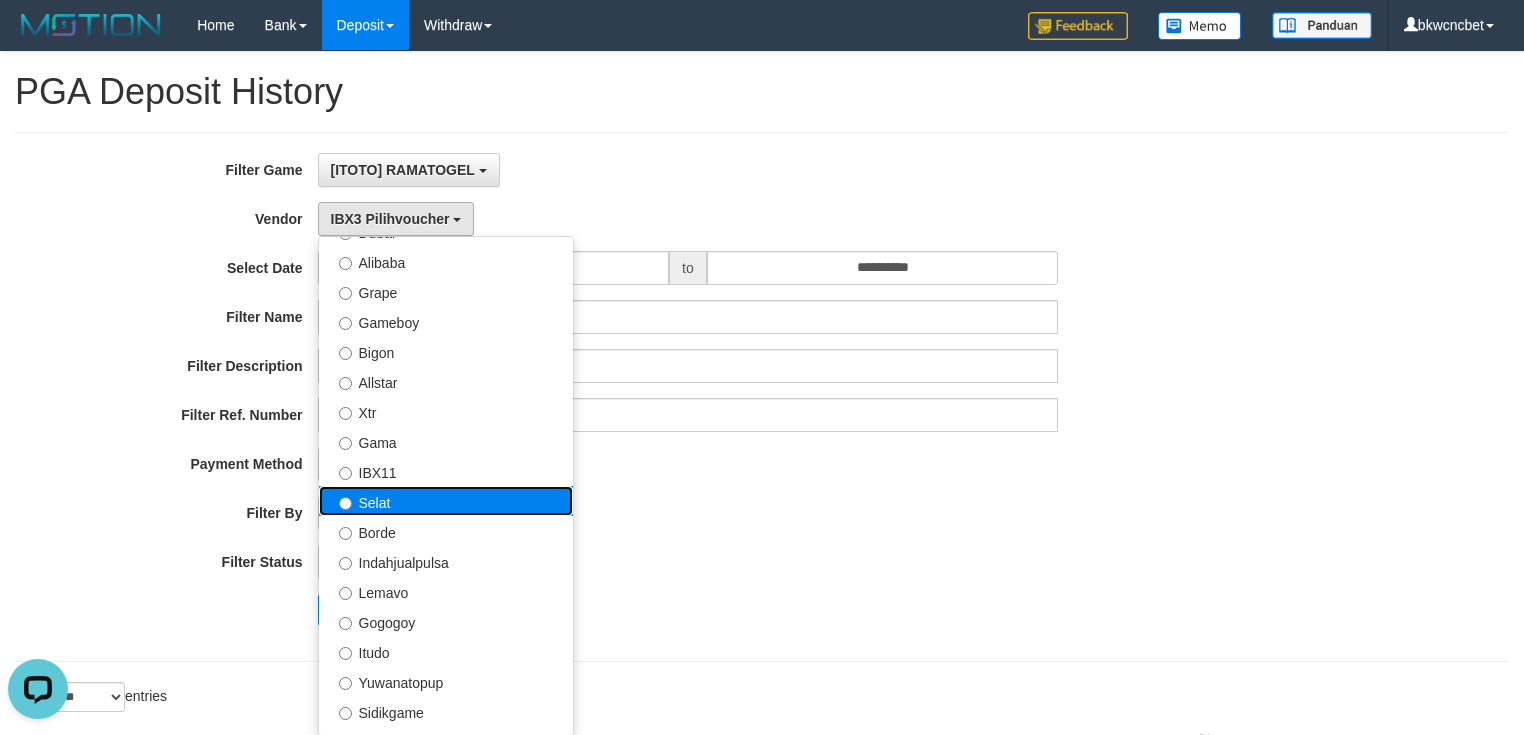 click on "Selat" at bounding box center [446, 501] 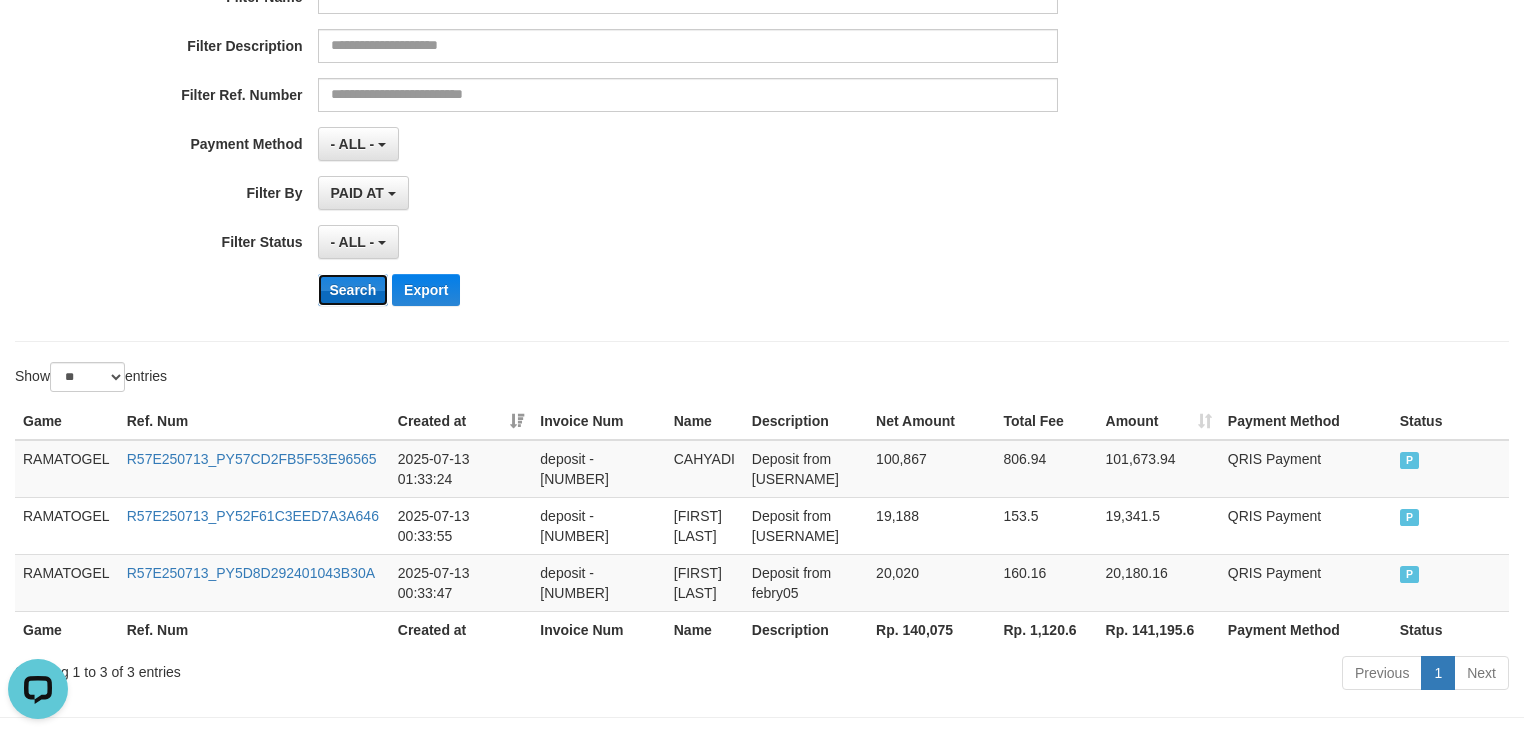 click on "Search" at bounding box center [353, 290] 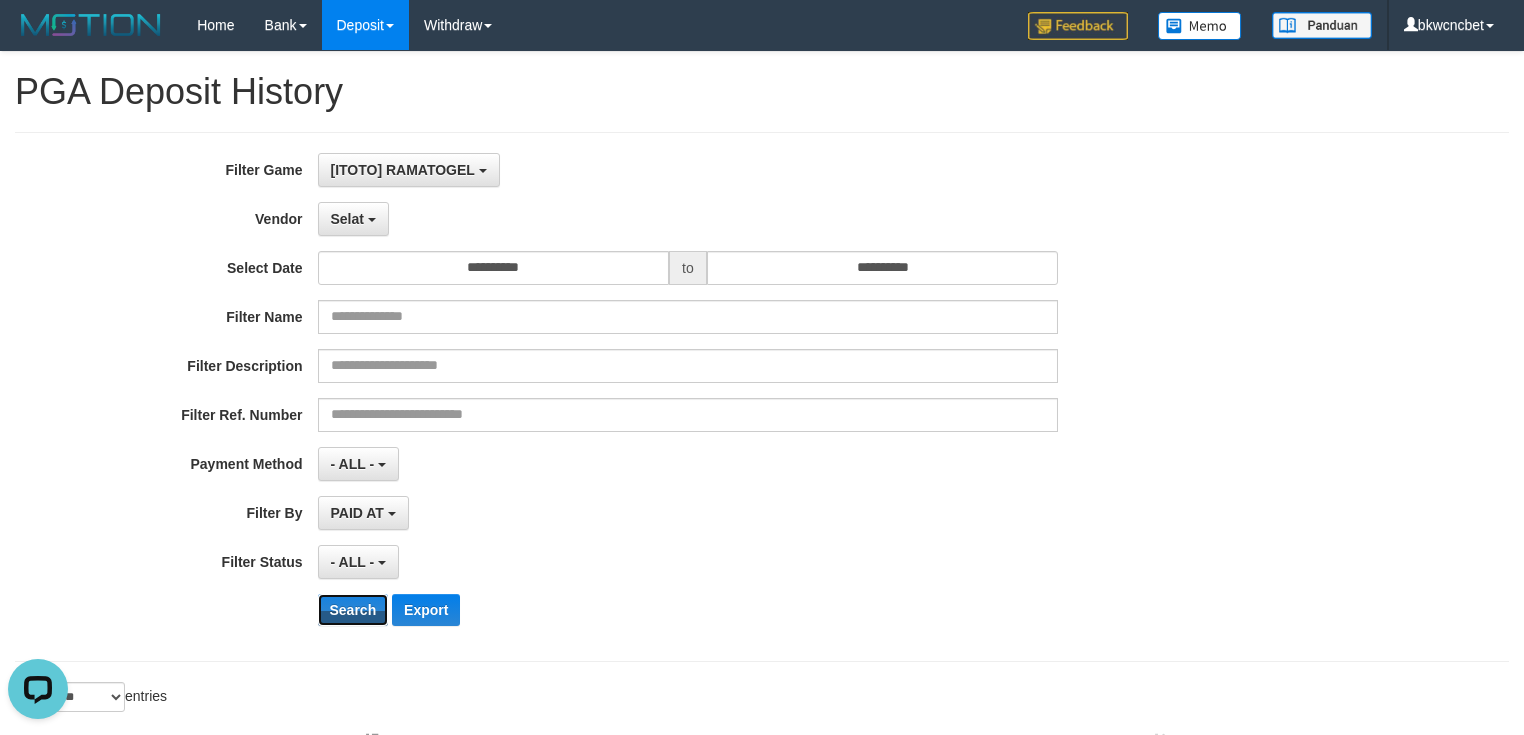 scroll, scrollTop: 0, scrollLeft: 0, axis: both 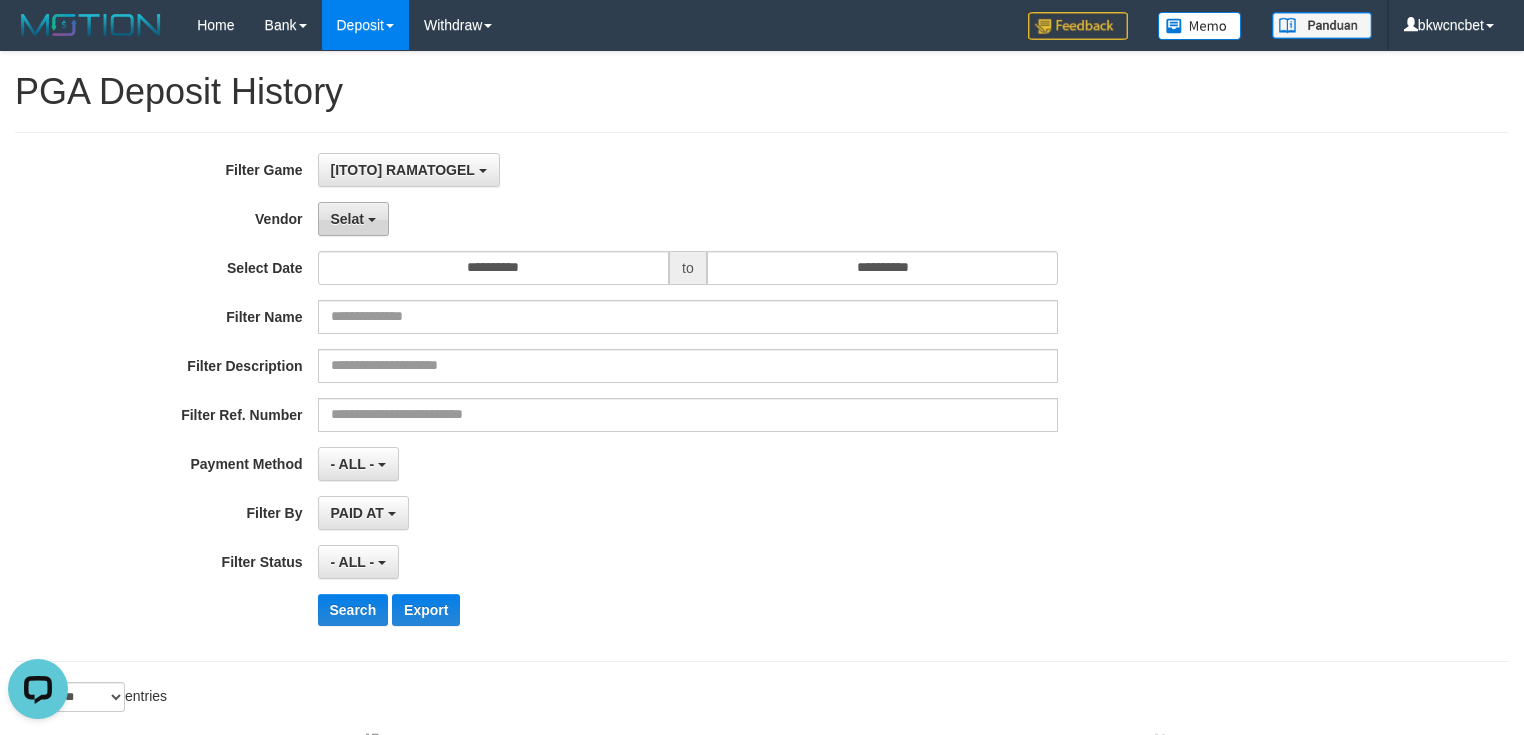 click at bounding box center [372, 220] 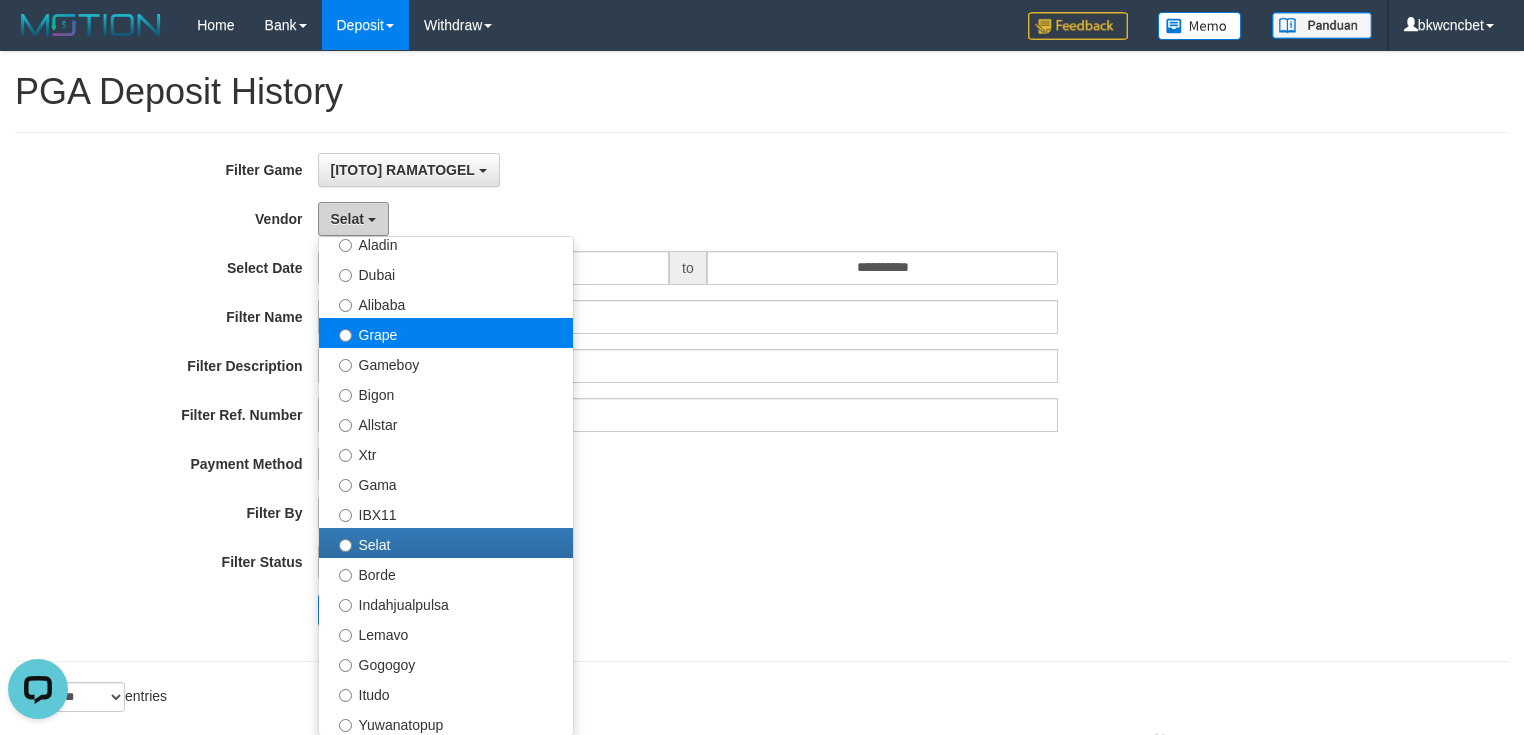 scroll, scrollTop: 285, scrollLeft: 0, axis: vertical 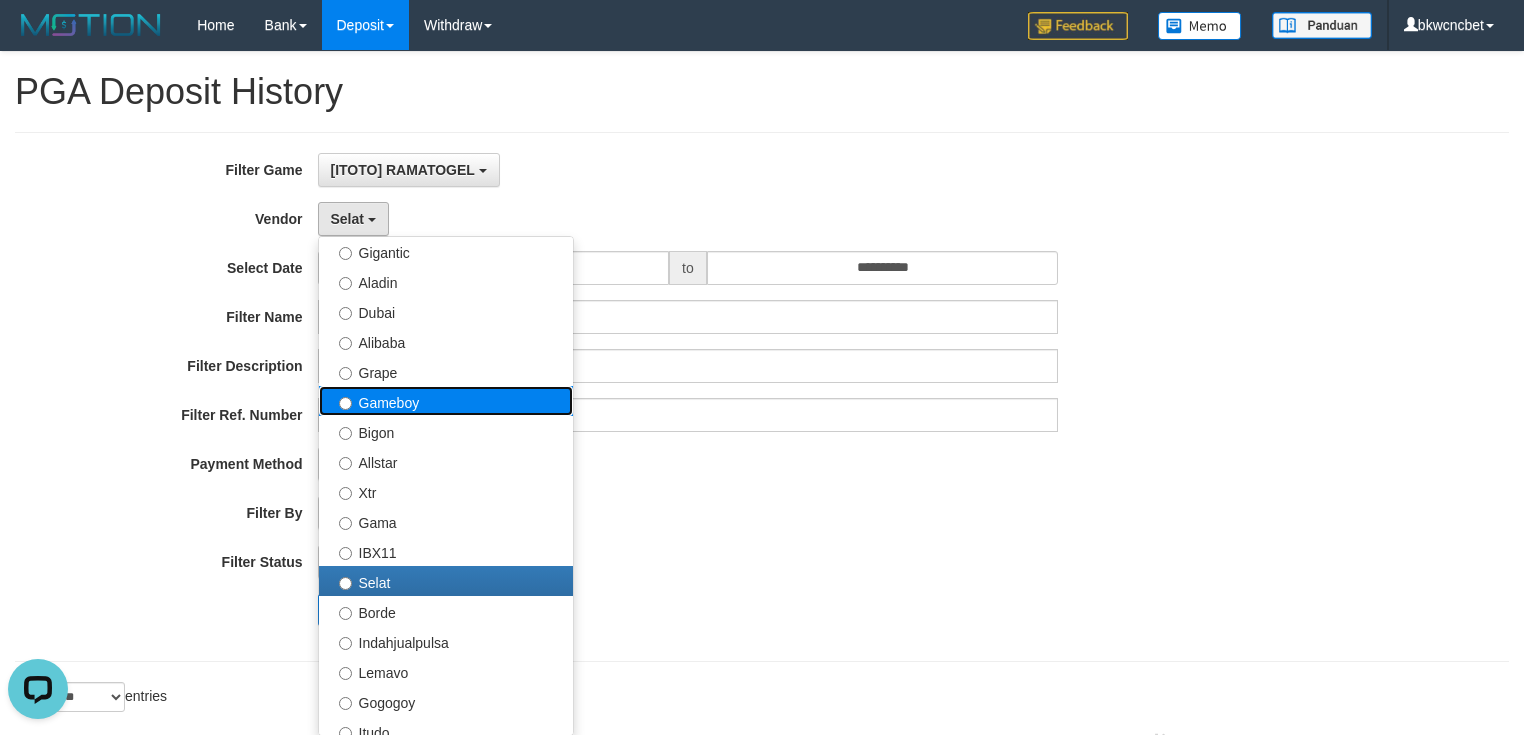 click on "Gameboy" at bounding box center (446, 401) 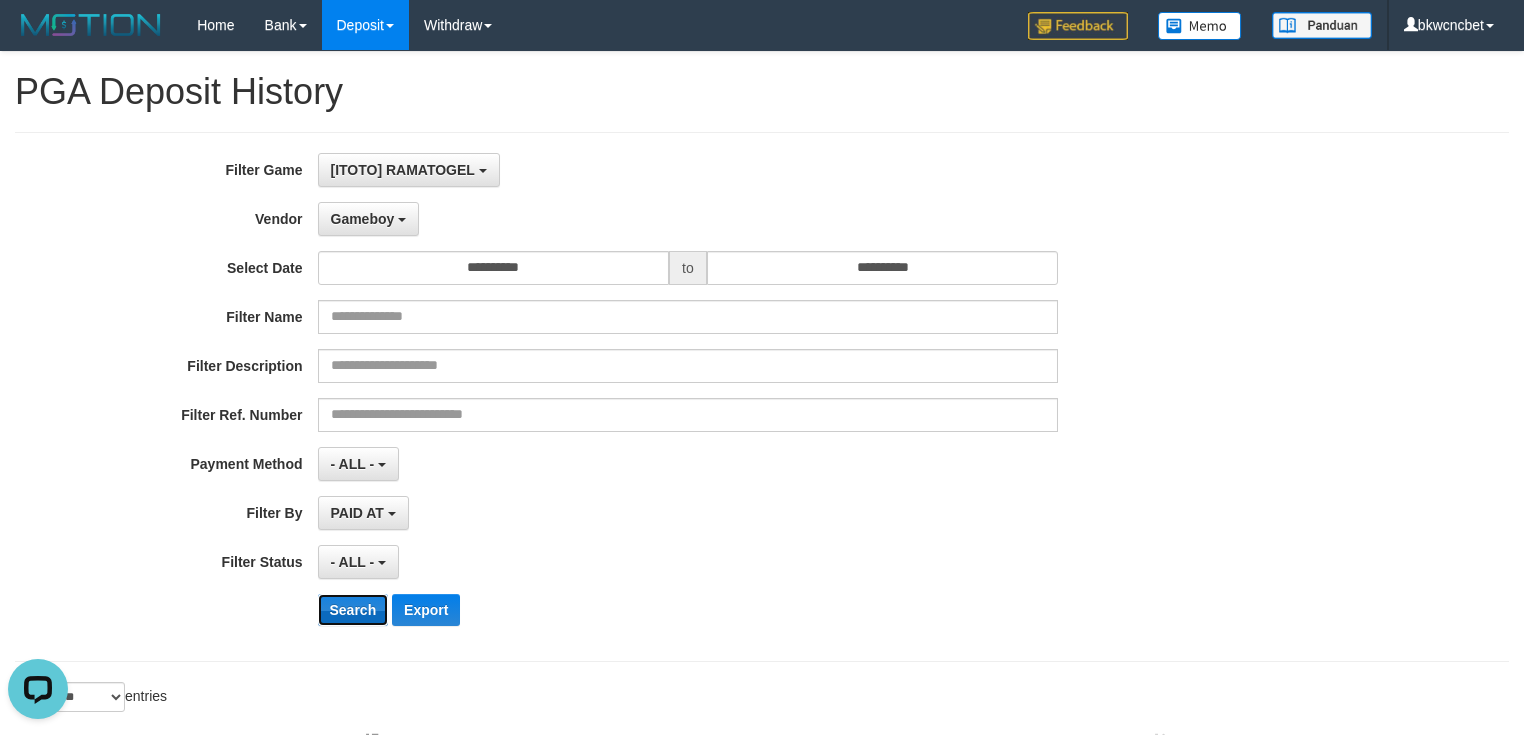 click on "Search" at bounding box center (353, 610) 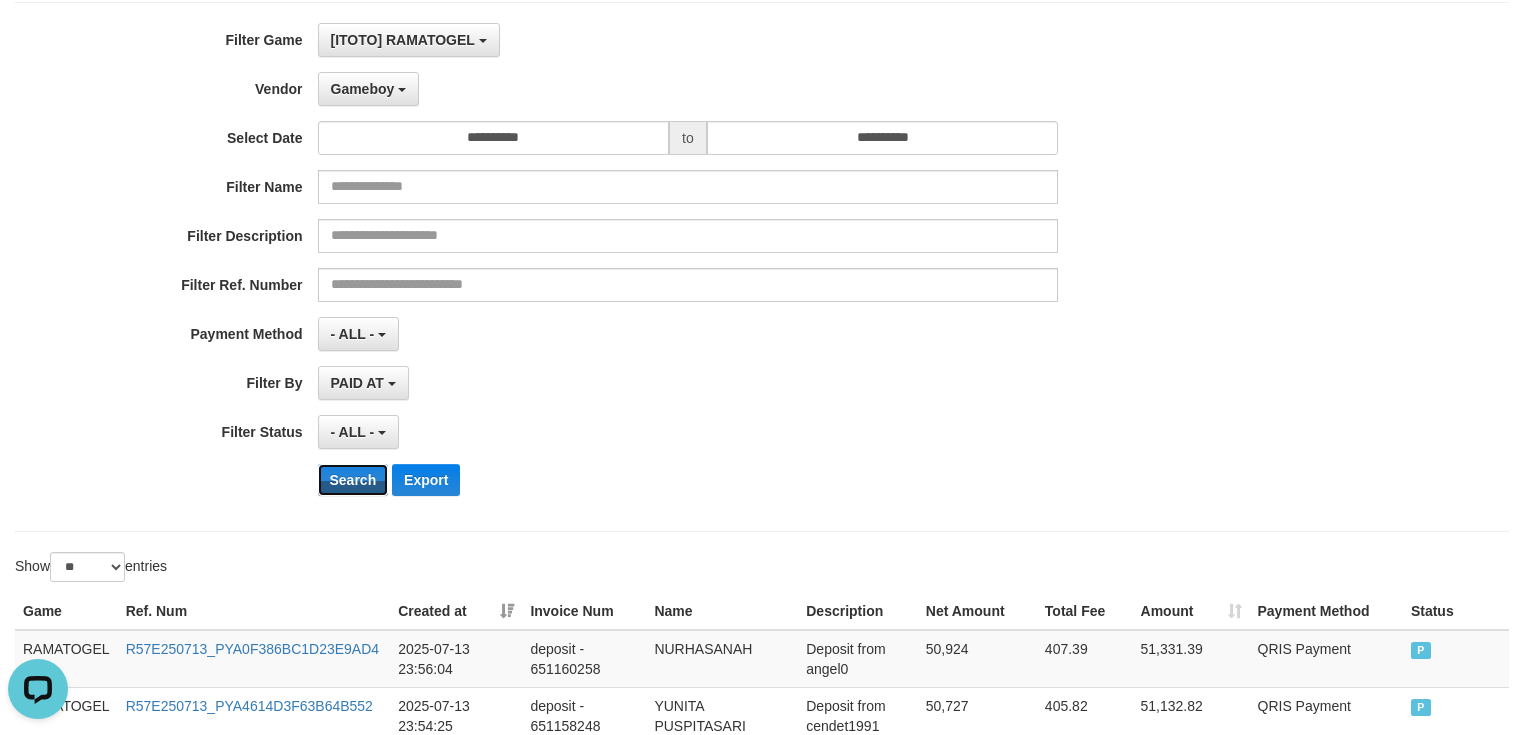 scroll, scrollTop: 0, scrollLeft: 0, axis: both 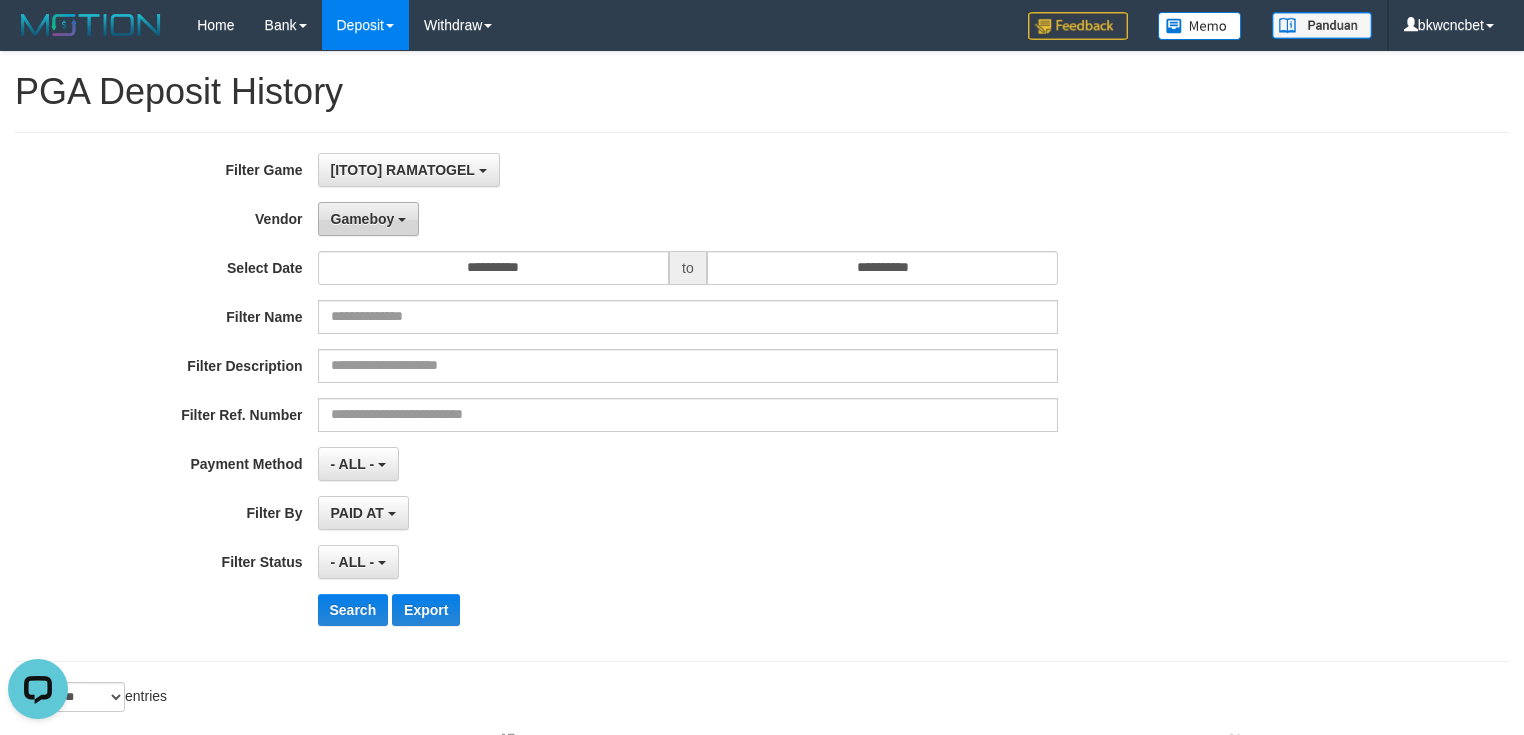 click on "Gameboy" at bounding box center [363, 219] 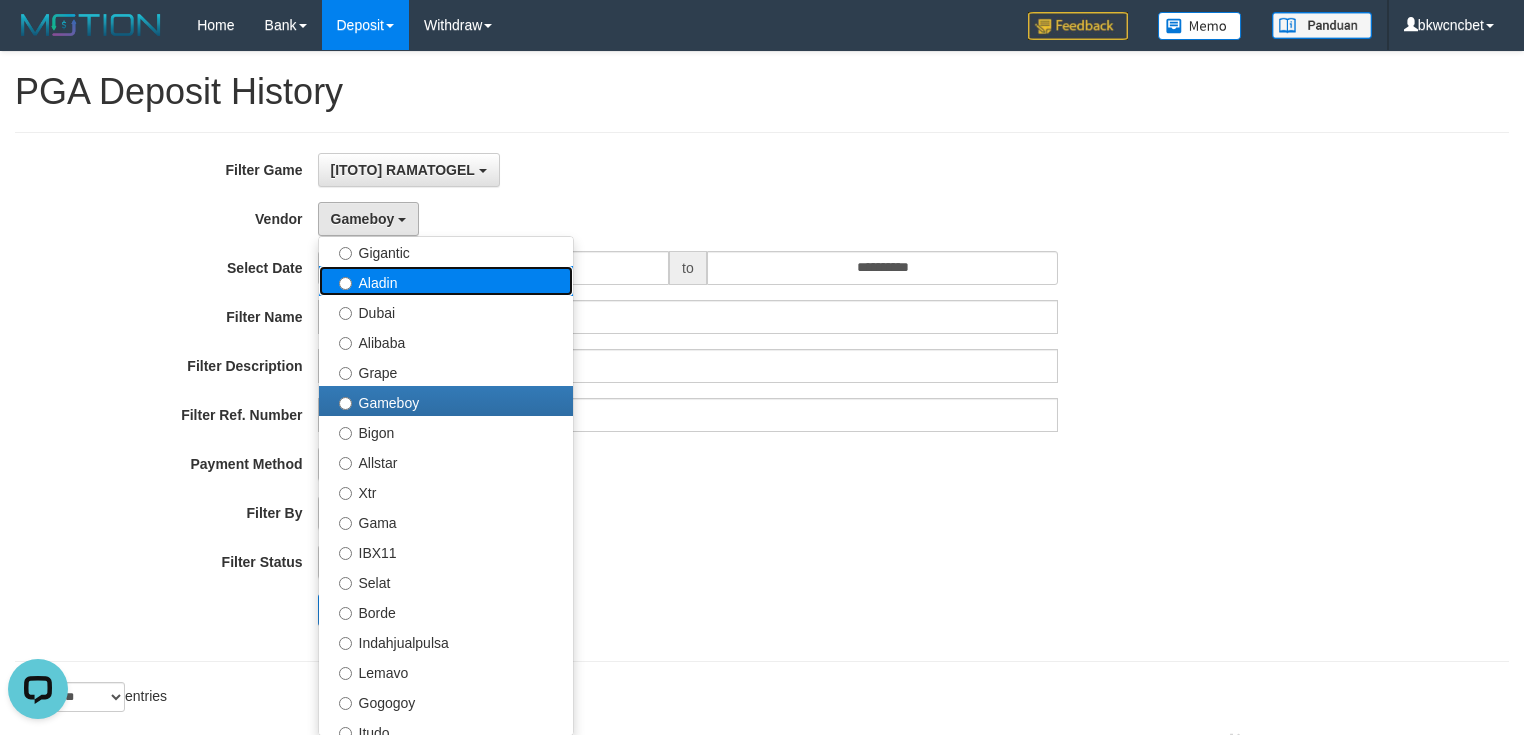 click on "Aladin" at bounding box center (446, 281) 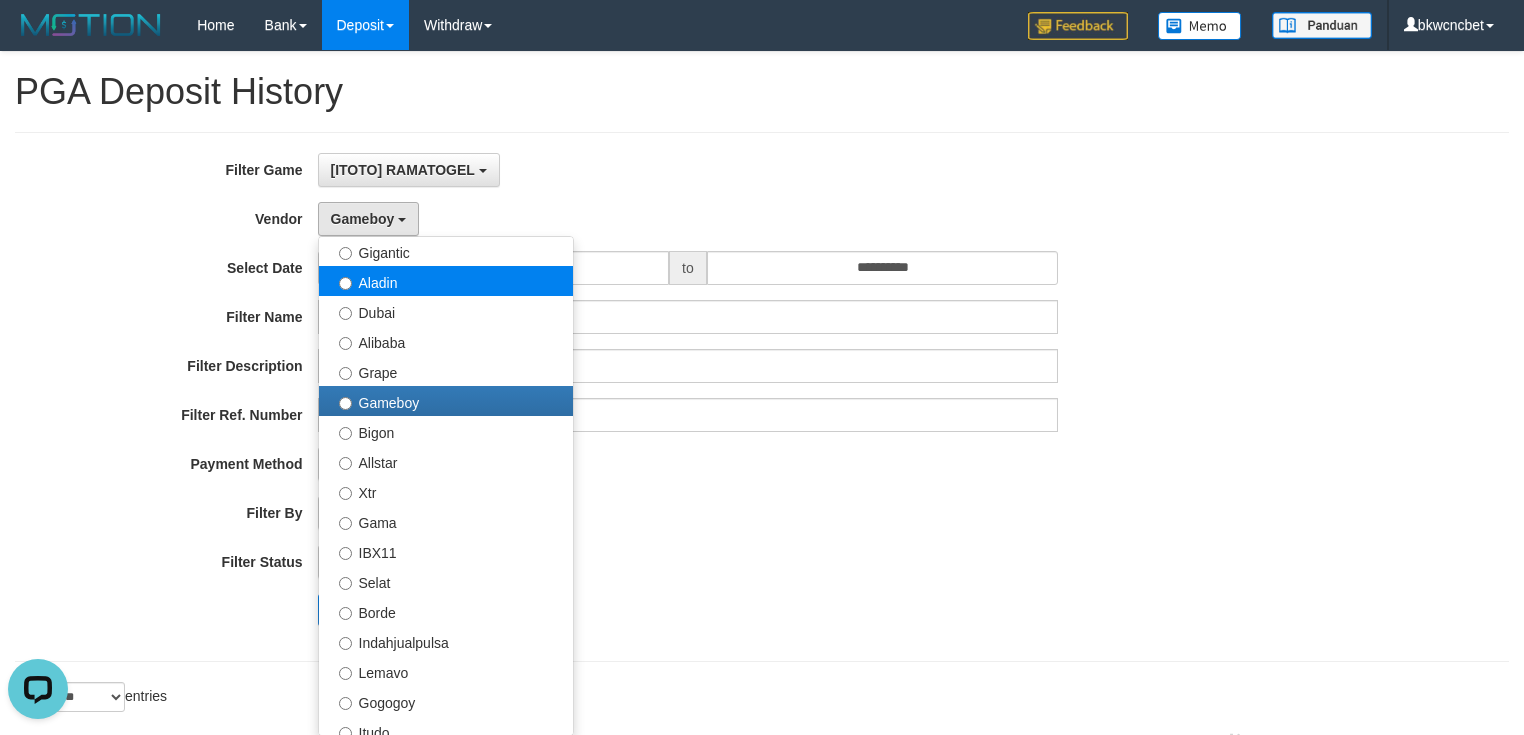 select on "**********" 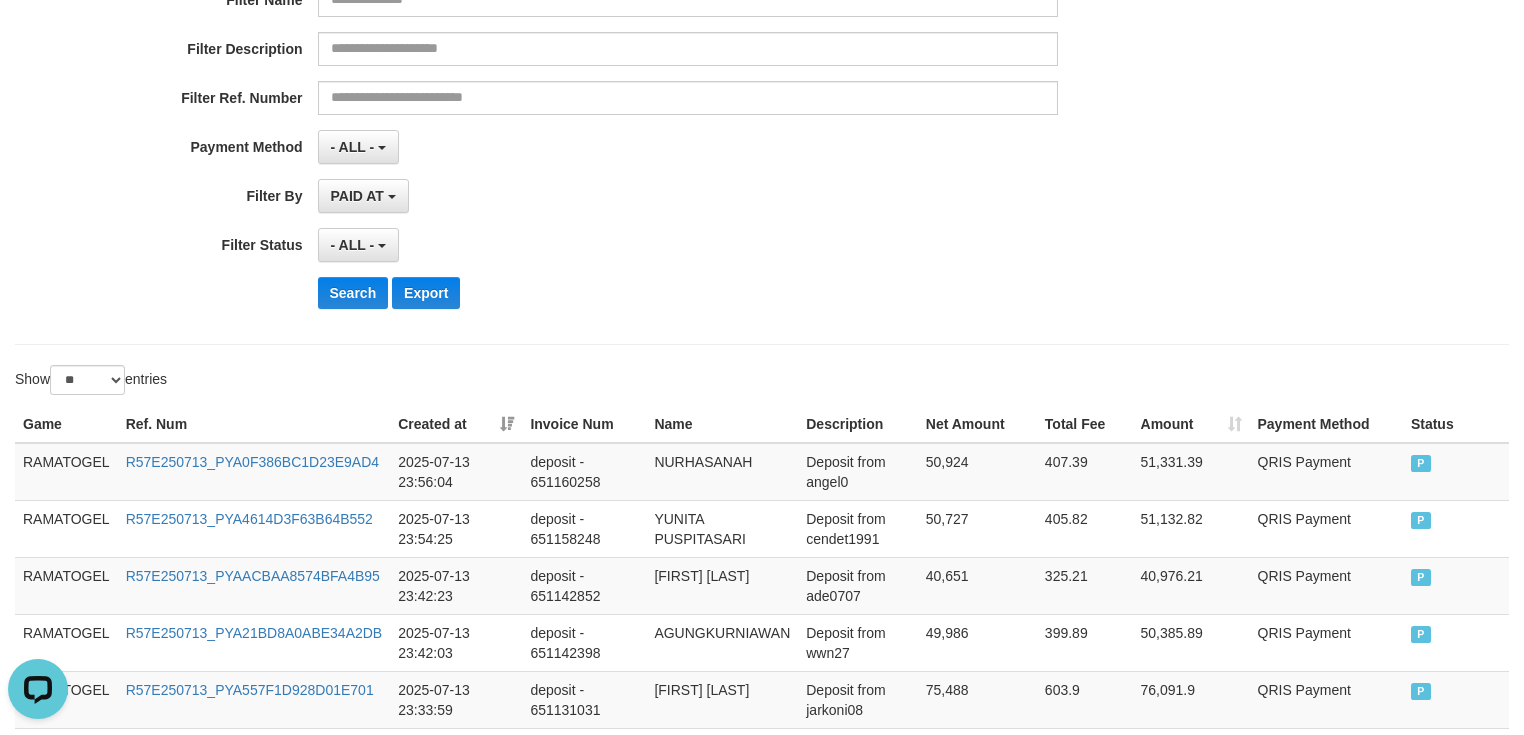 scroll, scrollTop: 240, scrollLeft: 0, axis: vertical 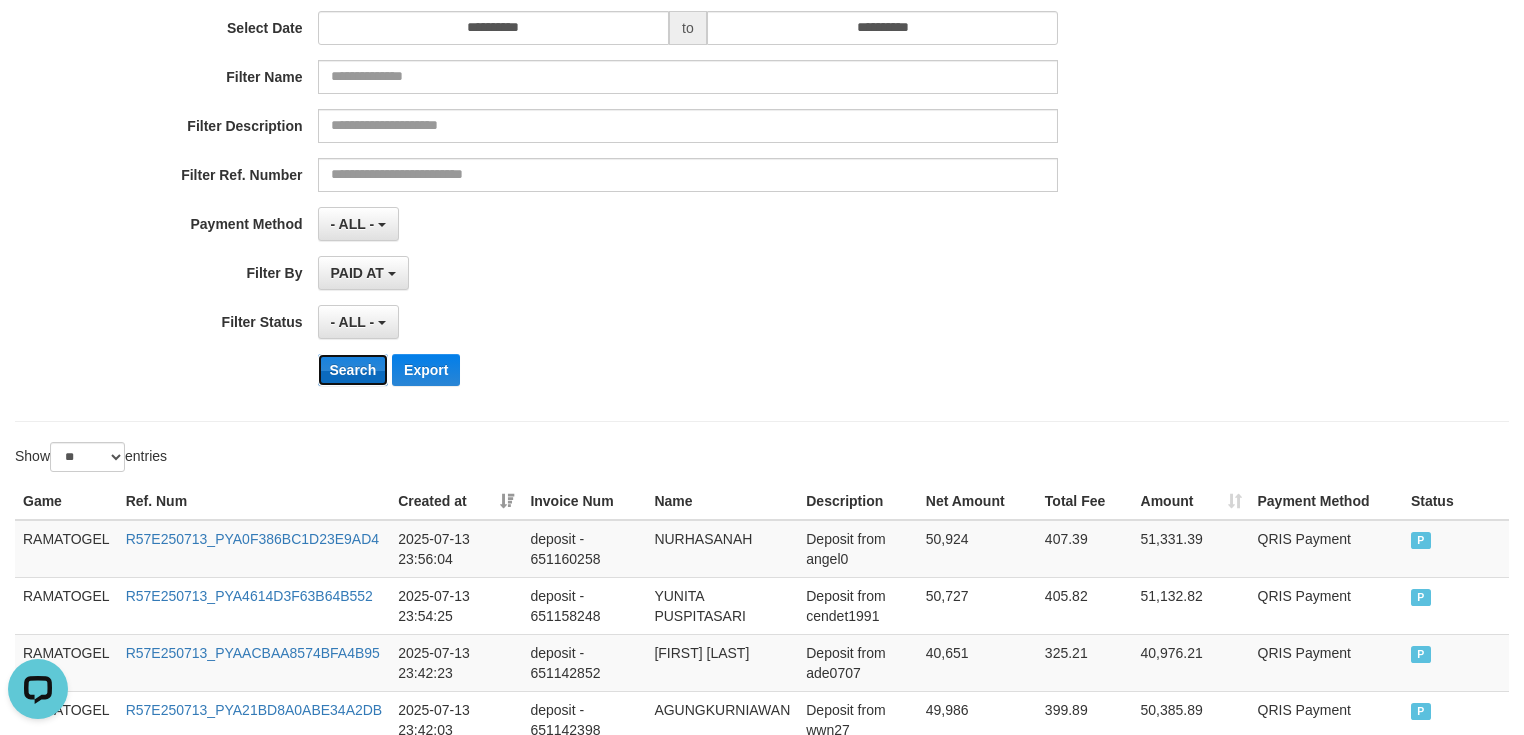 click on "Search" at bounding box center [353, 370] 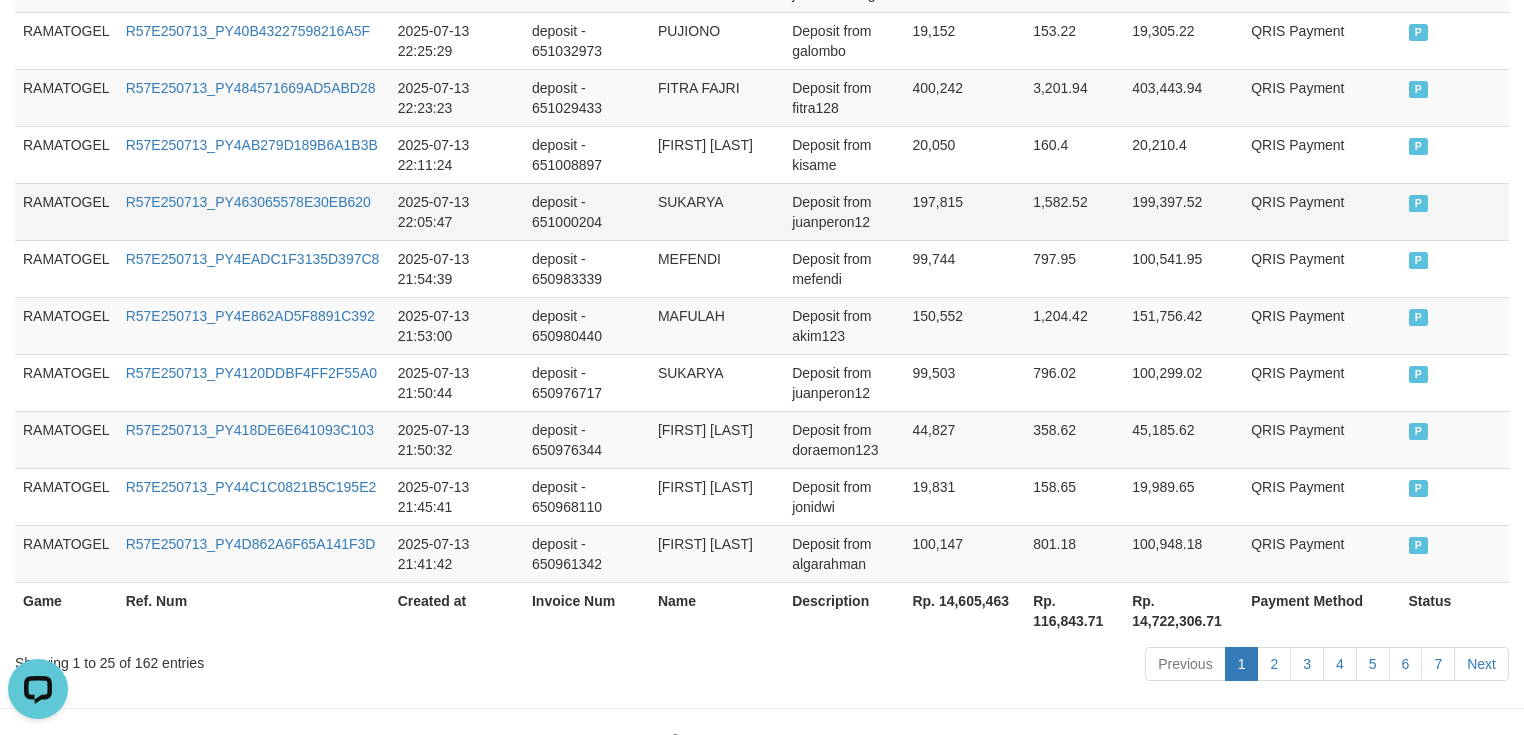 scroll, scrollTop: 1658, scrollLeft: 0, axis: vertical 